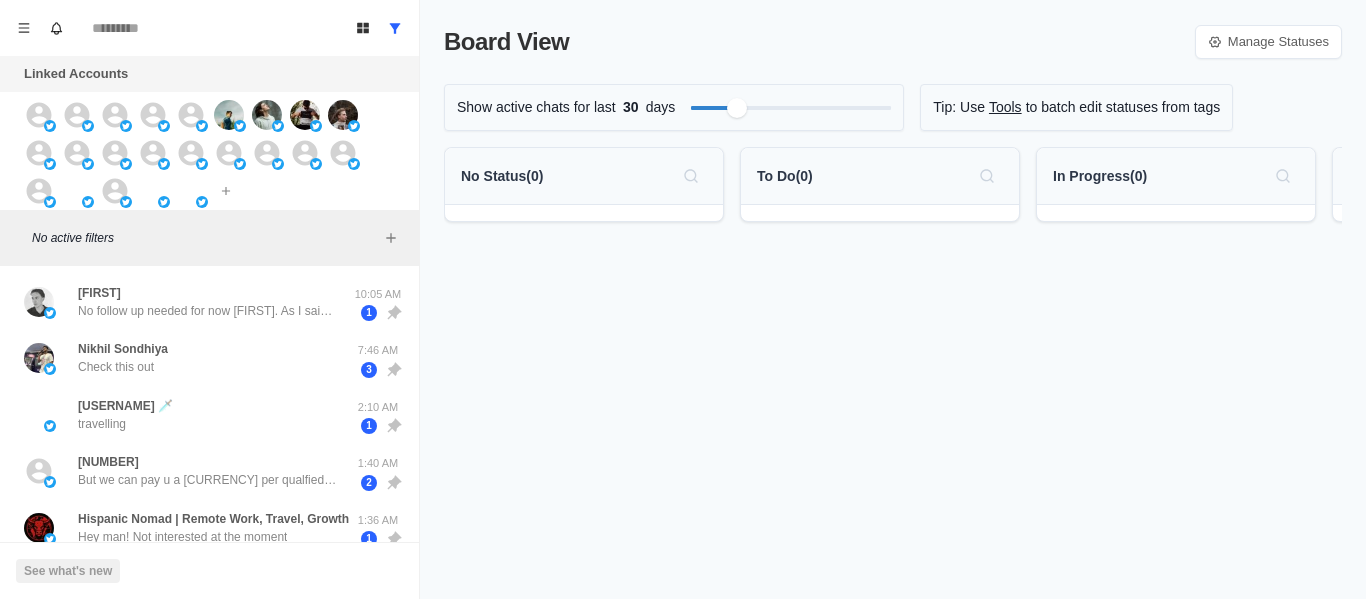 scroll, scrollTop: 0, scrollLeft: 0, axis: both 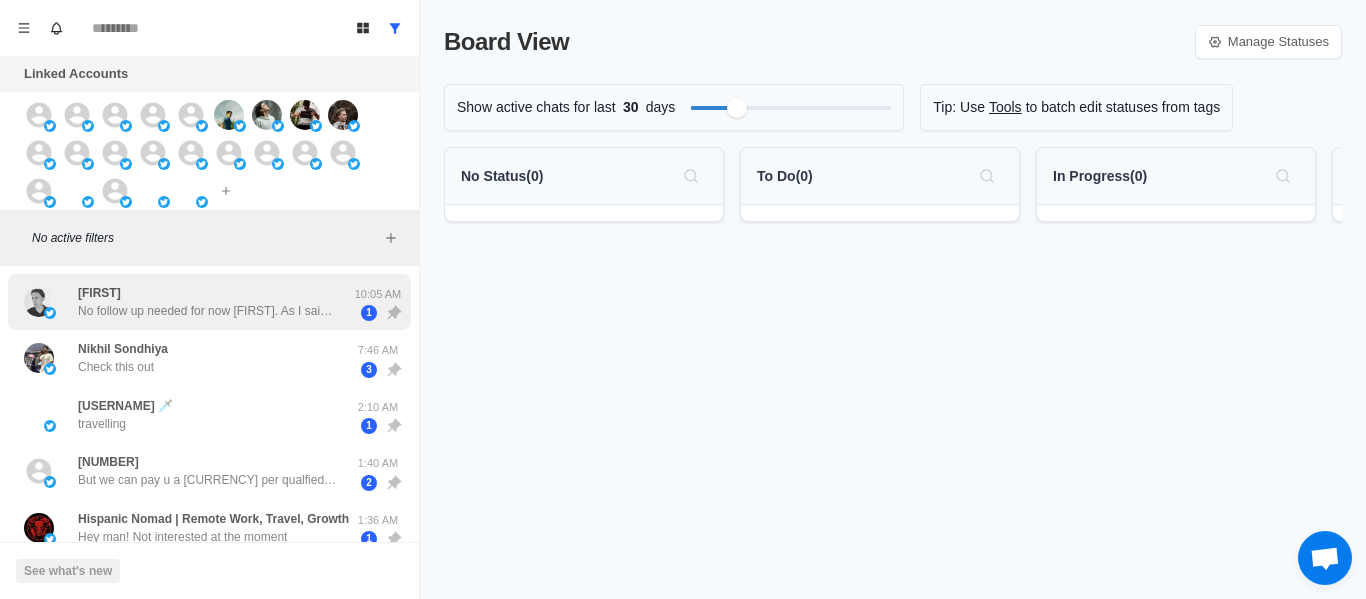 click on "[FIRST] No follow up needed for now [FIRST]. As I said, it’s not fitting for now!" at bounding box center [208, 302] 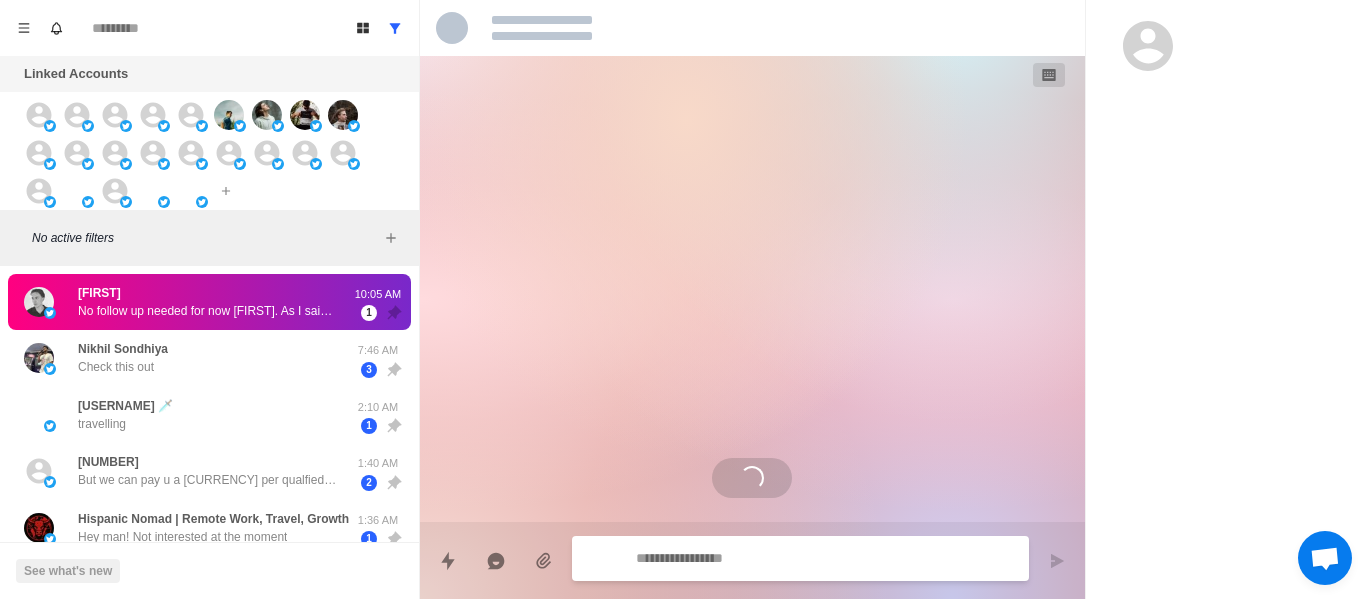 scroll, scrollTop: 2788, scrollLeft: 0, axis: vertical 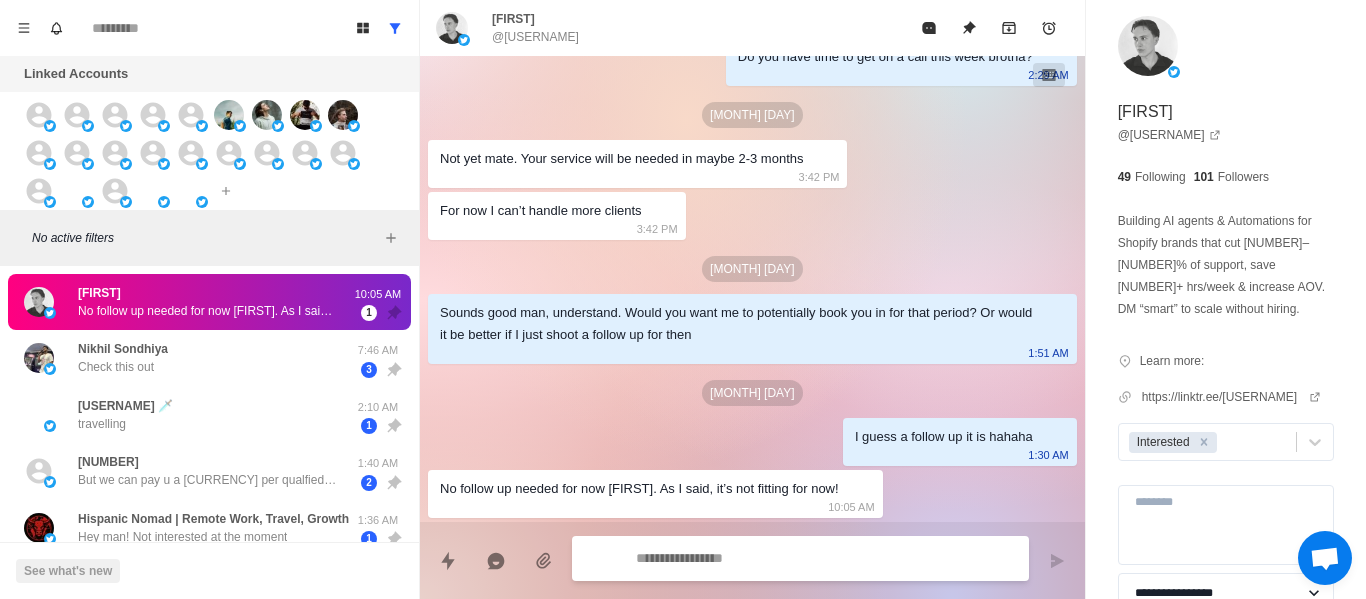 type on "*" 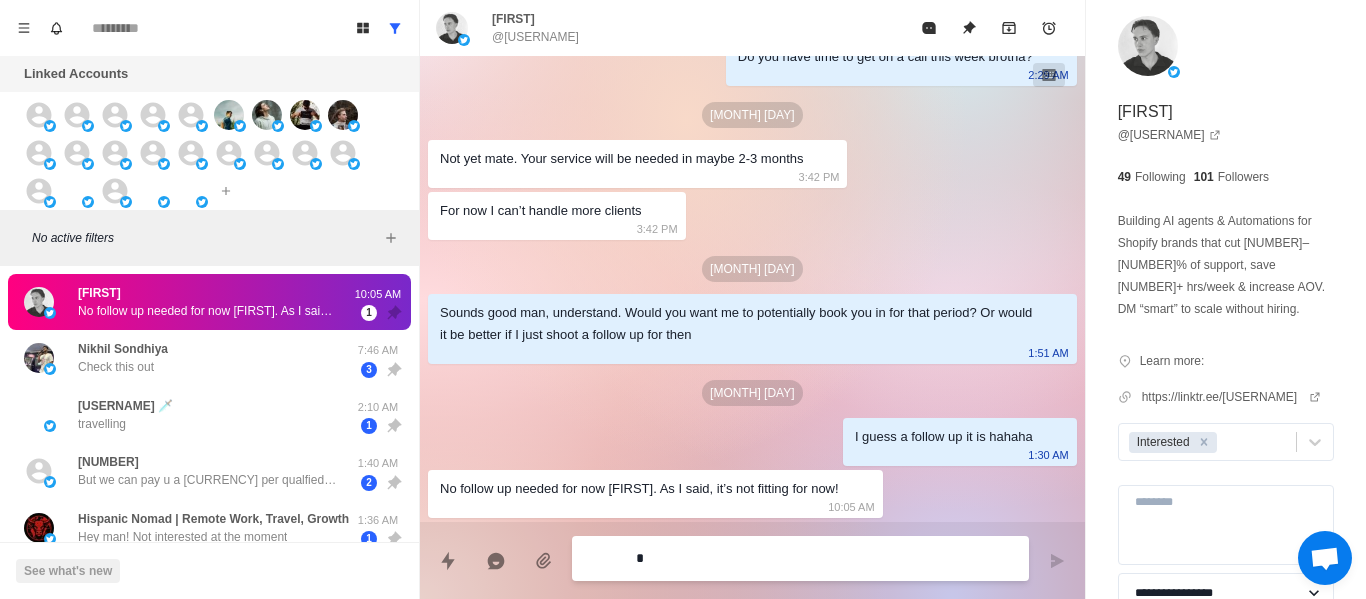 type on "*" 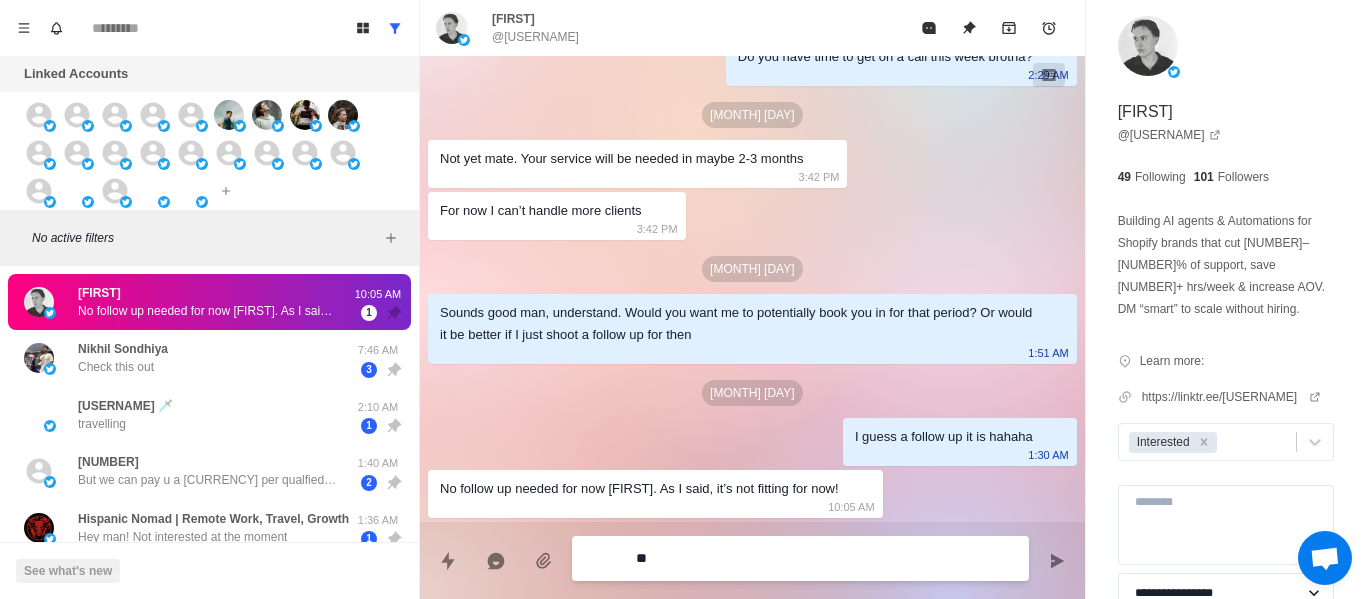 type on "*" 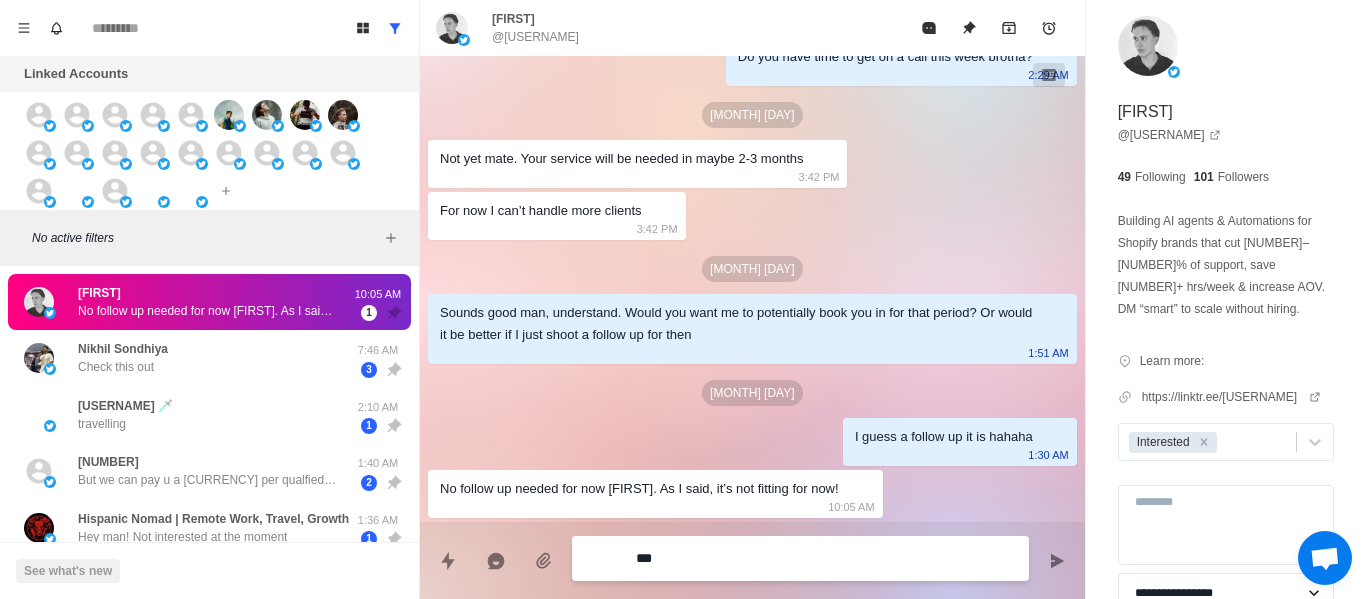 type on "*" 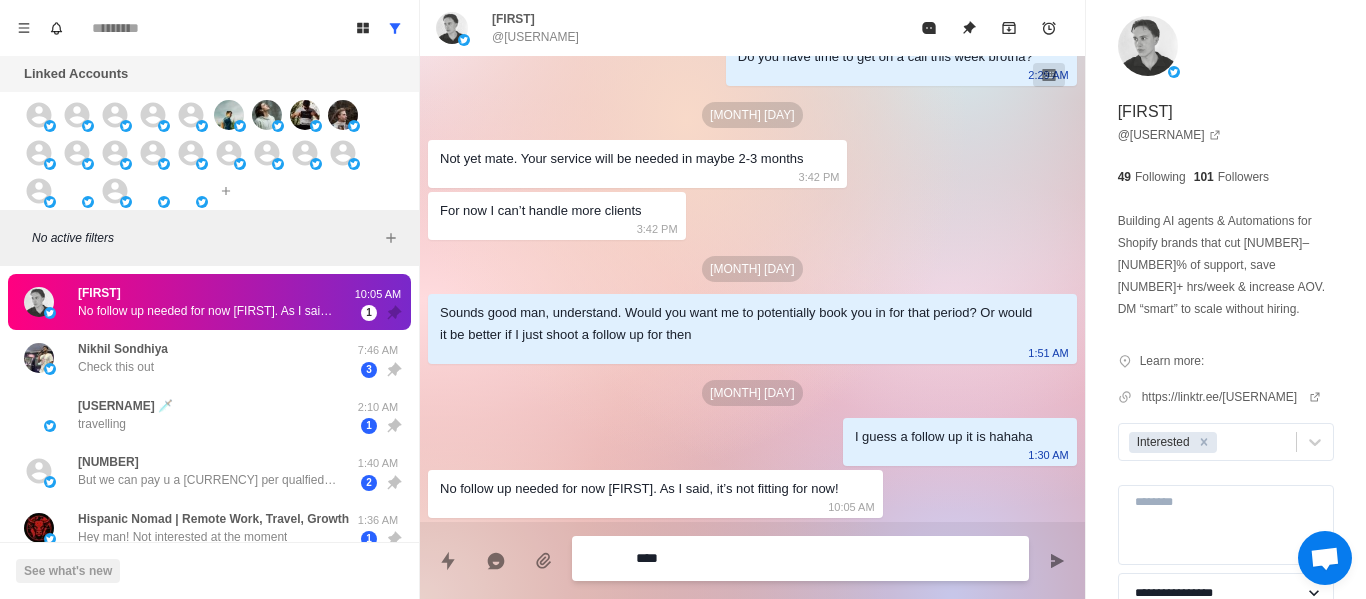 type on "*" 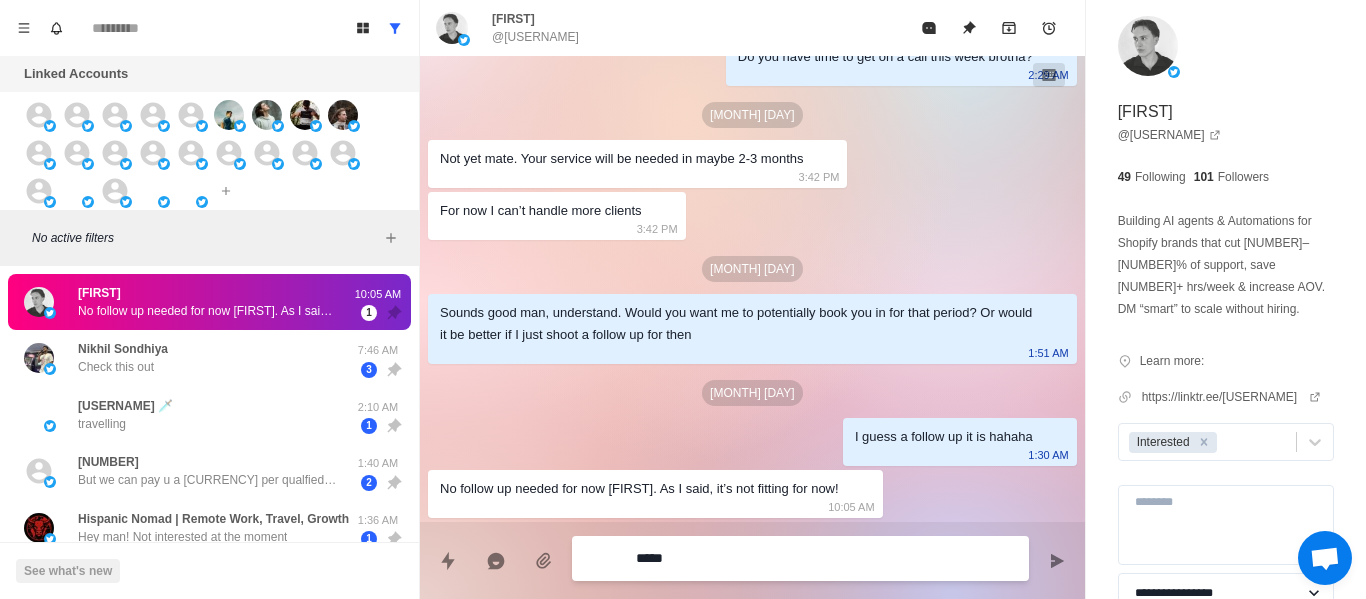 type on "*" 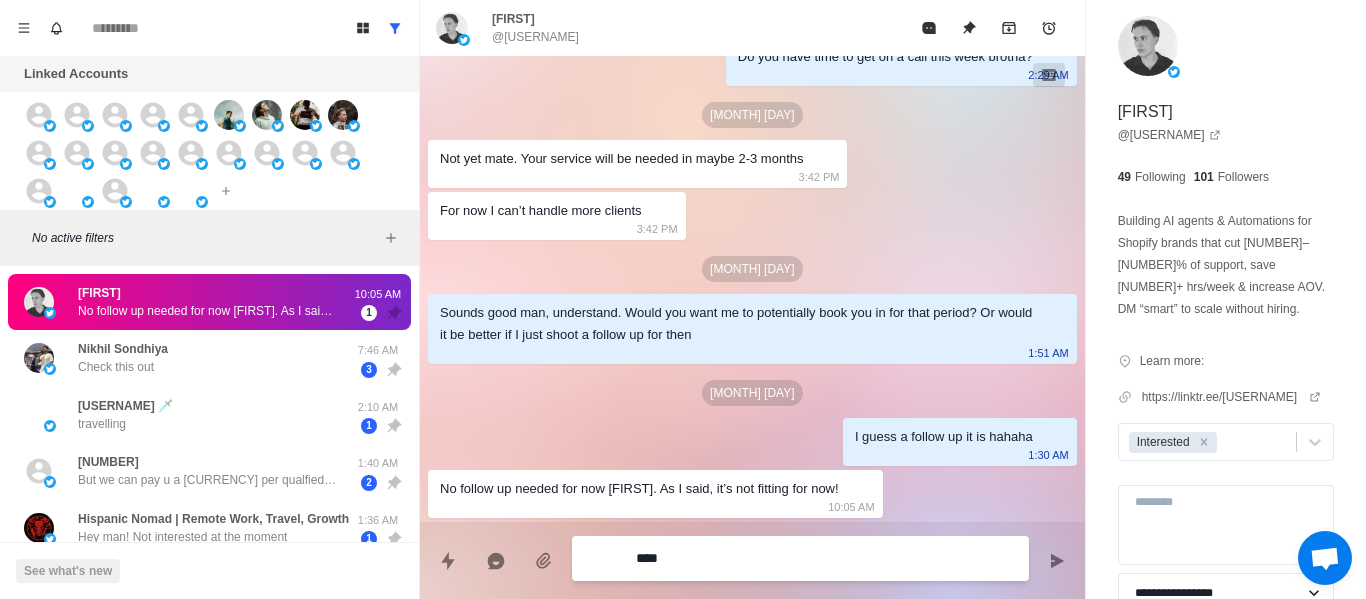 type on "*" 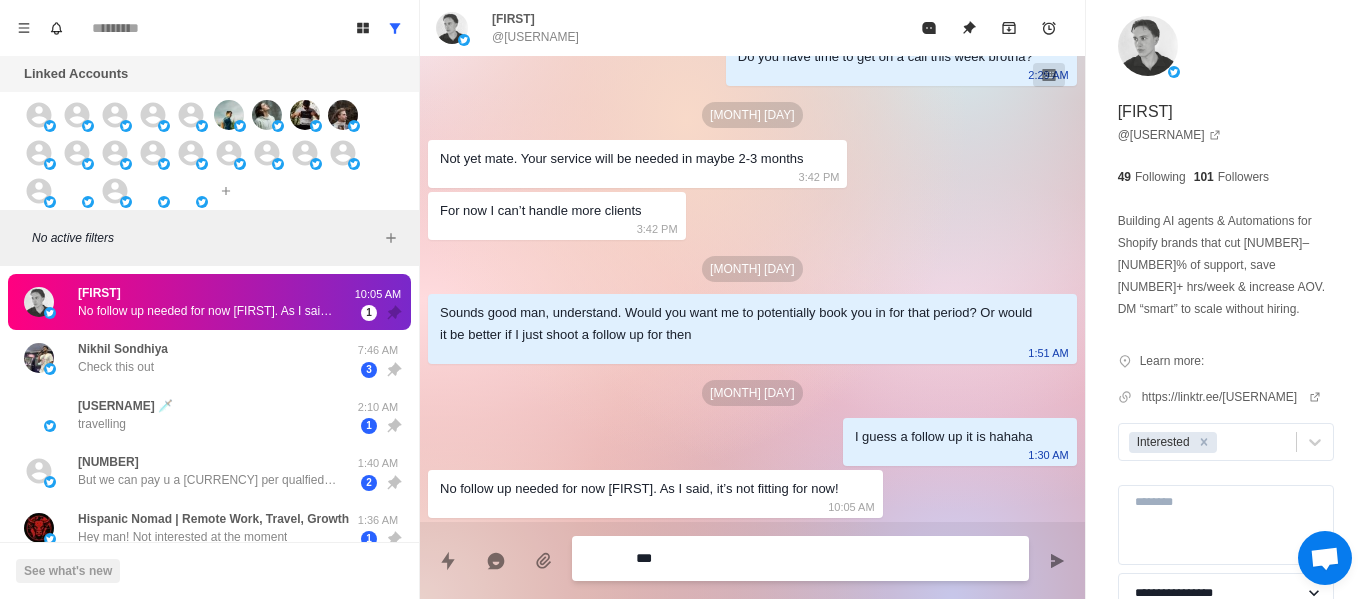 type on "*" 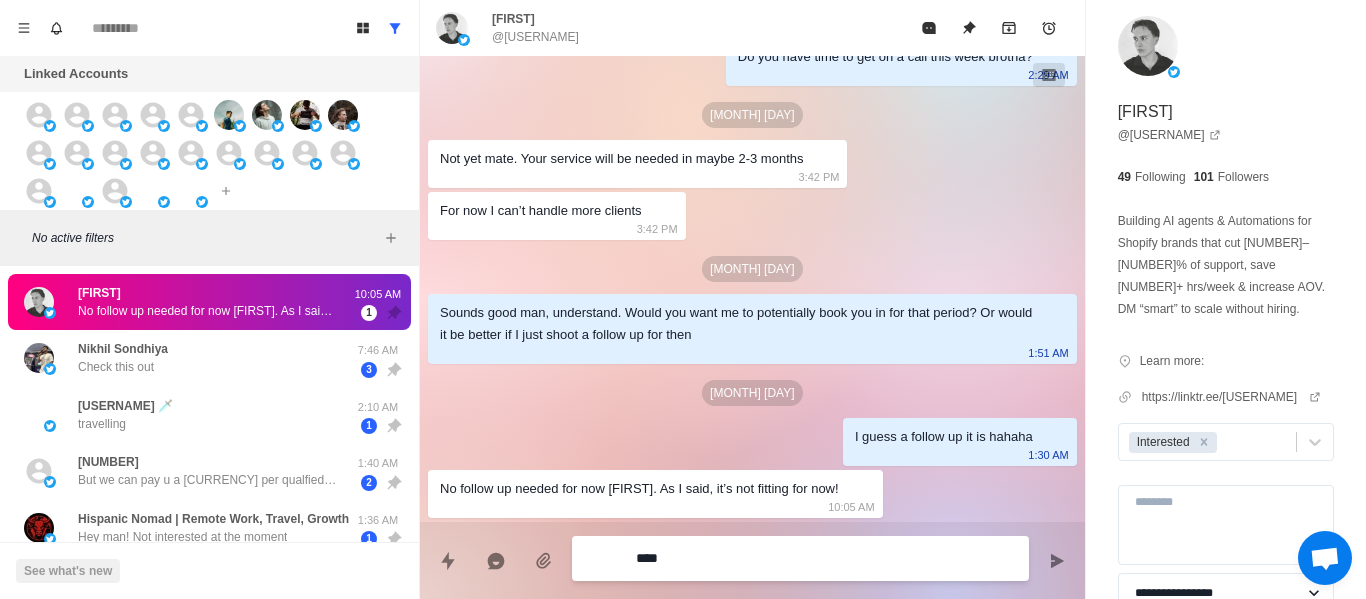 type on "*" 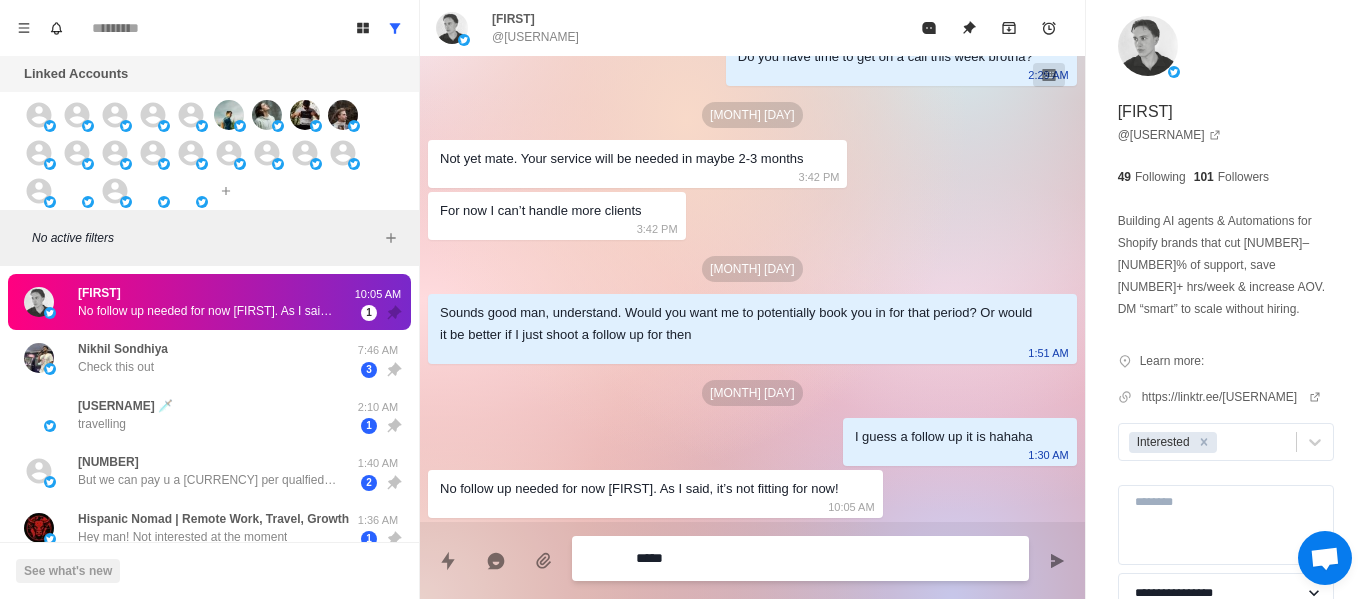 type on "*" 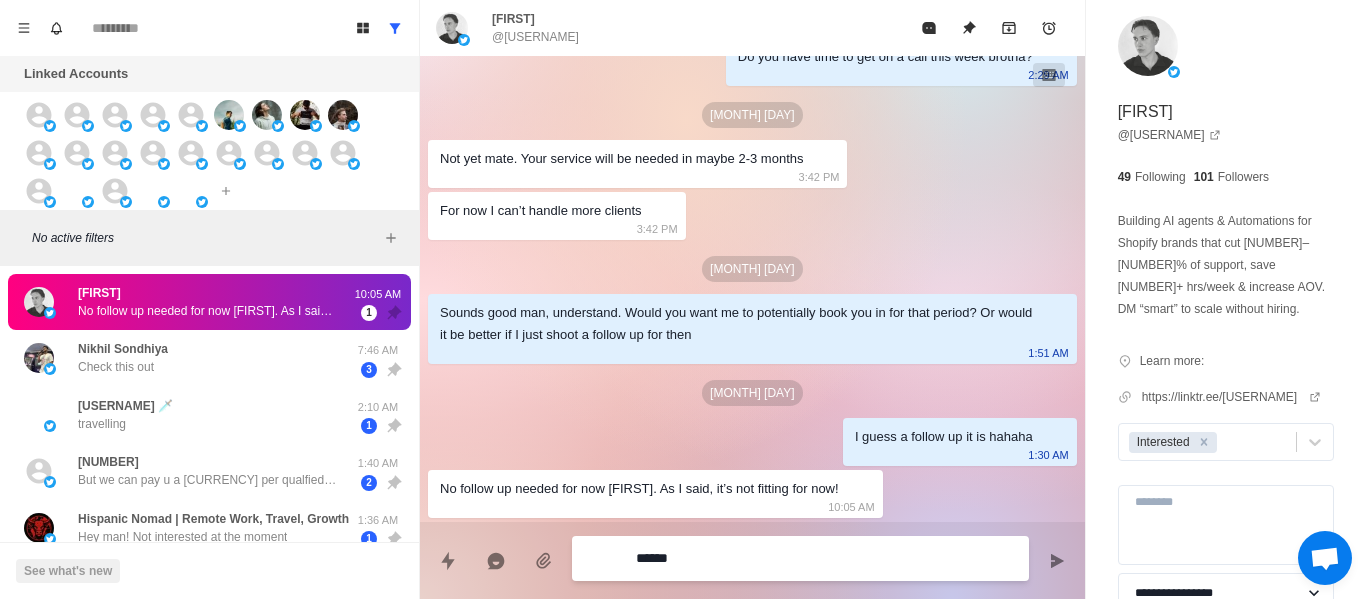 type on "*" 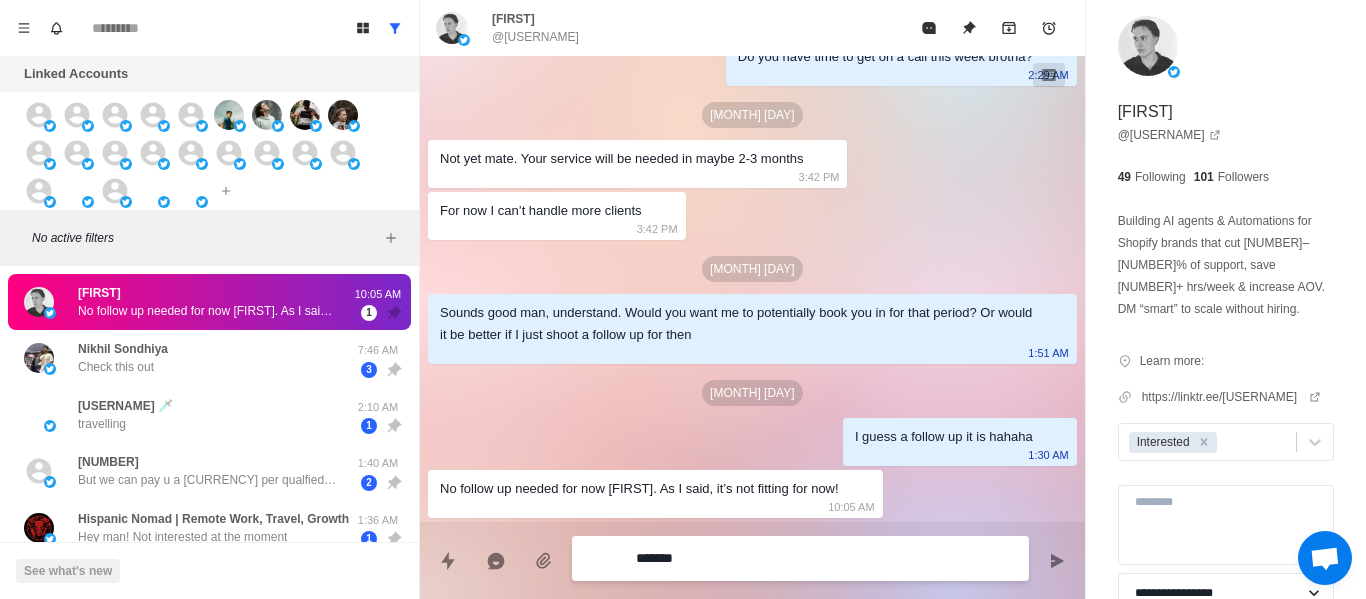 type on "*" 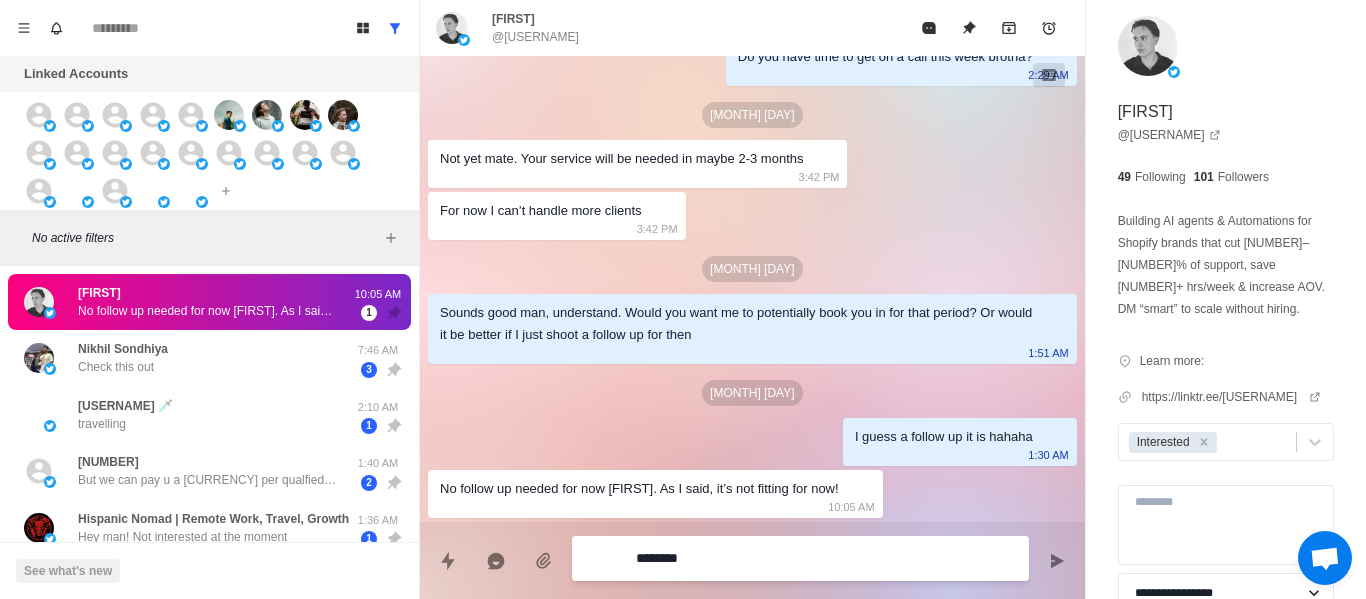 type on "*" 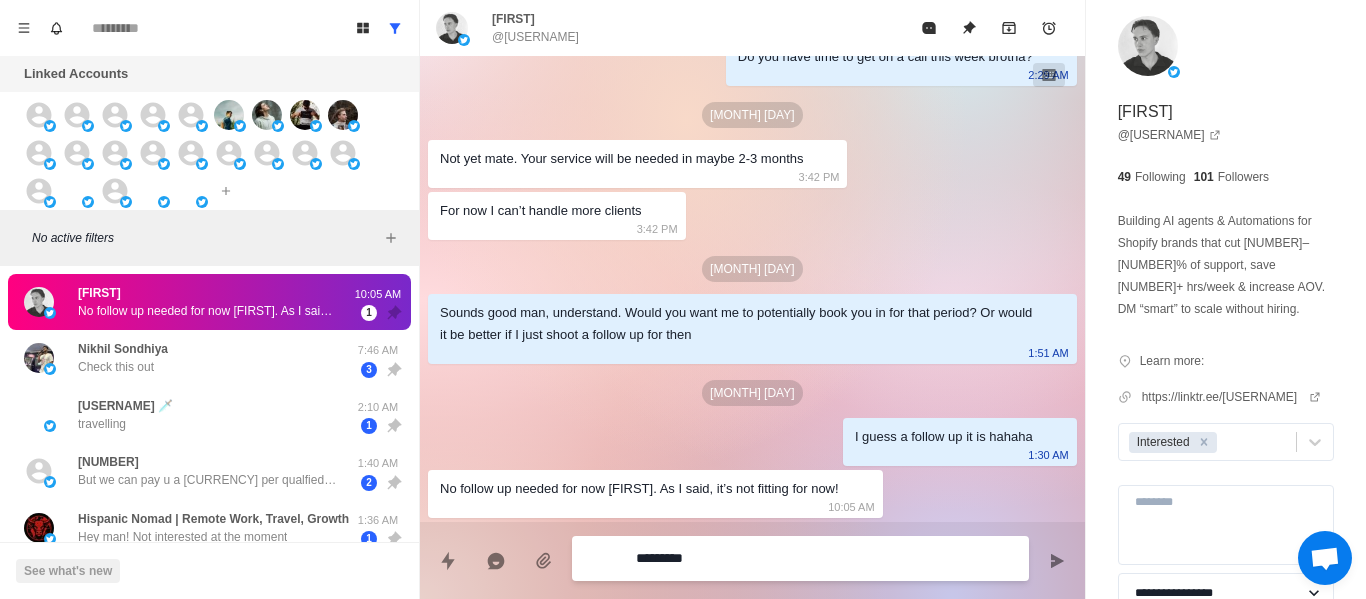 type on "*" 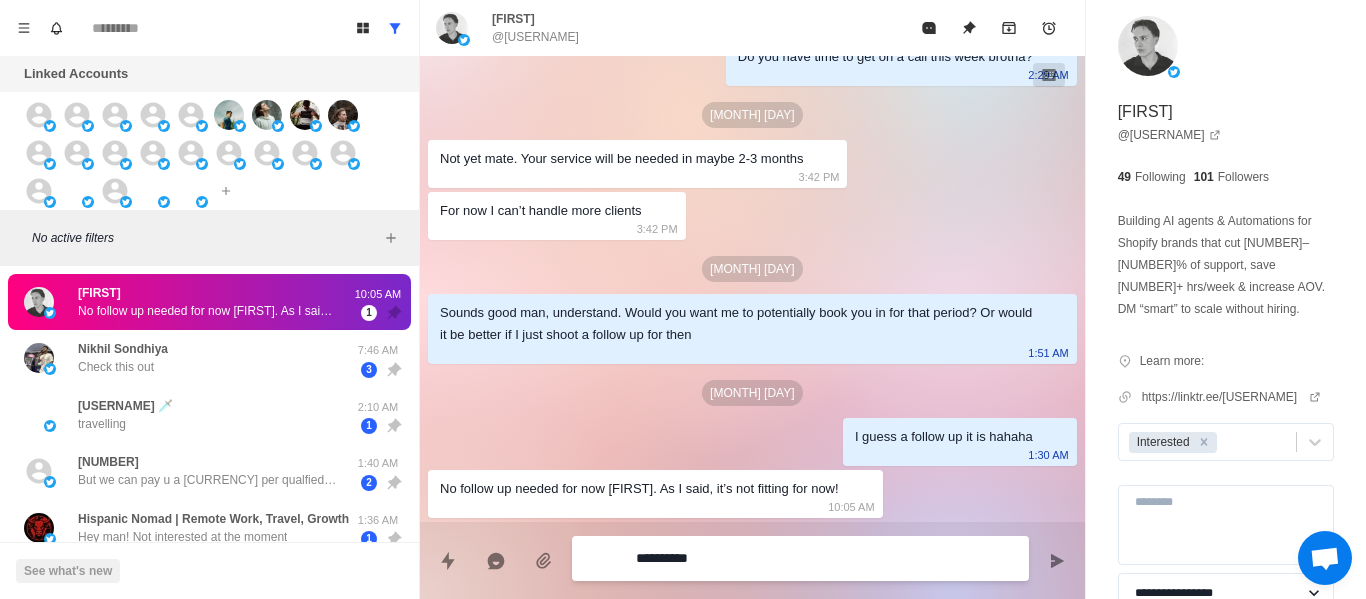 type on "*" 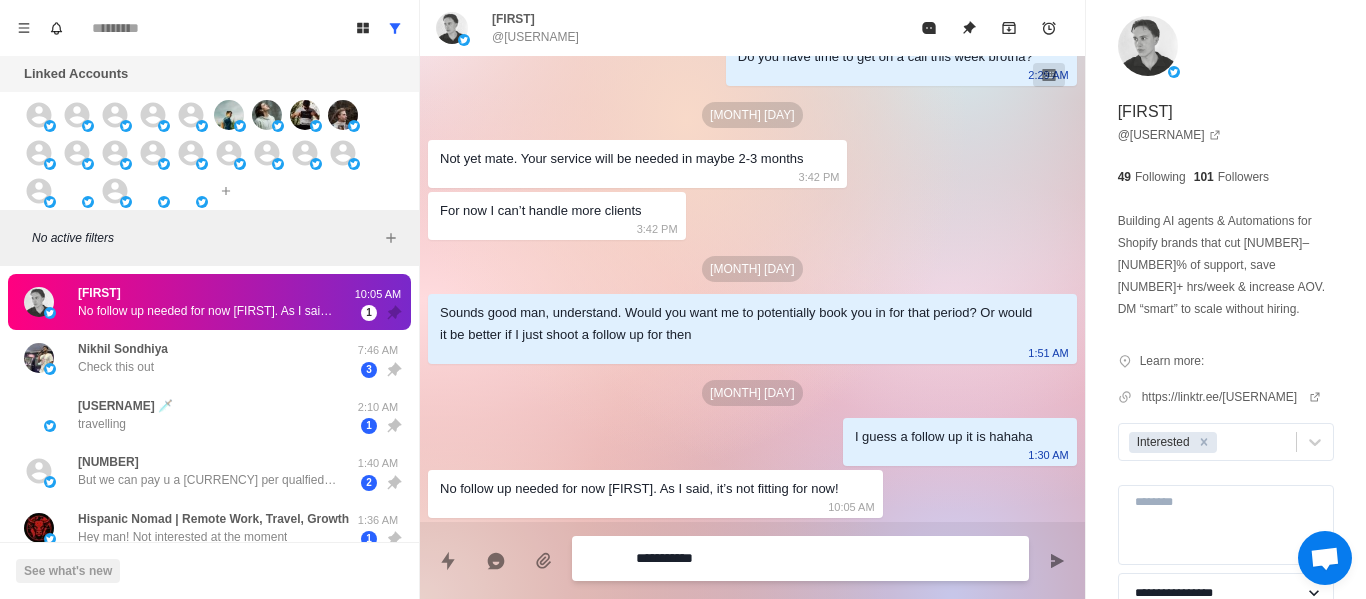 type on "*" 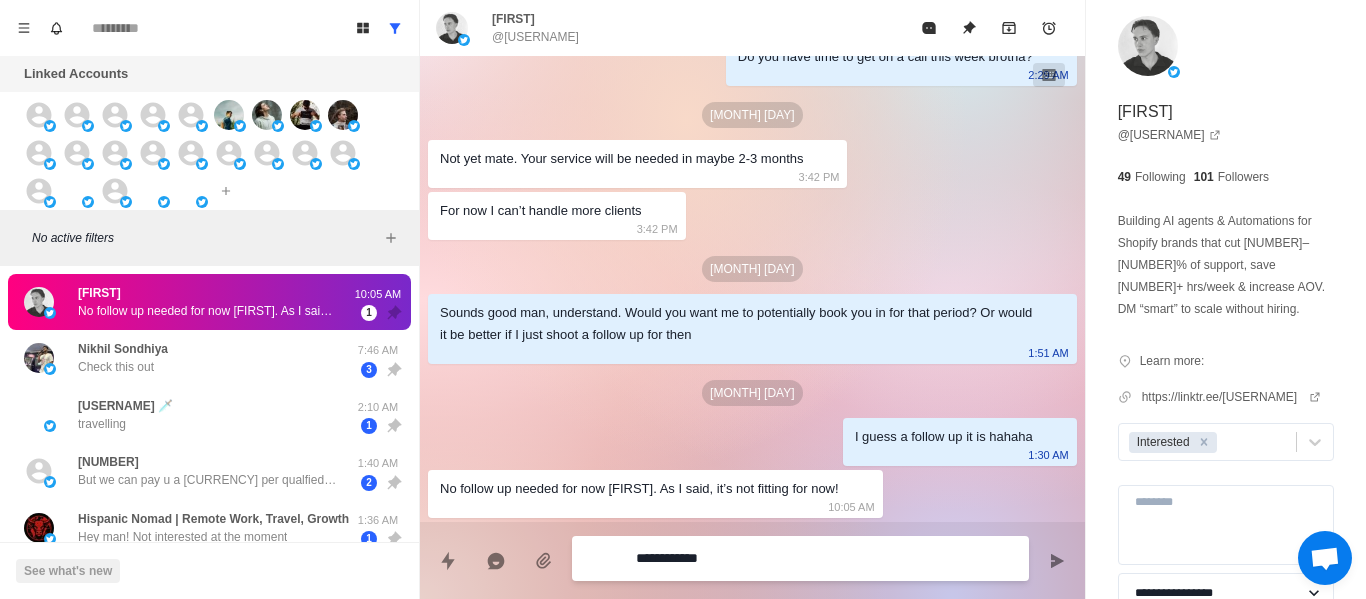 type on "*" 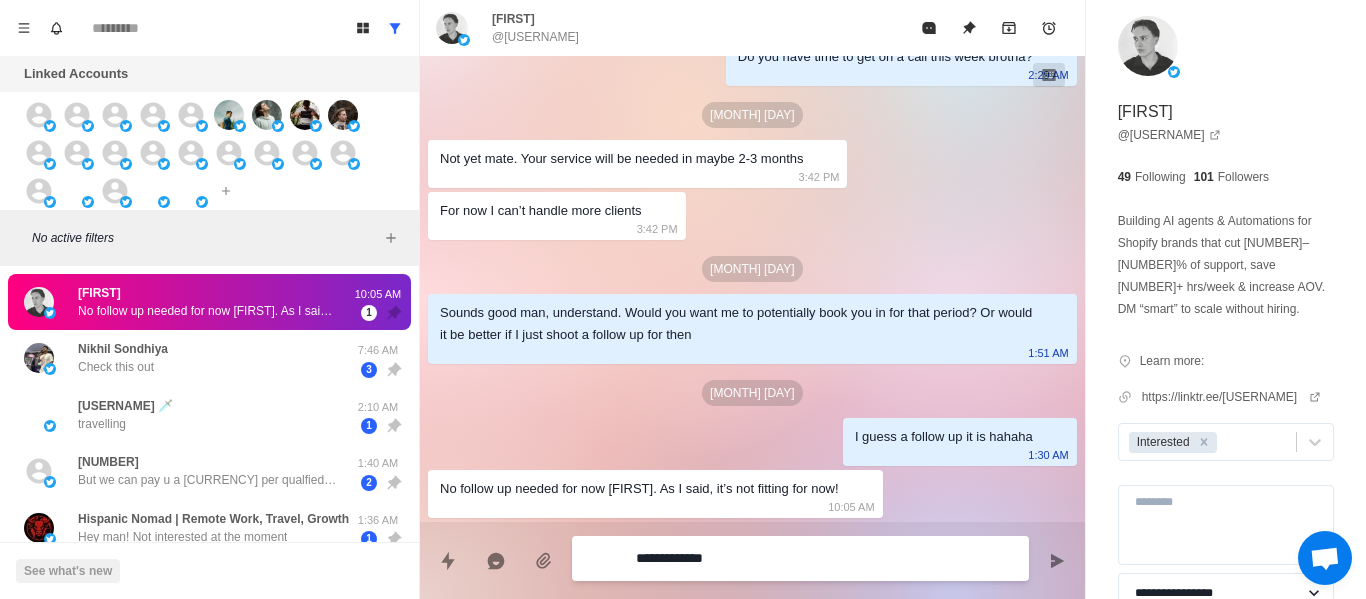 type on "*" 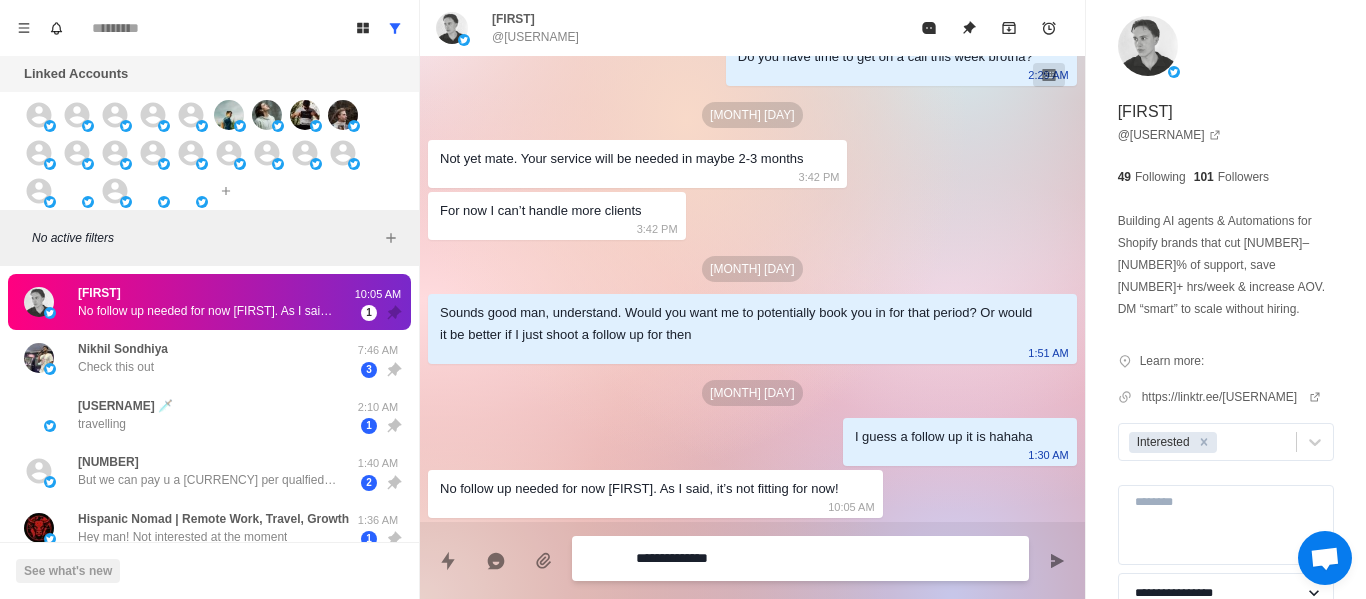 type on "*" 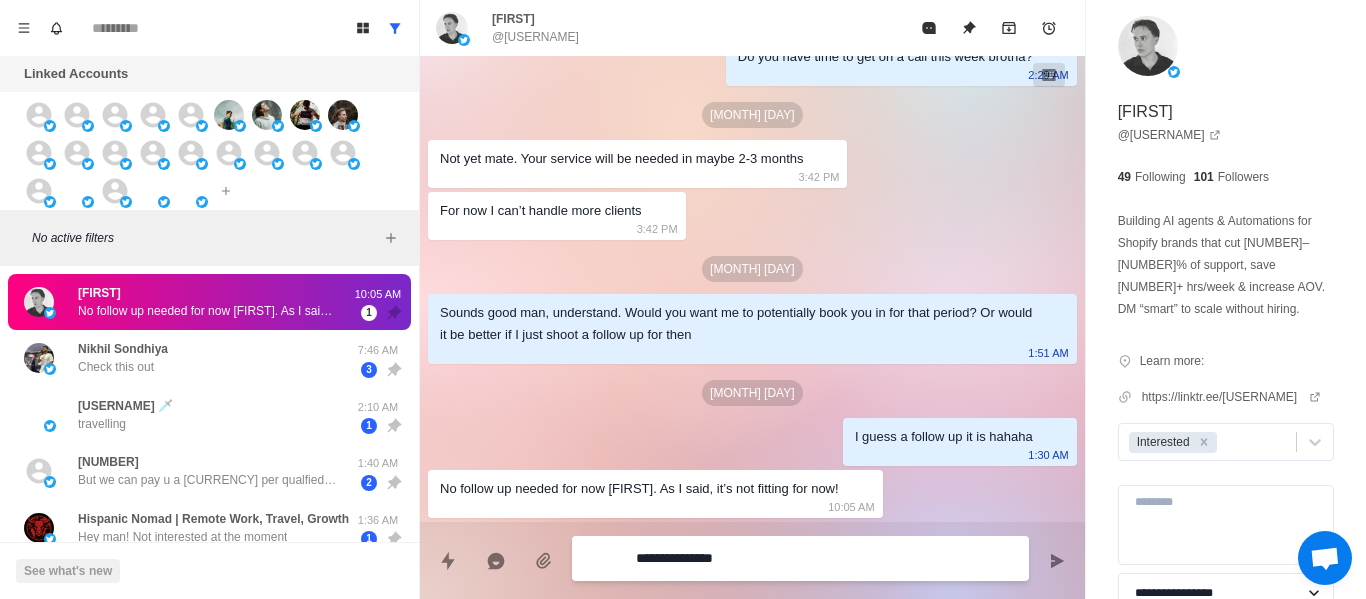 type on "*" 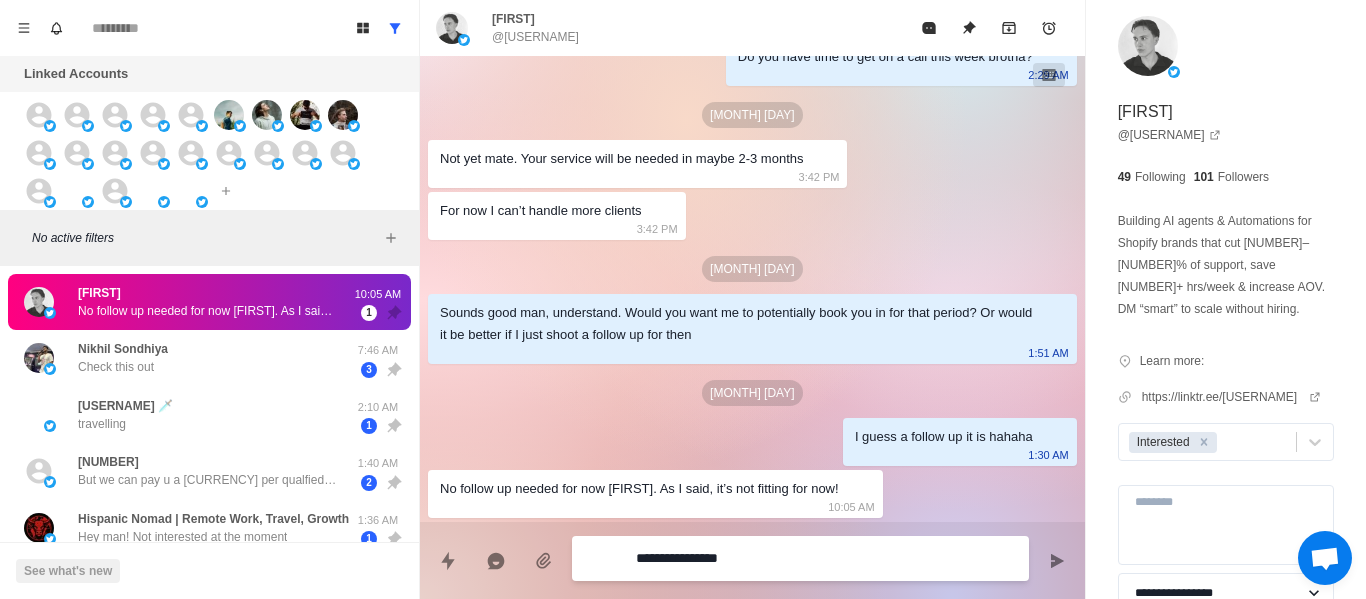 type on "*" 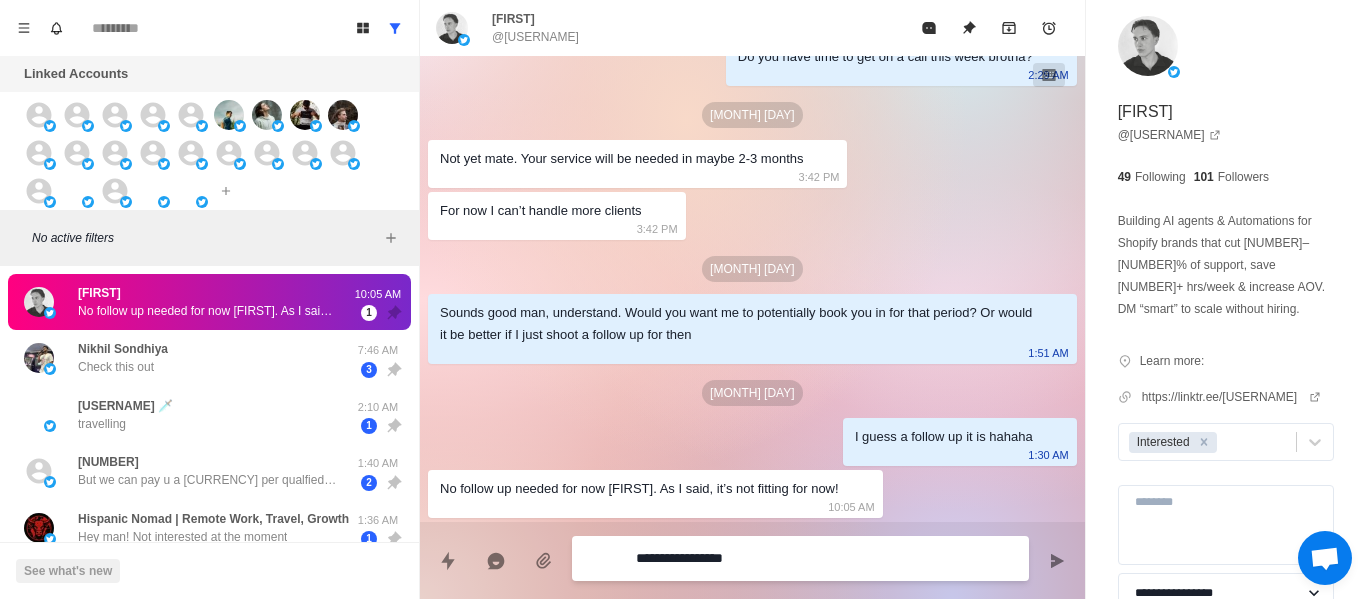 type on "*" 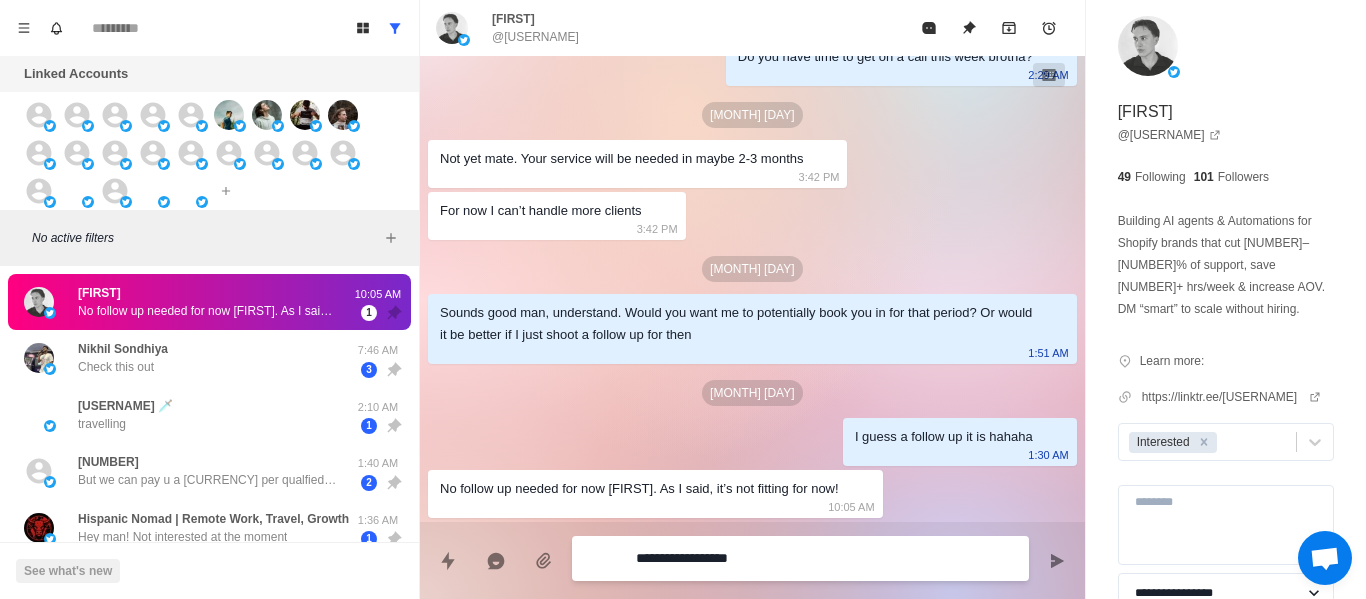 type on "*" 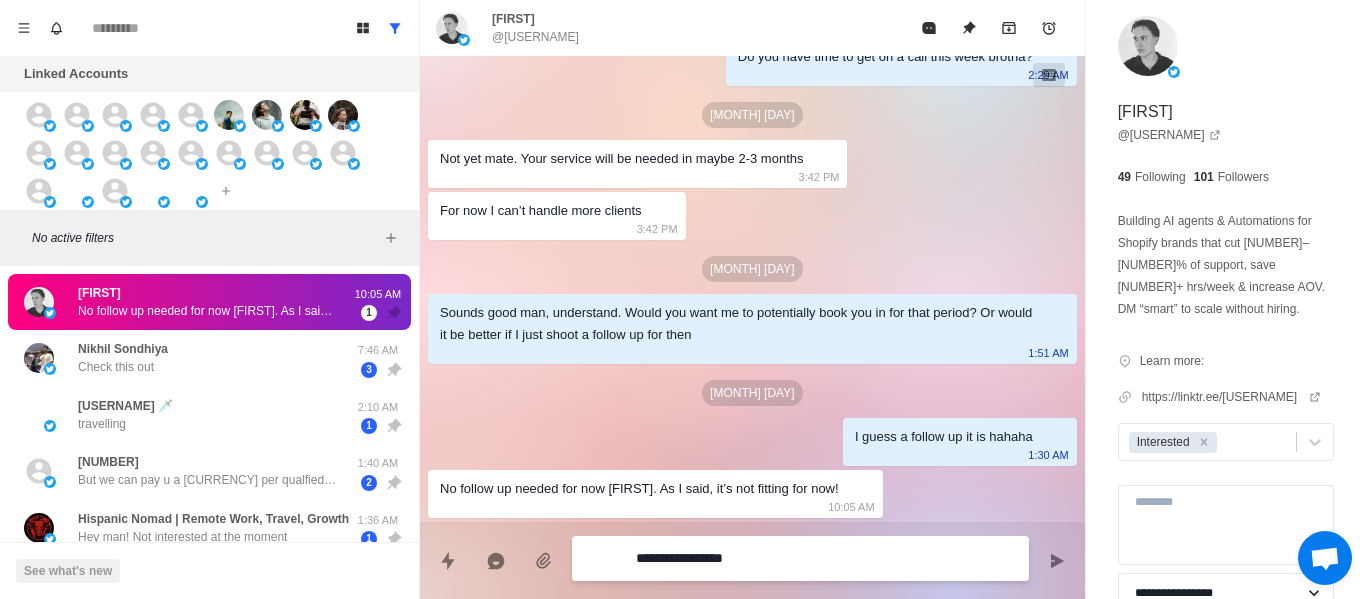 type on "*" 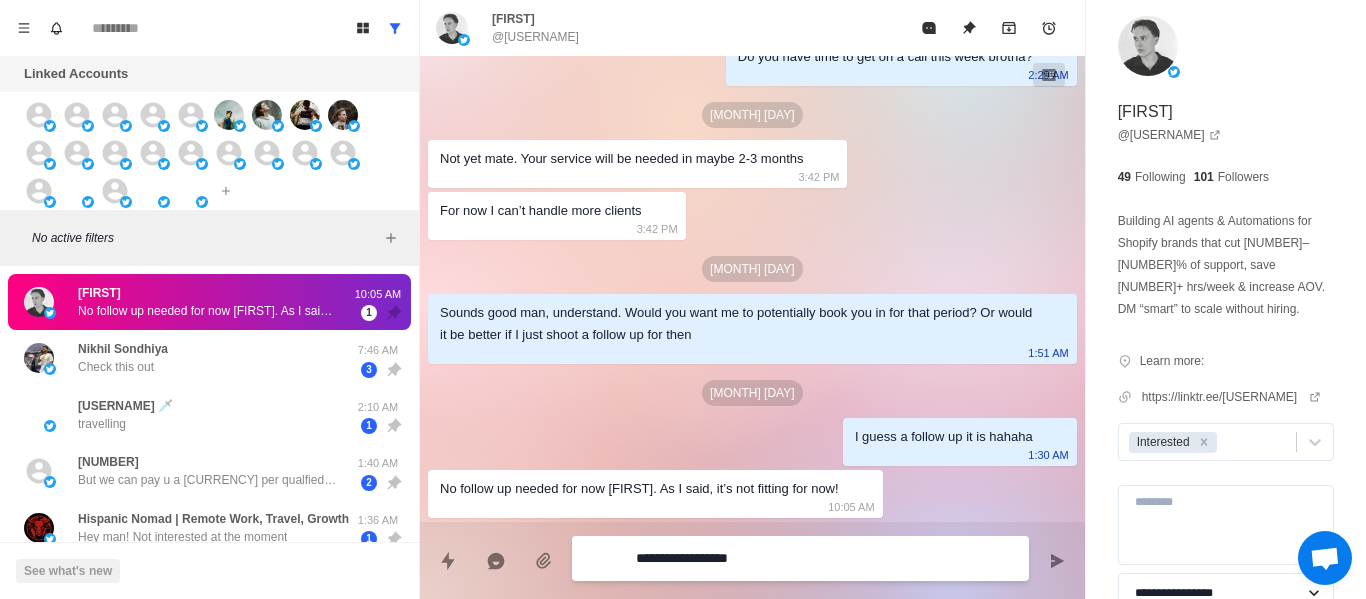type on "*" 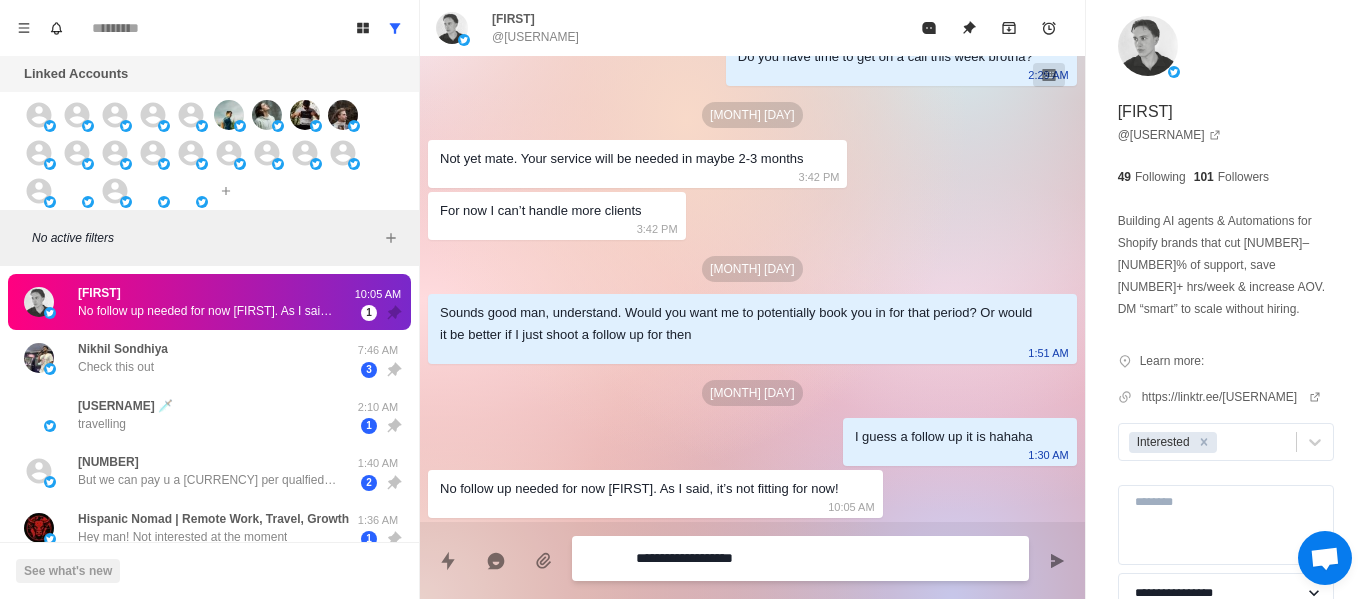 type 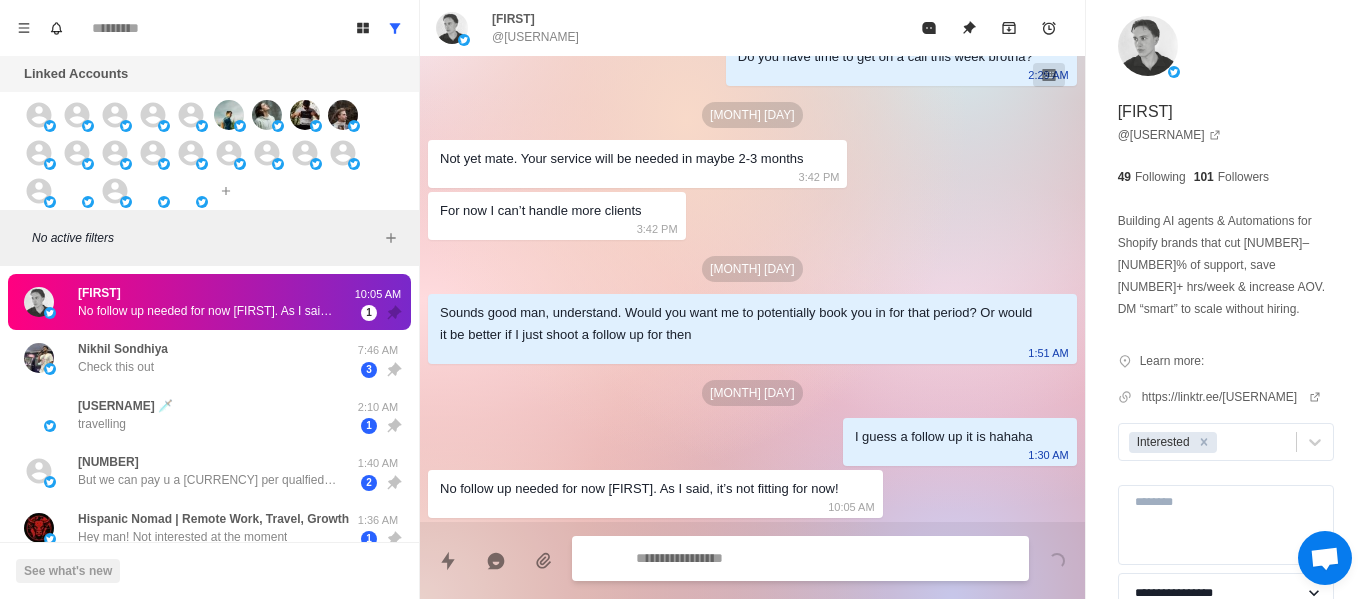 scroll, scrollTop: 2840, scrollLeft: 0, axis: vertical 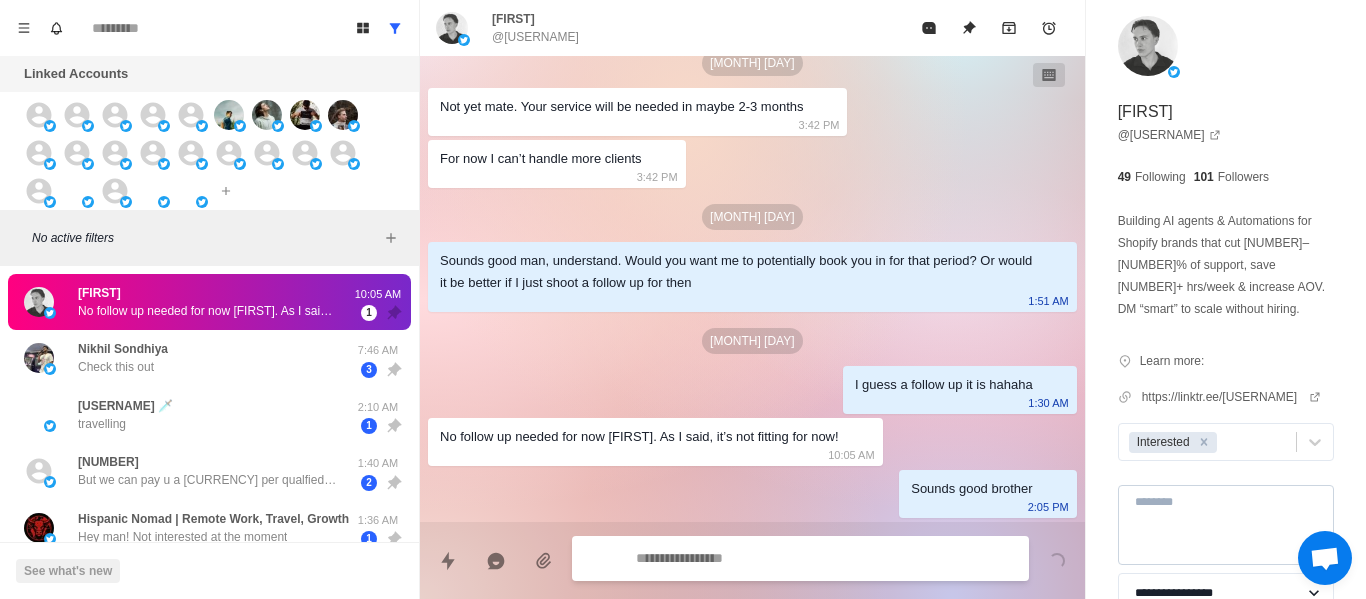 type on "*" 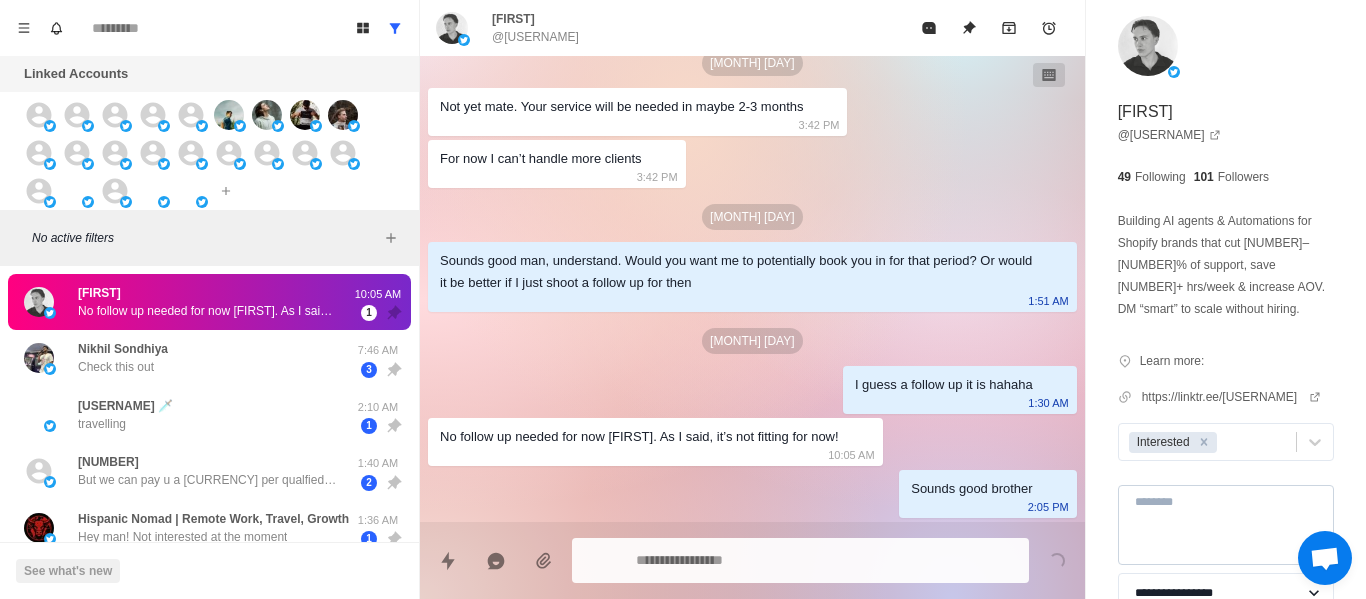 click at bounding box center [1226, 525] 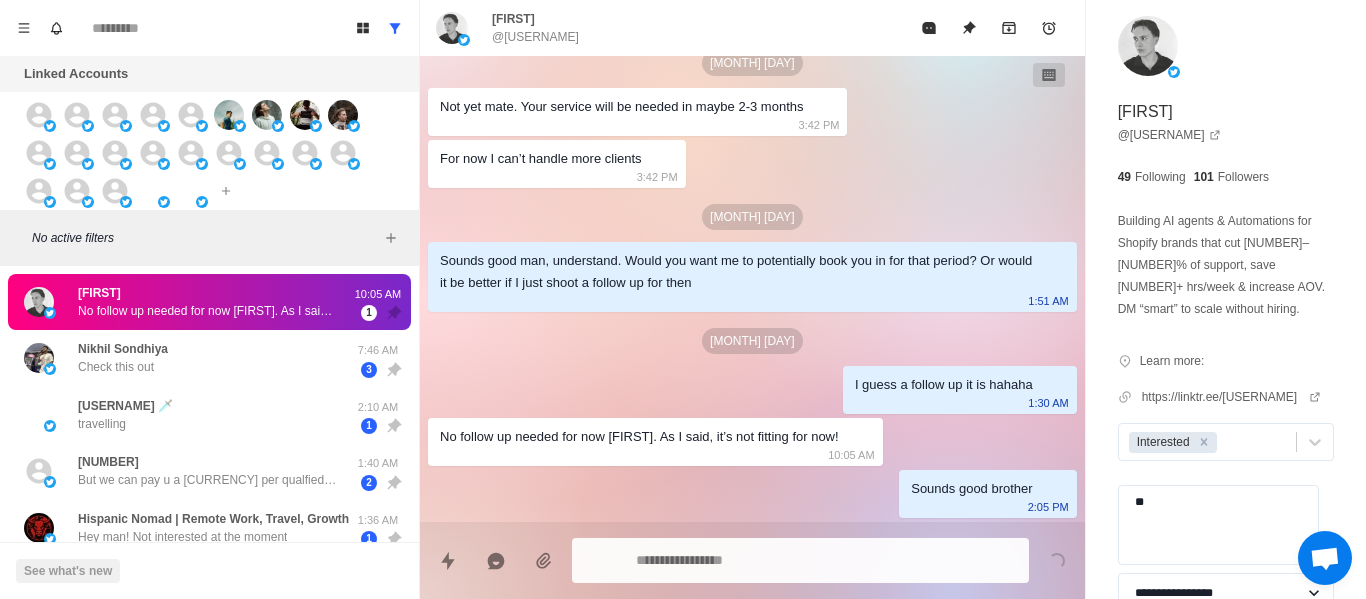 type on "***" 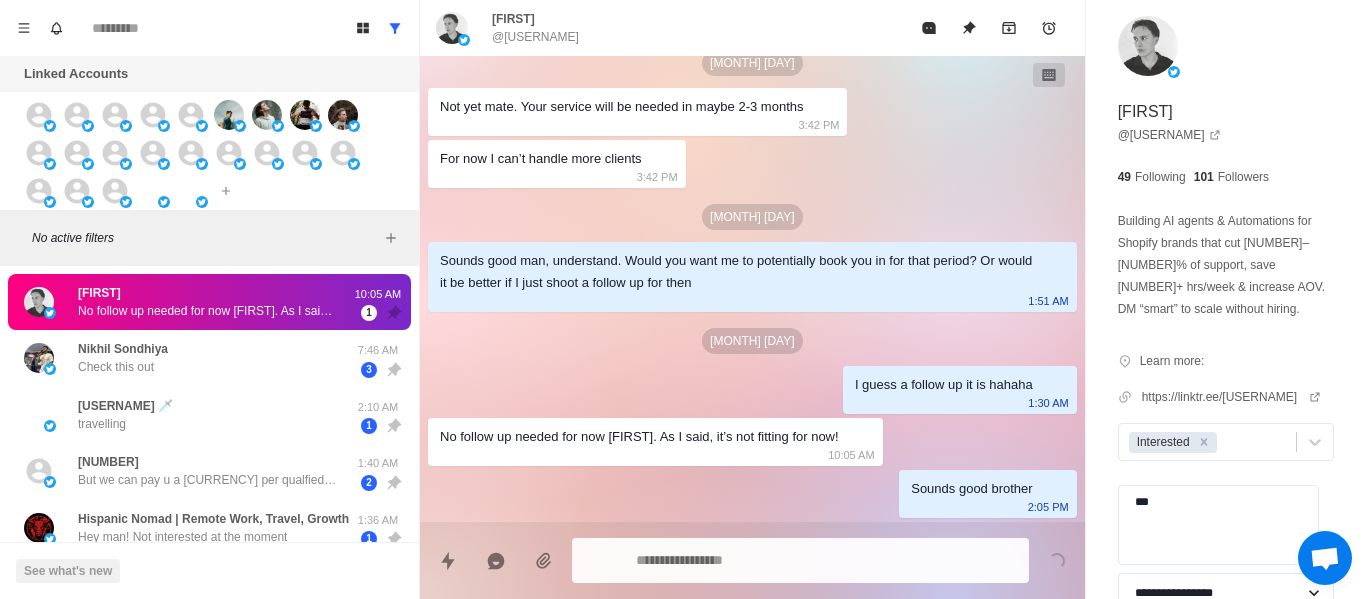 type on "*" 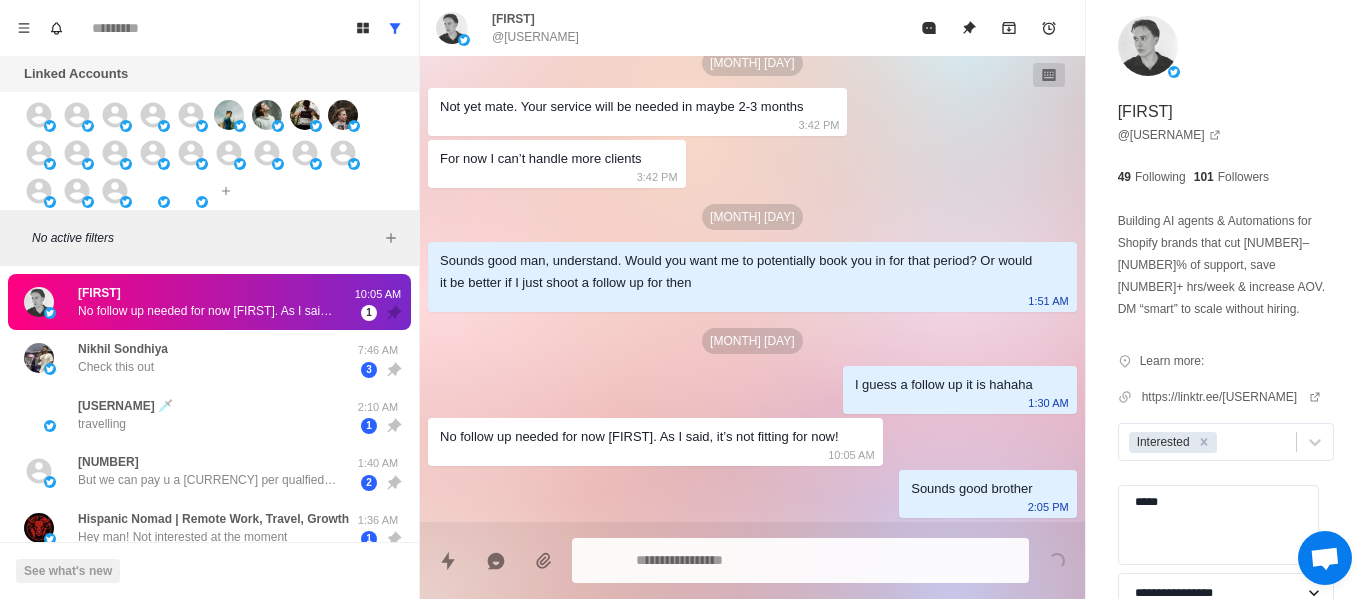 type on "******" 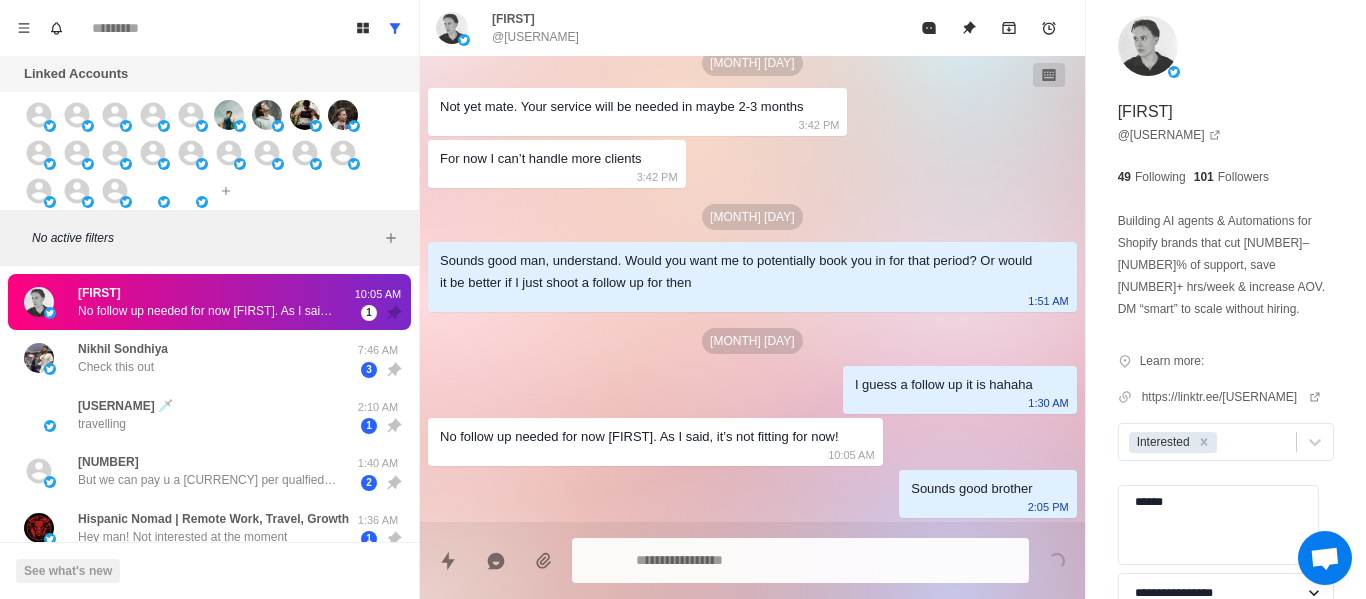 type on "*" 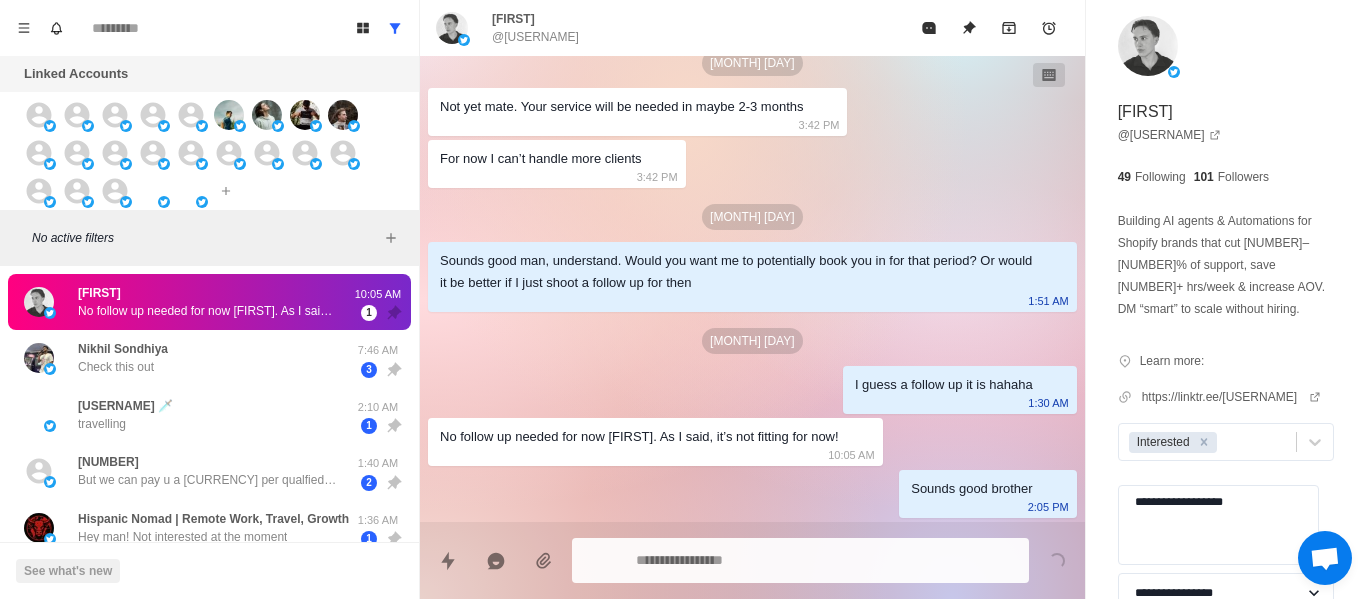 type on "**********" 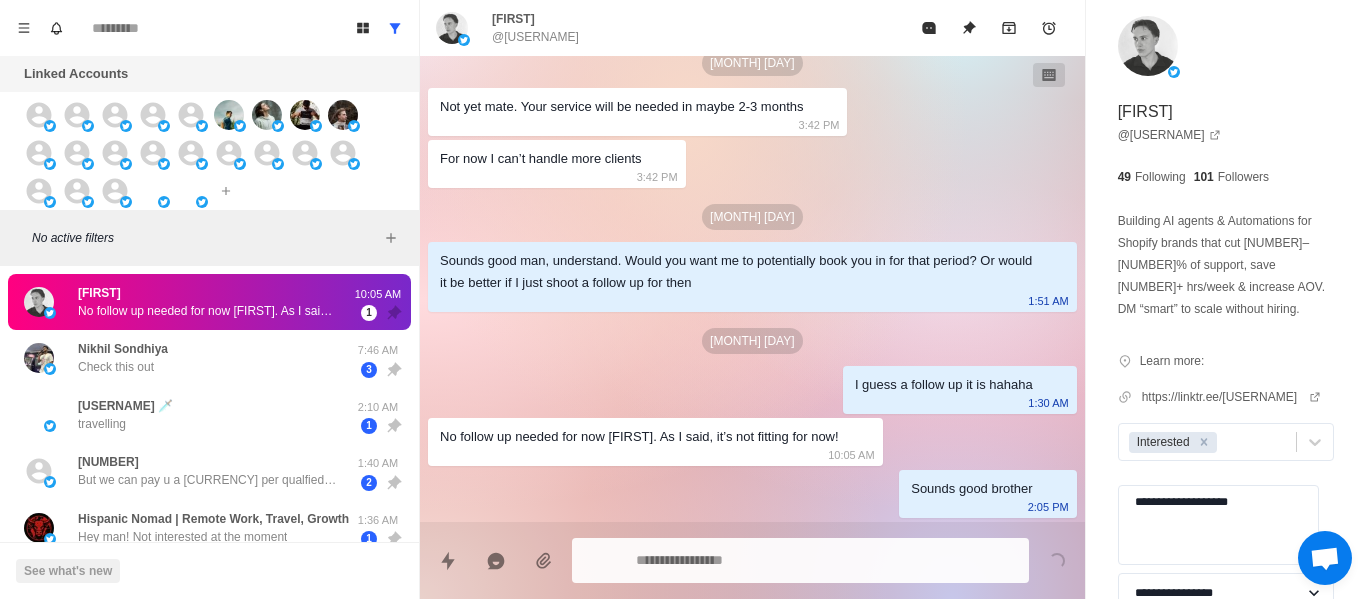type on "*" 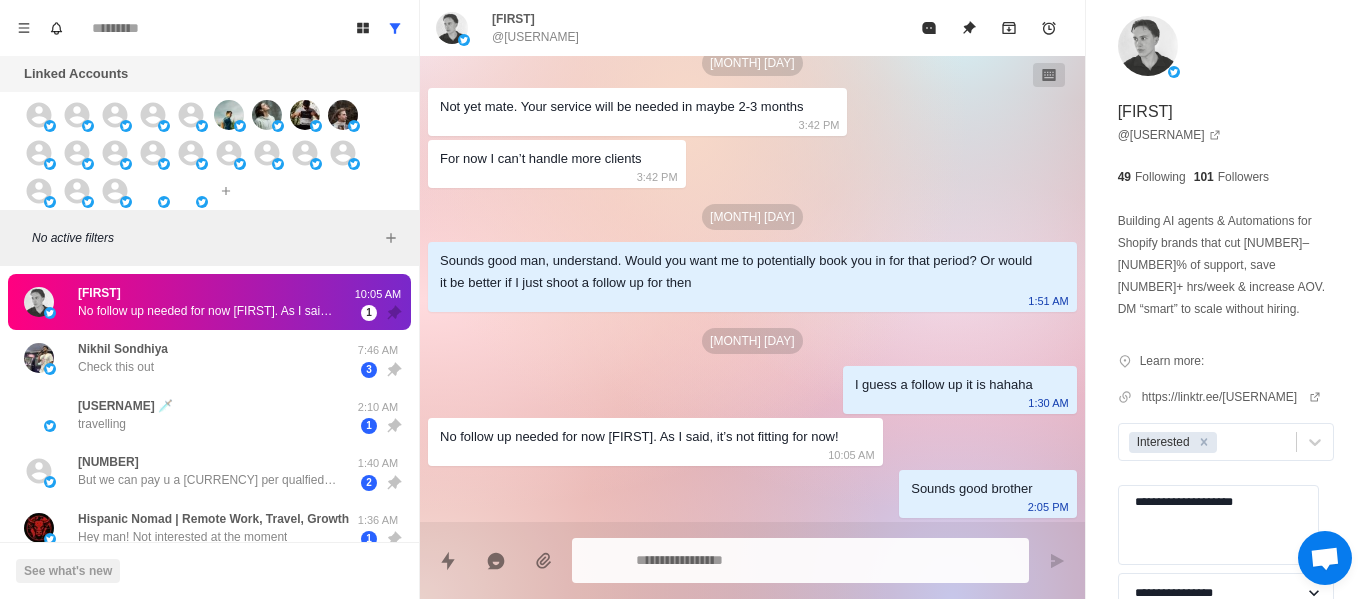type on "*" 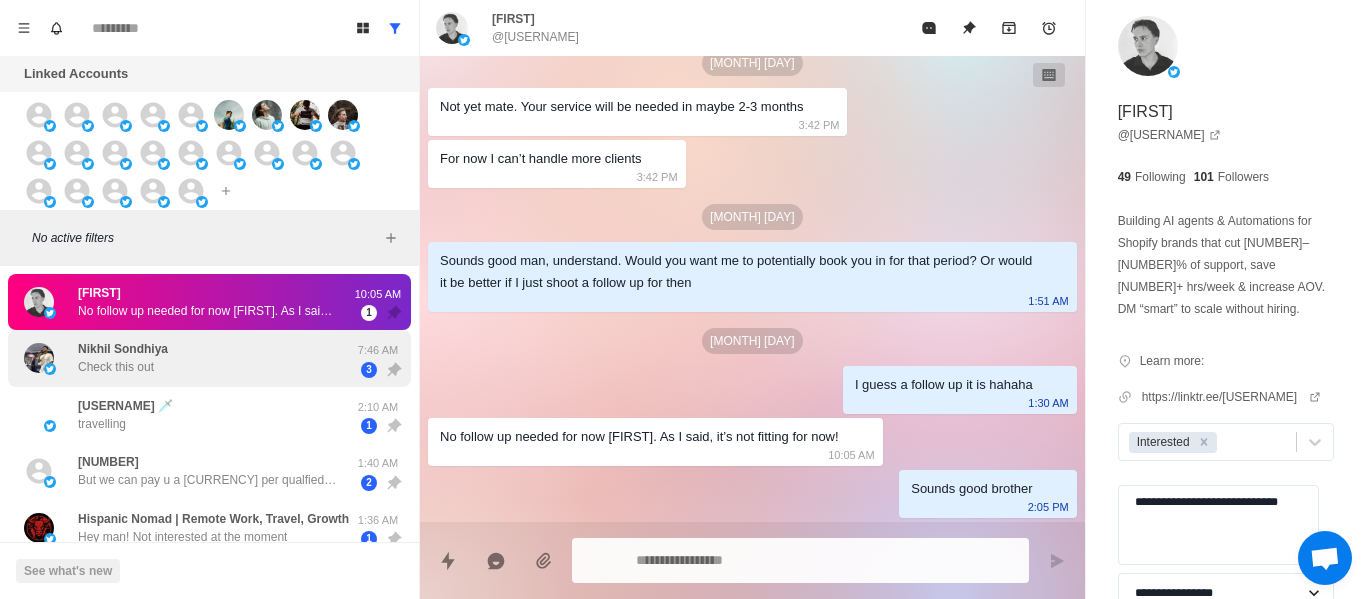 type on "**********" 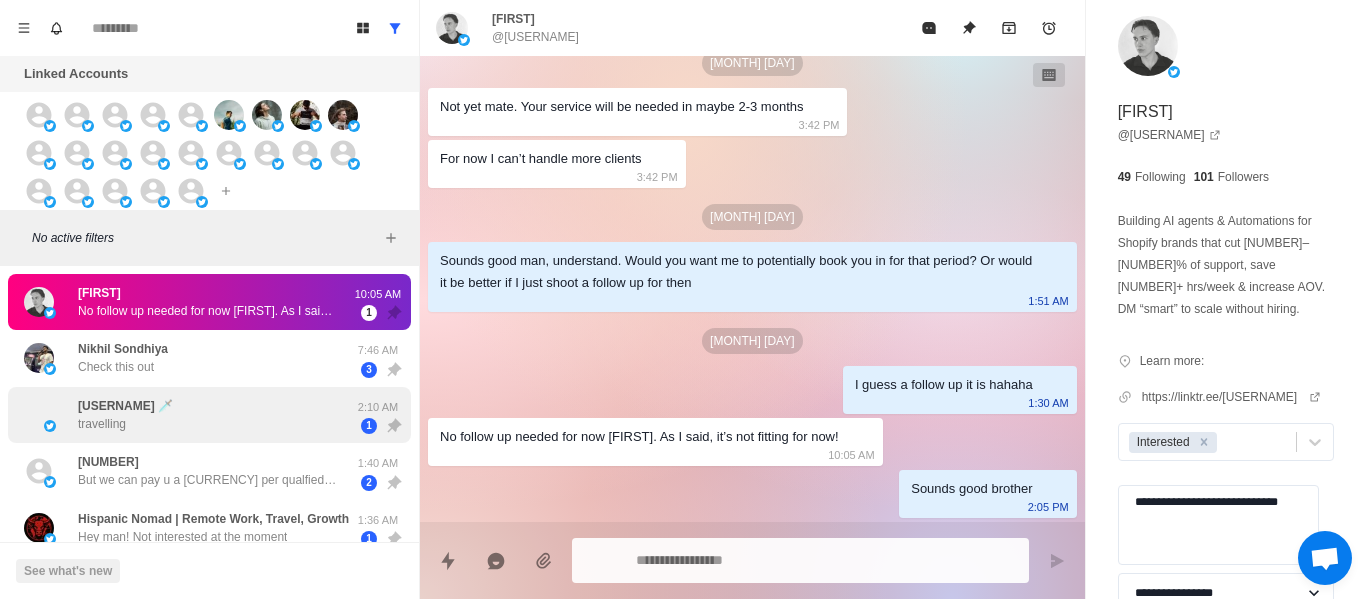 click on "[FIRST] [LAST] Check this out" at bounding box center [188, 358] 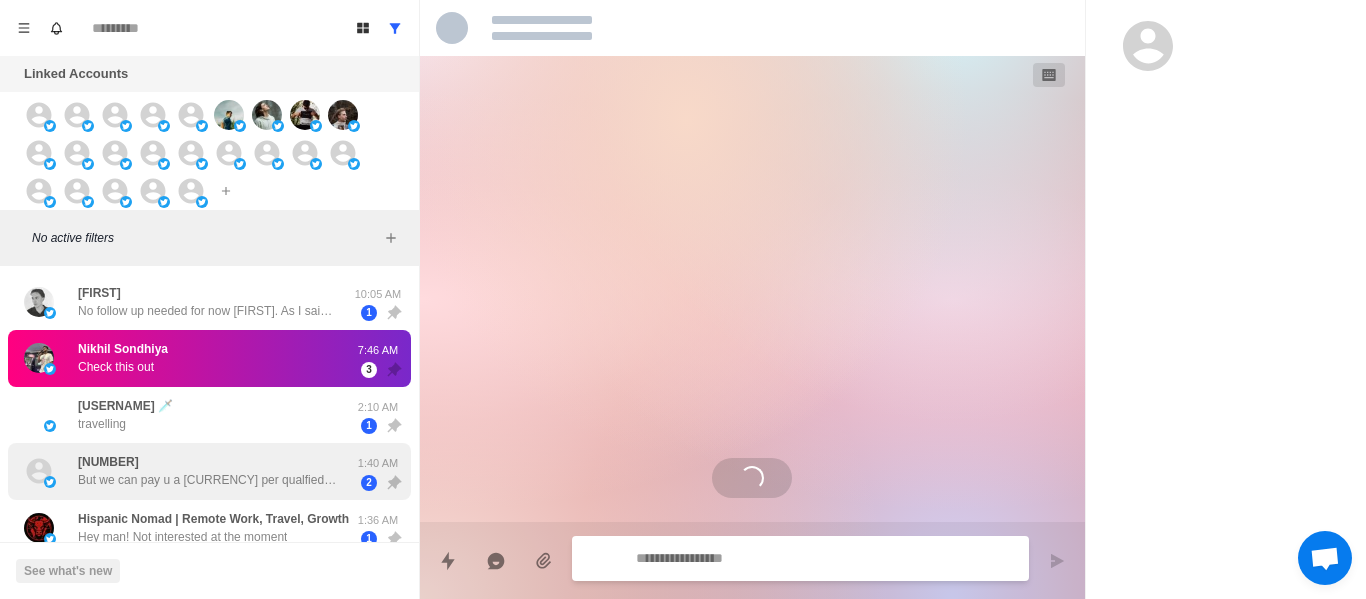 scroll, scrollTop: 0, scrollLeft: 0, axis: both 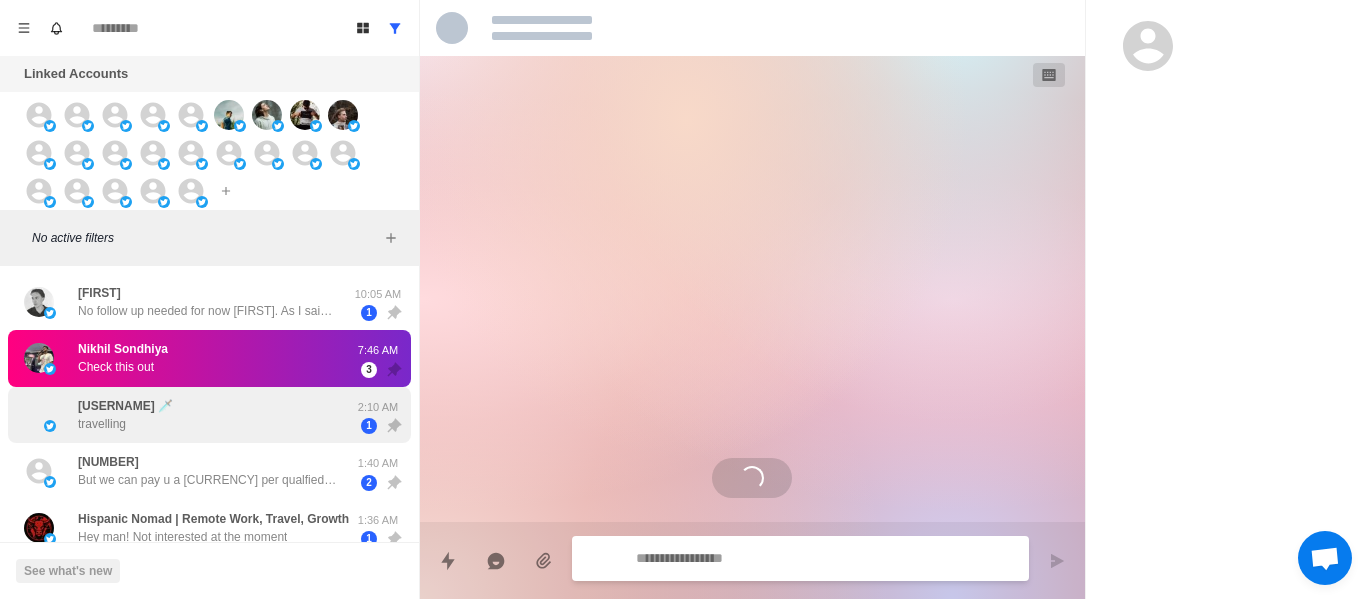 click on "[NUMBER] [CURRENCY] per qualified call u get us [TIME] [NUMBER]" at bounding box center (209, 471) 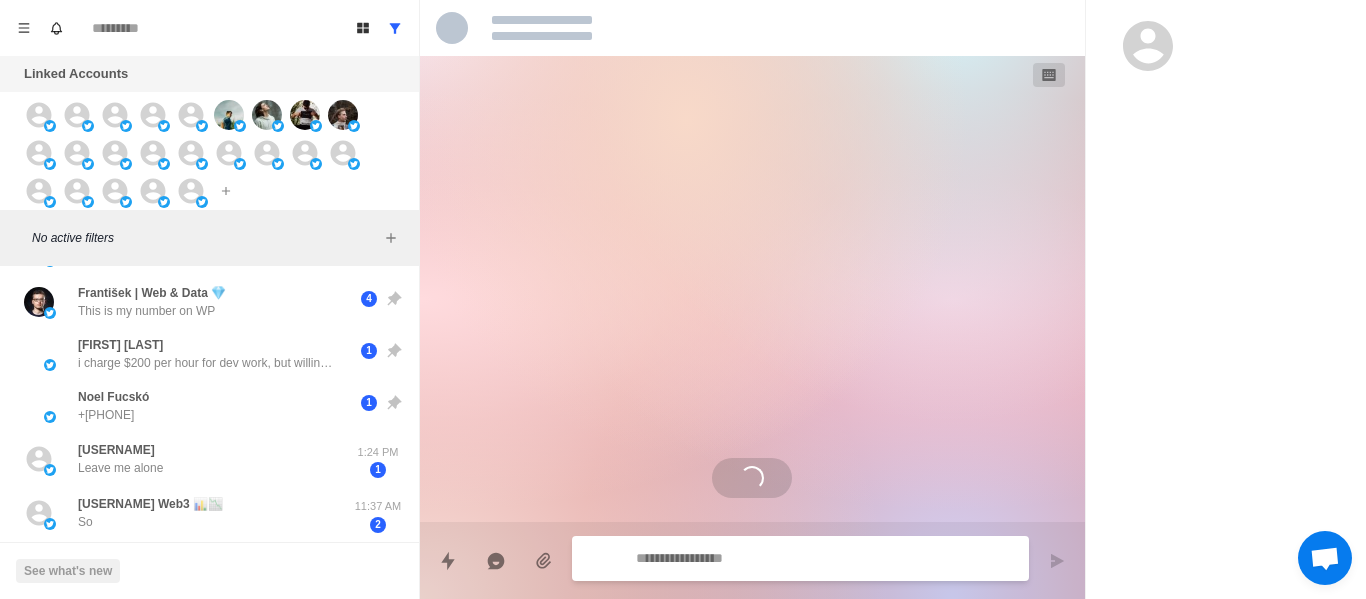 scroll, scrollTop: 700, scrollLeft: 0, axis: vertical 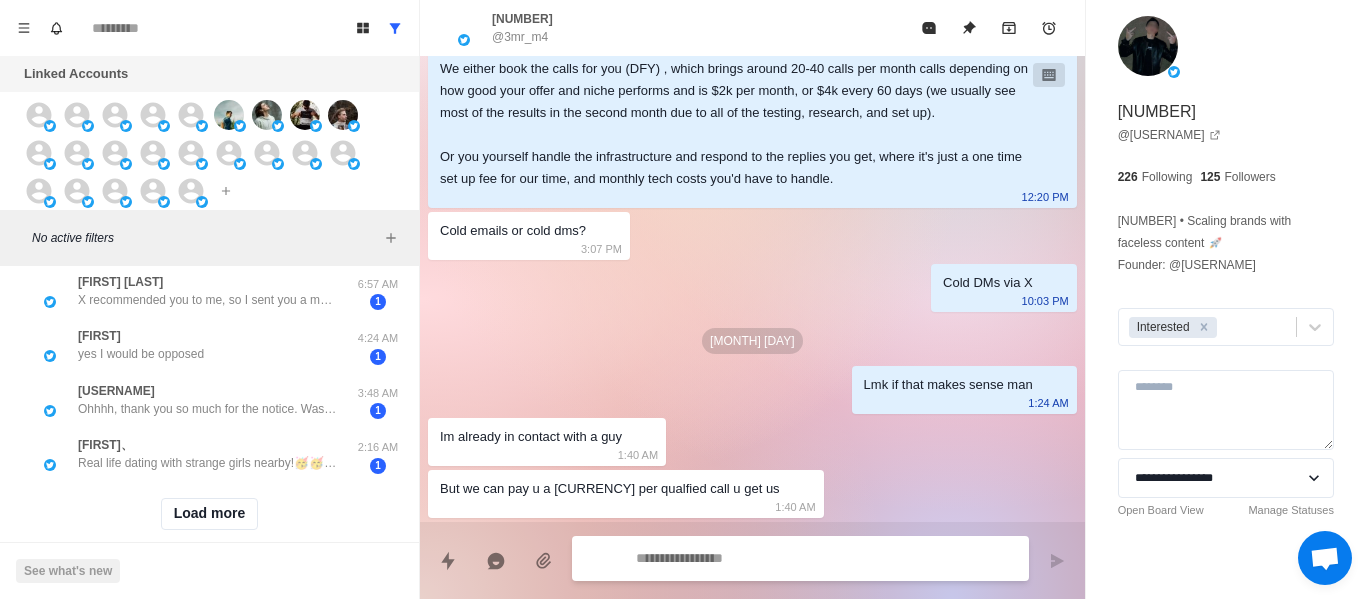 click on "Load more" at bounding box center [209, 514] 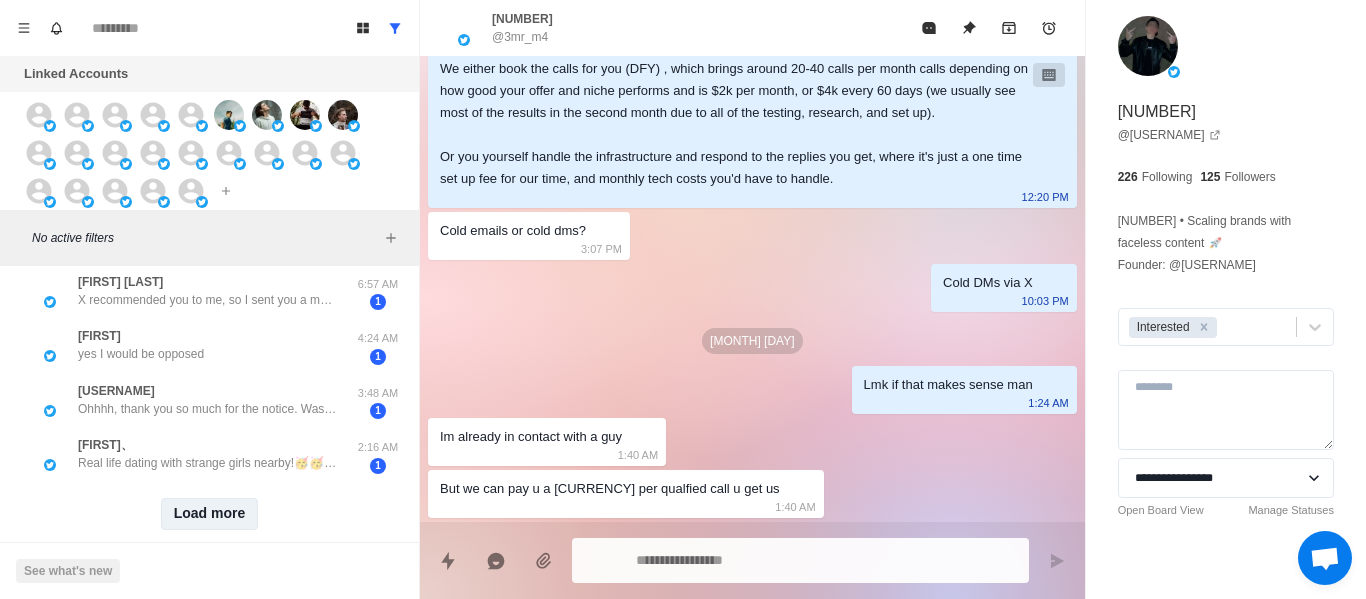 click on "Load more" at bounding box center [210, 514] 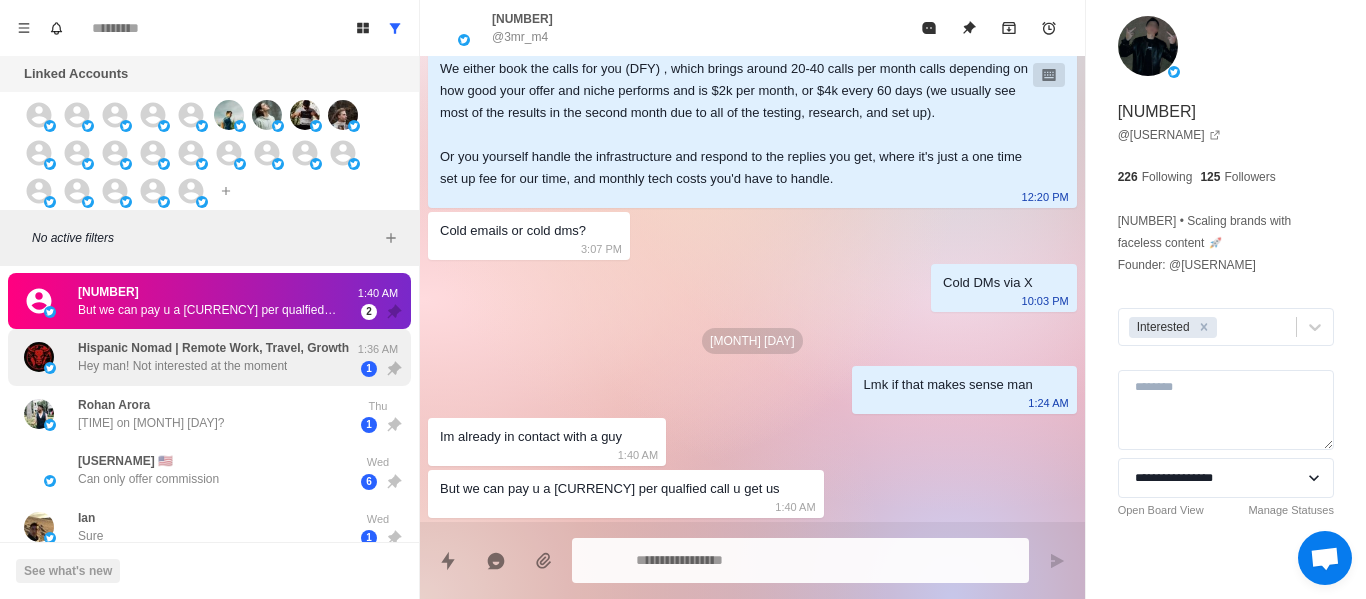 scroll, scrollTop: 0, scrollLeft: 0, axis: both 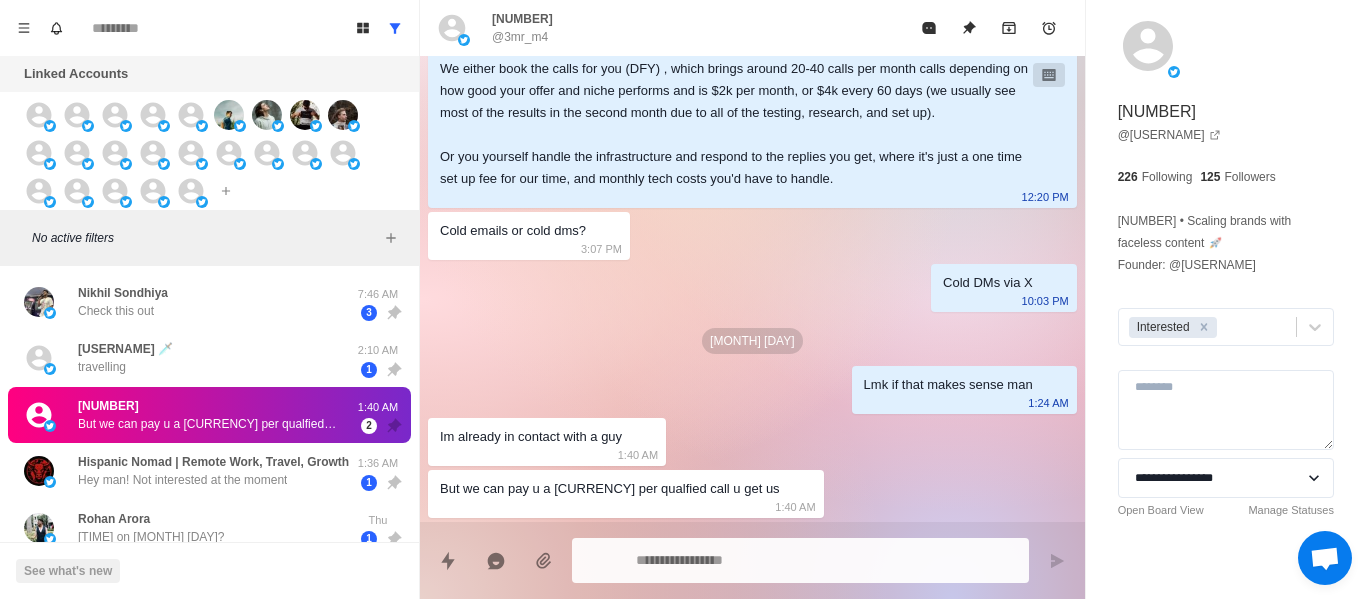 drag, startPoint x: 188, startPoint y: 277, endPoint x: 794, endPoint y: 407, distance: 619.78705 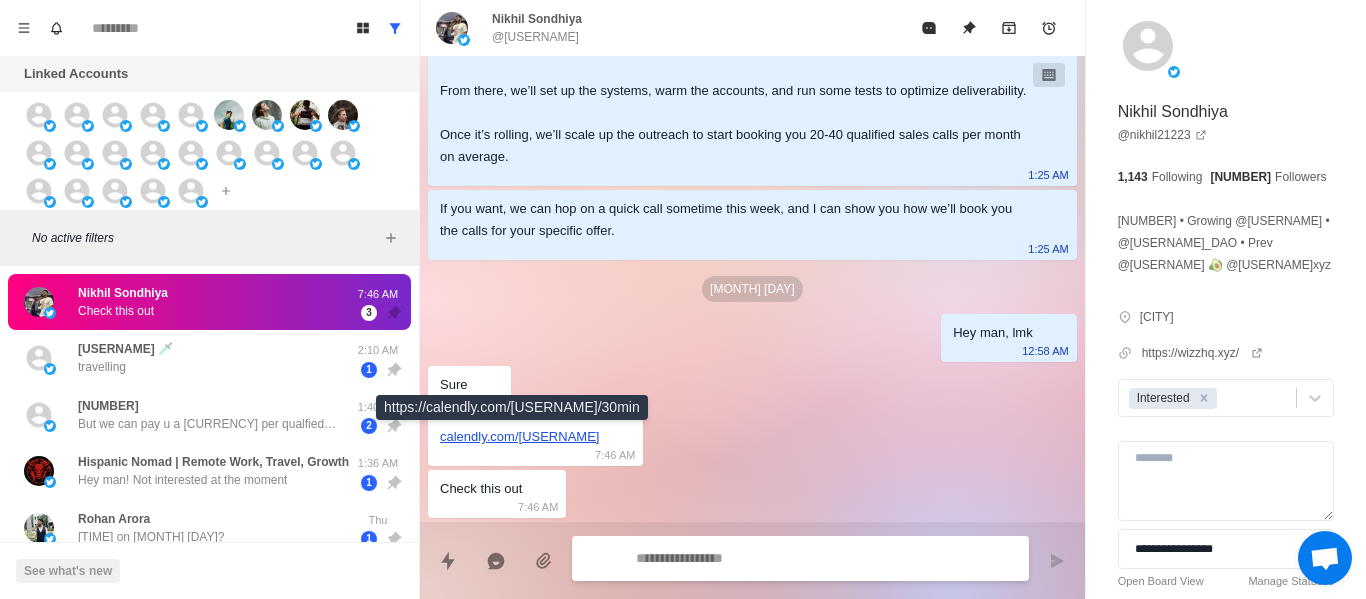 click on "calendly.com/[USERNAME]" at bounding box center (519, 436) 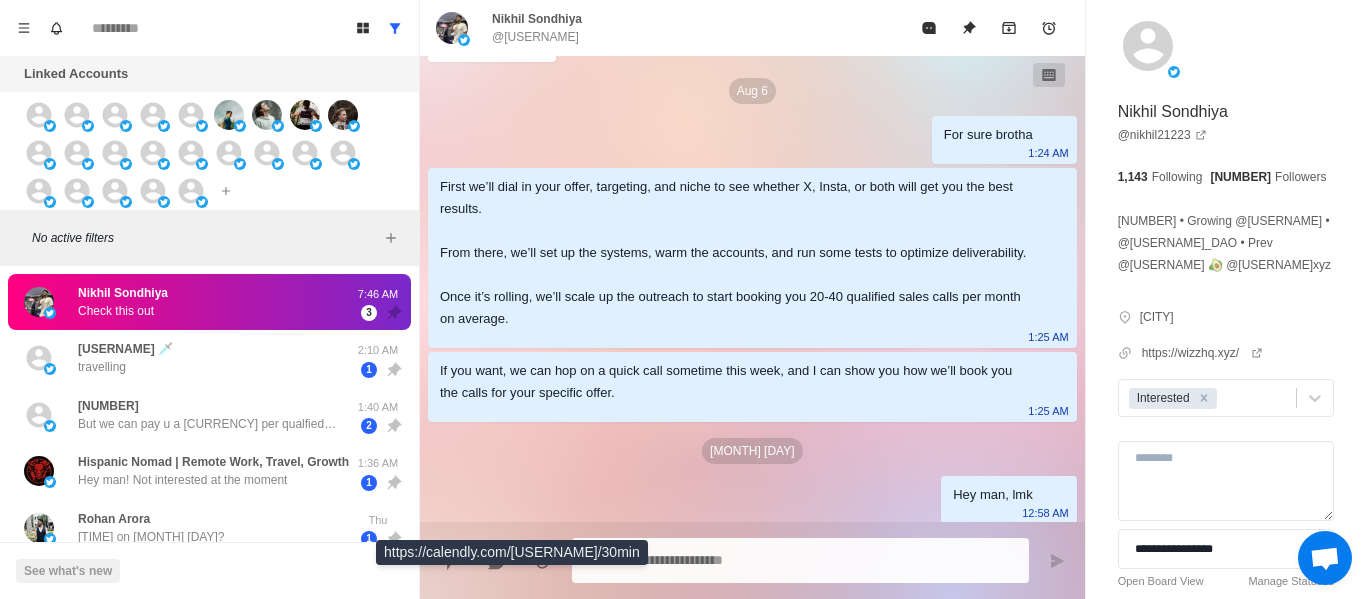 scroll, scrollTop: 570, scrollLeft: 0, axis: vertical 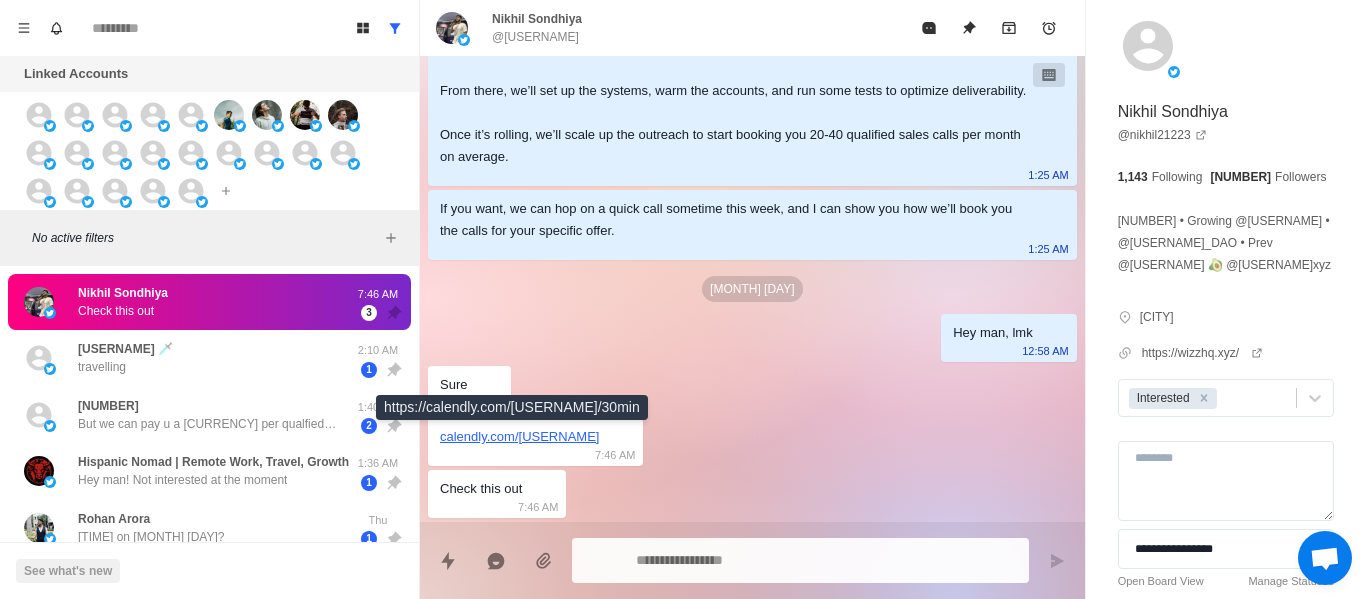 click at bounding box center [824, 560] 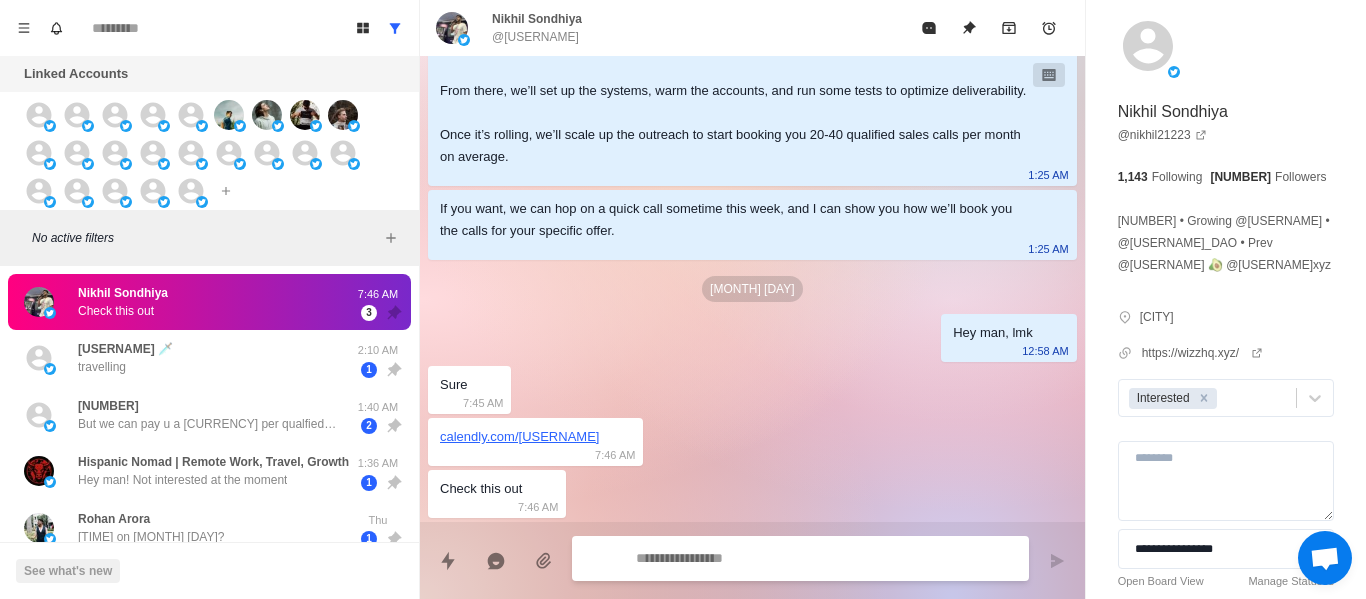 type on "*" 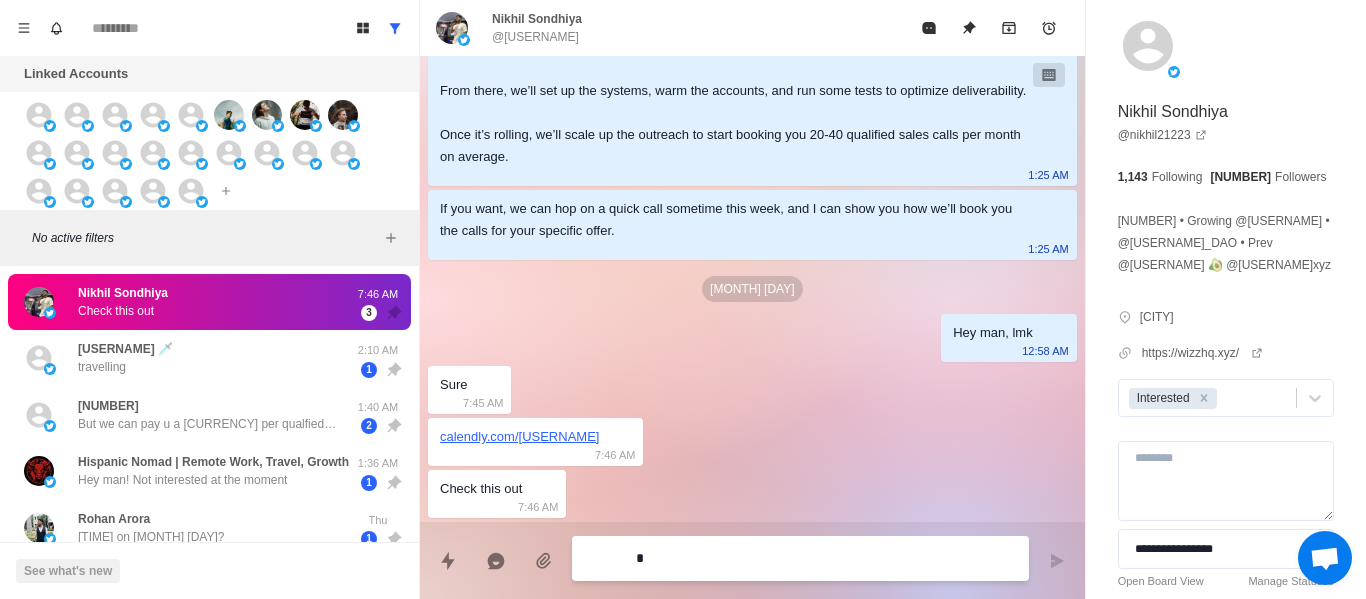 type on "*" 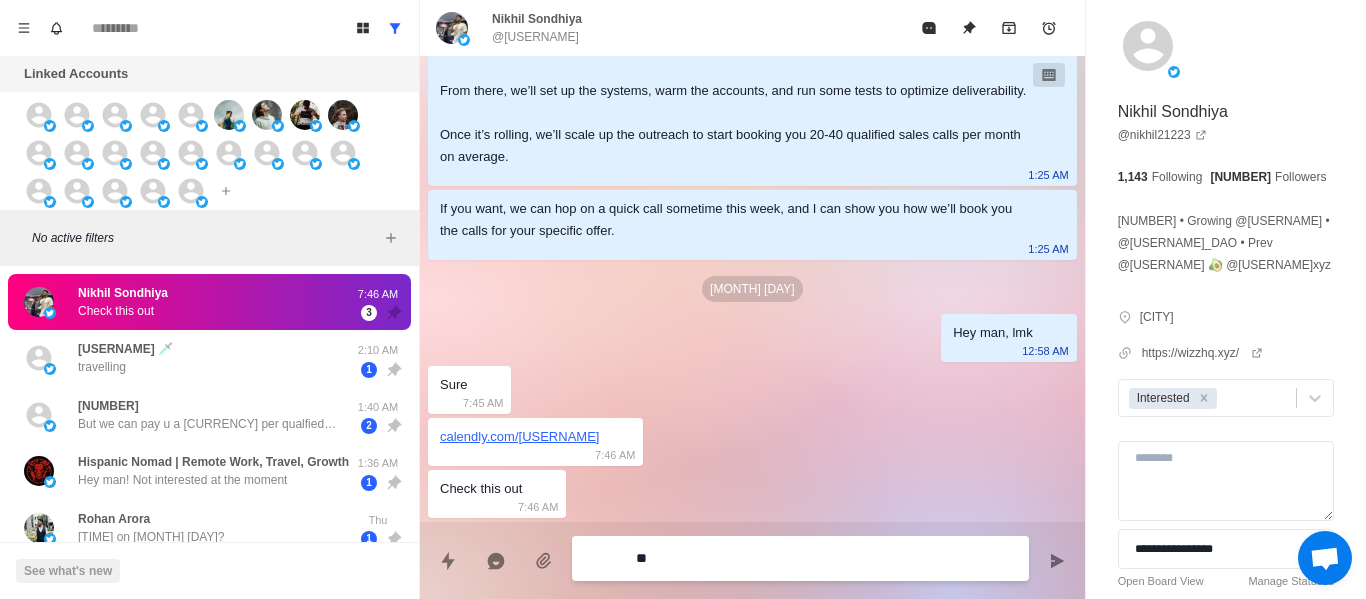 type on "*" 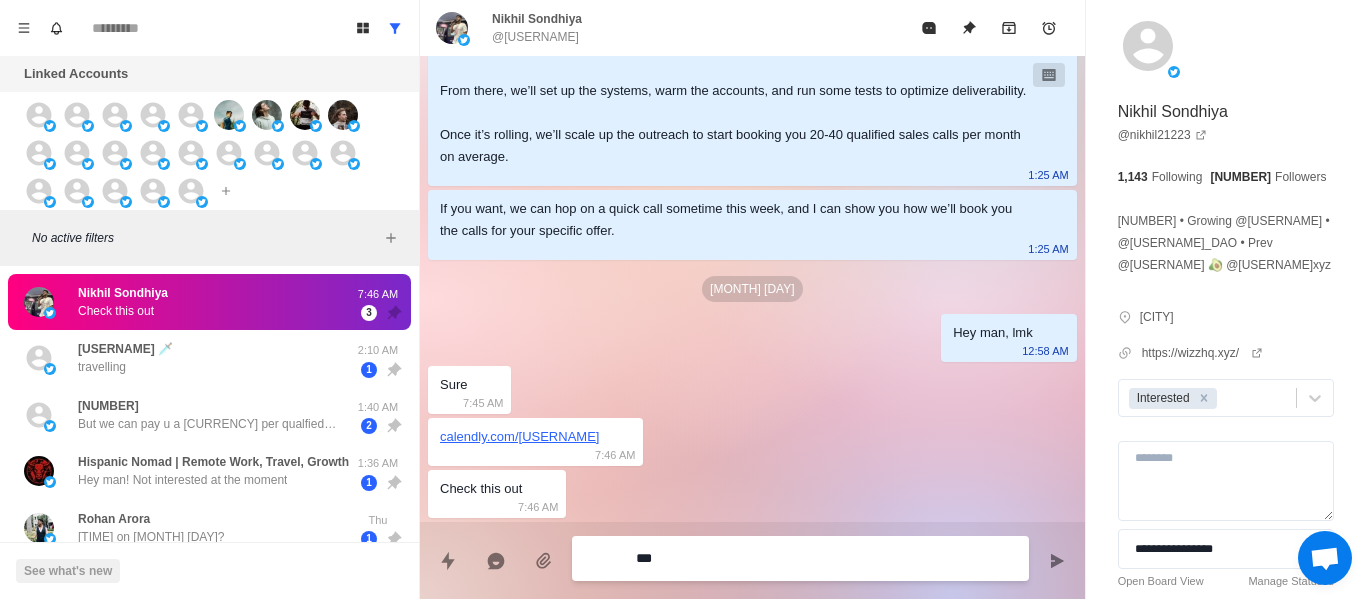 type on "*" 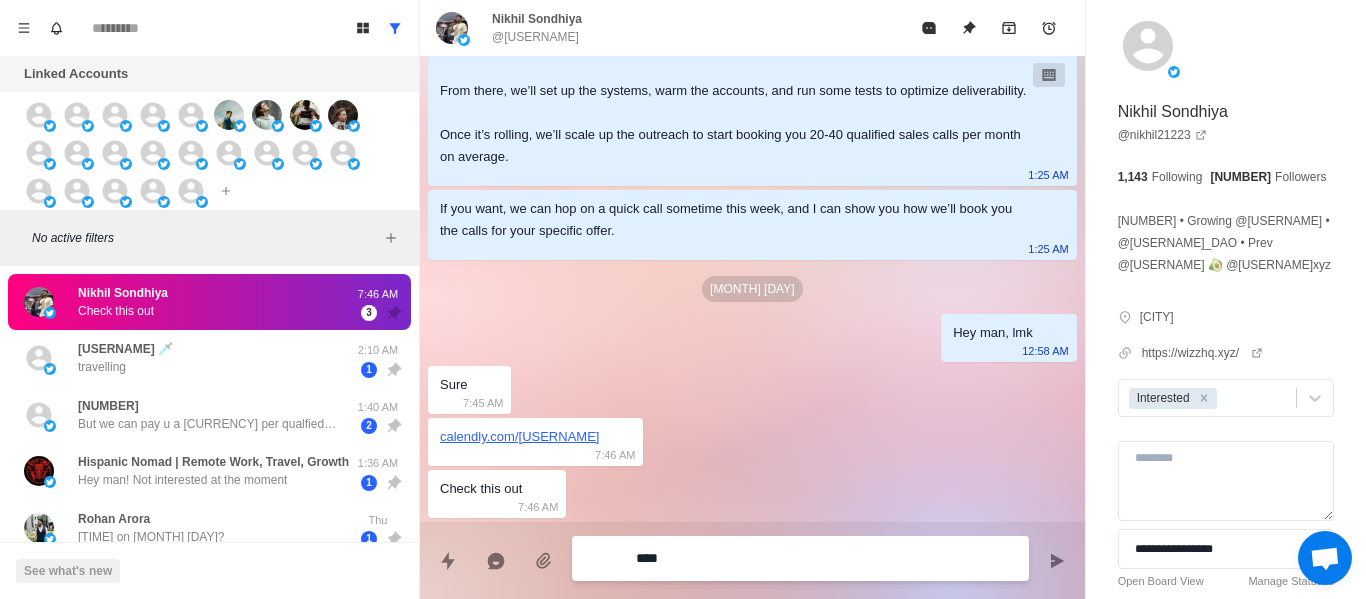 type on "*" 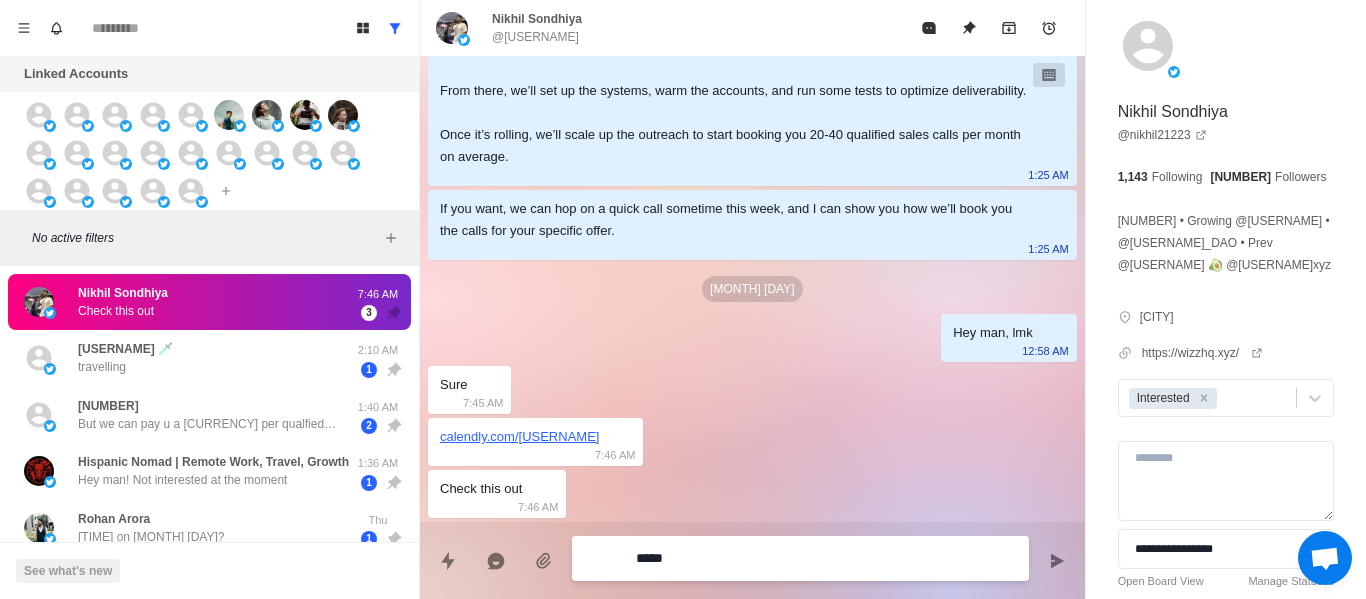 type on "*" 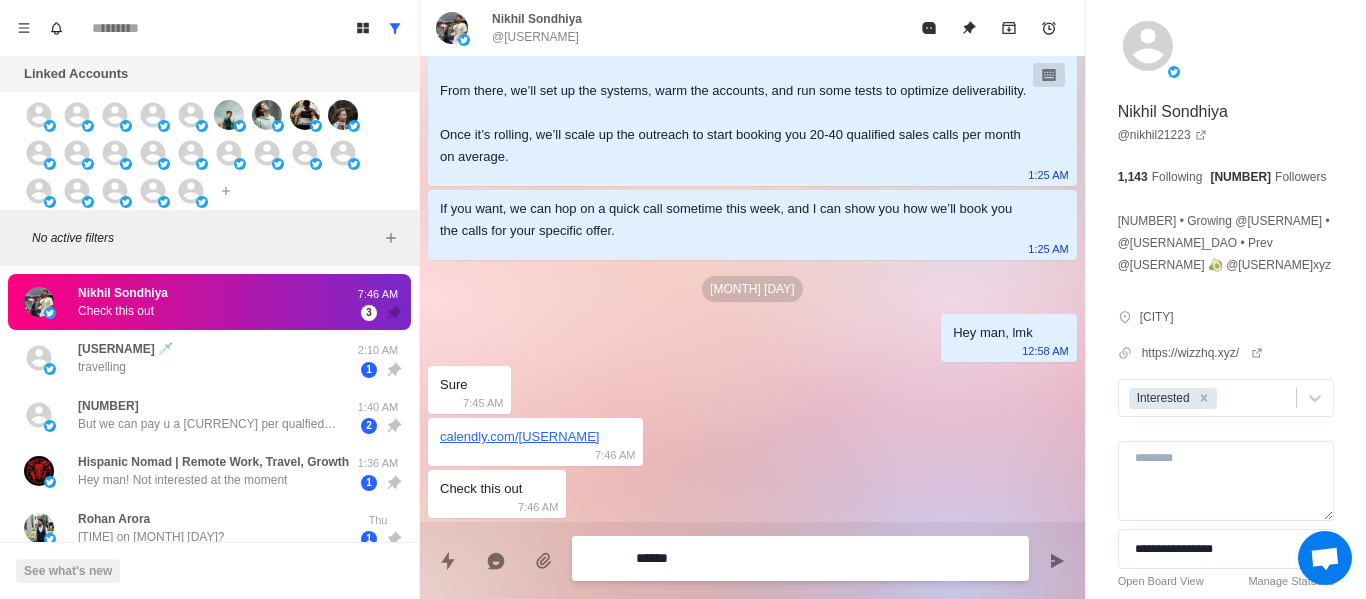 type on "*" 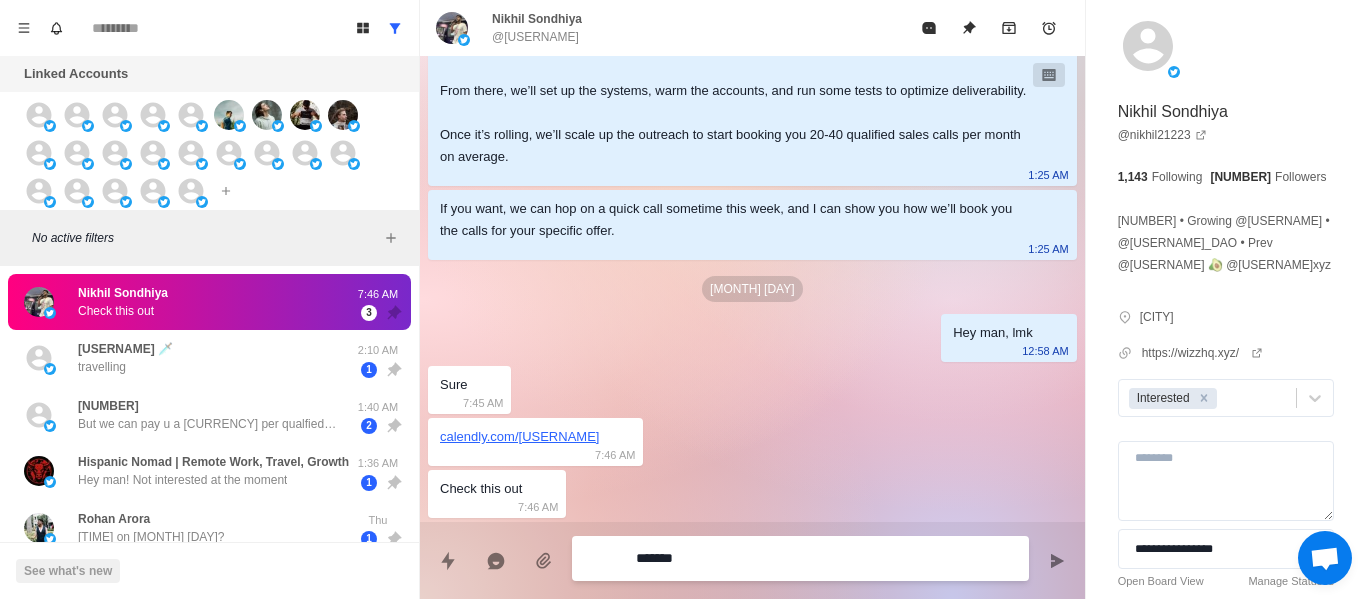 type on "*" 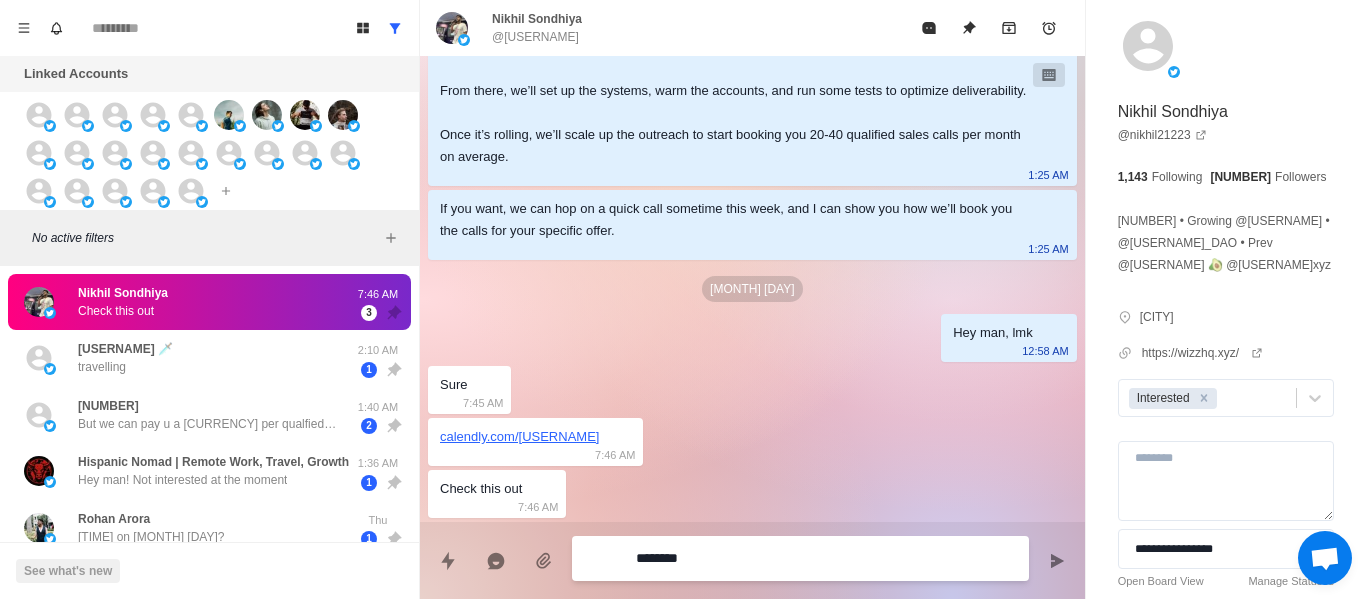 type on "*" 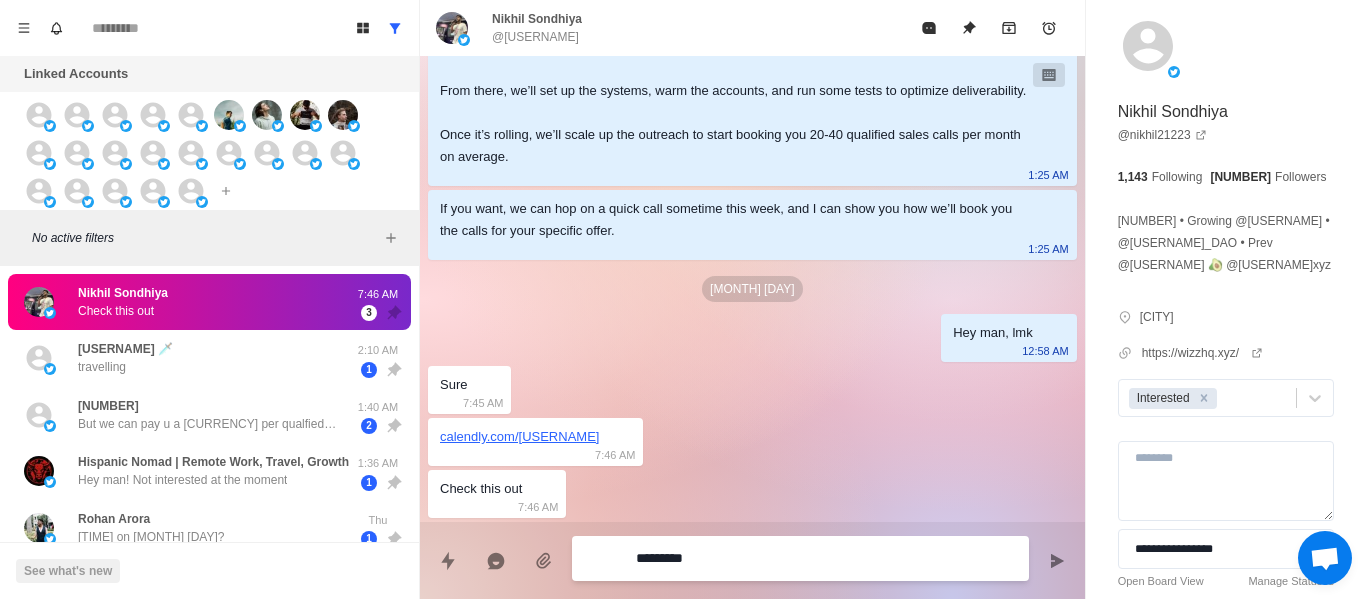 type on "*" 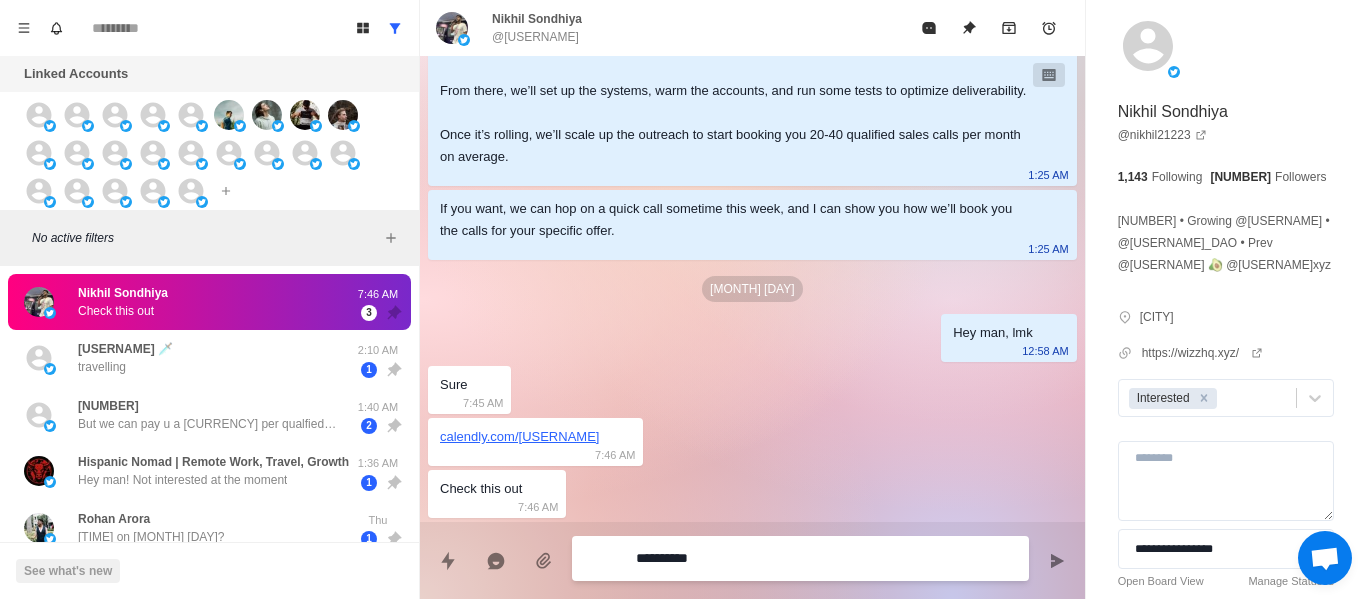 type on "*" 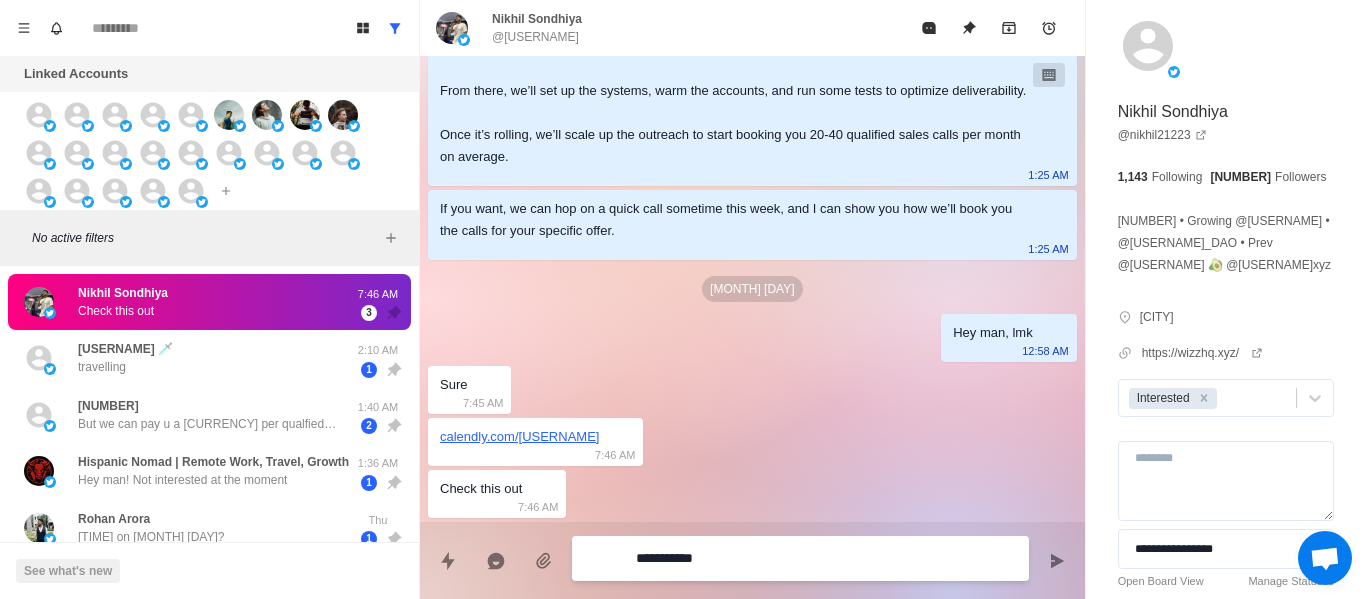 type on "*" 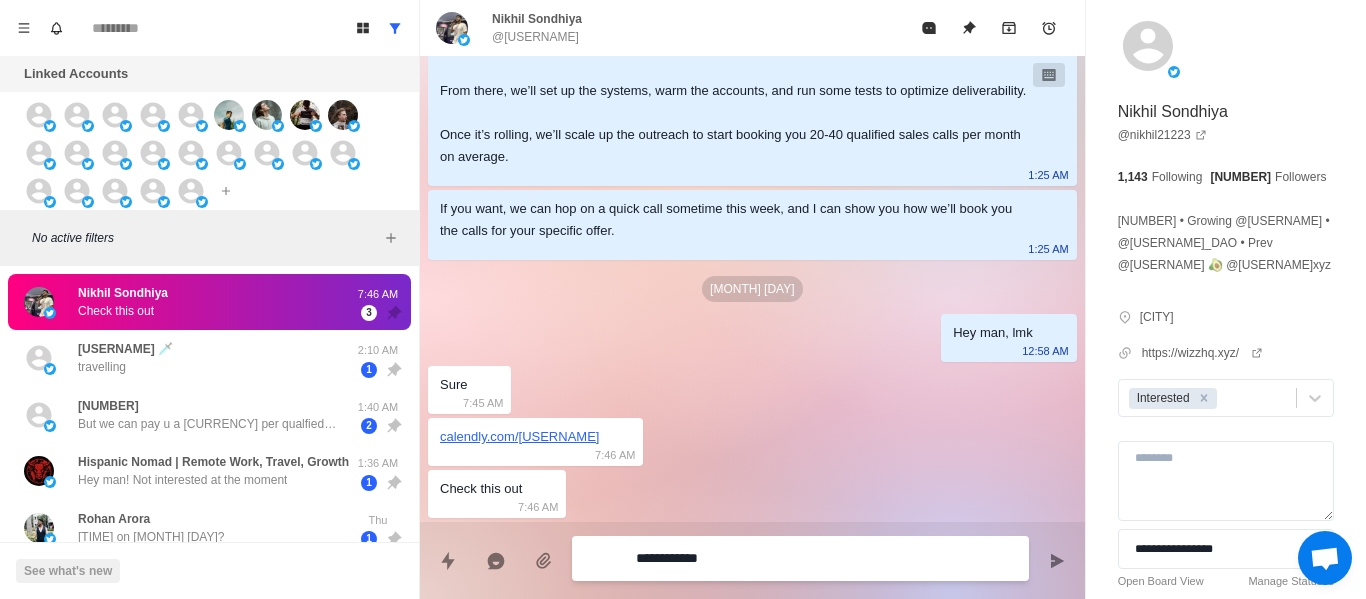 type on "*" 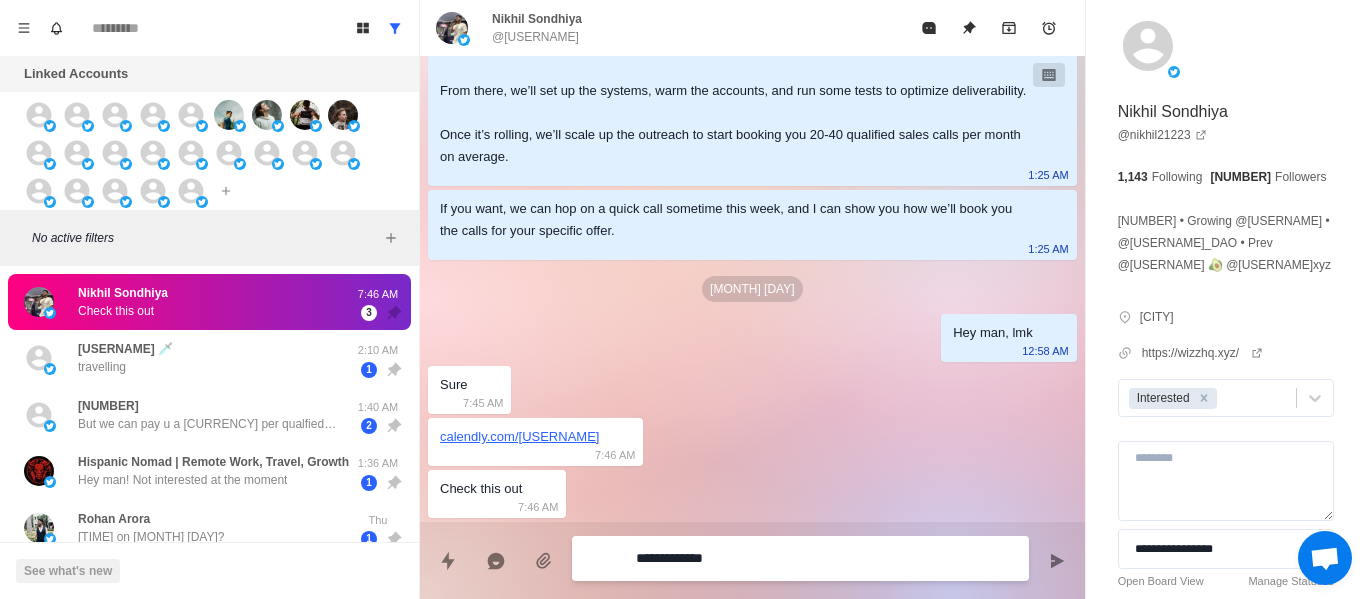 type on "*" 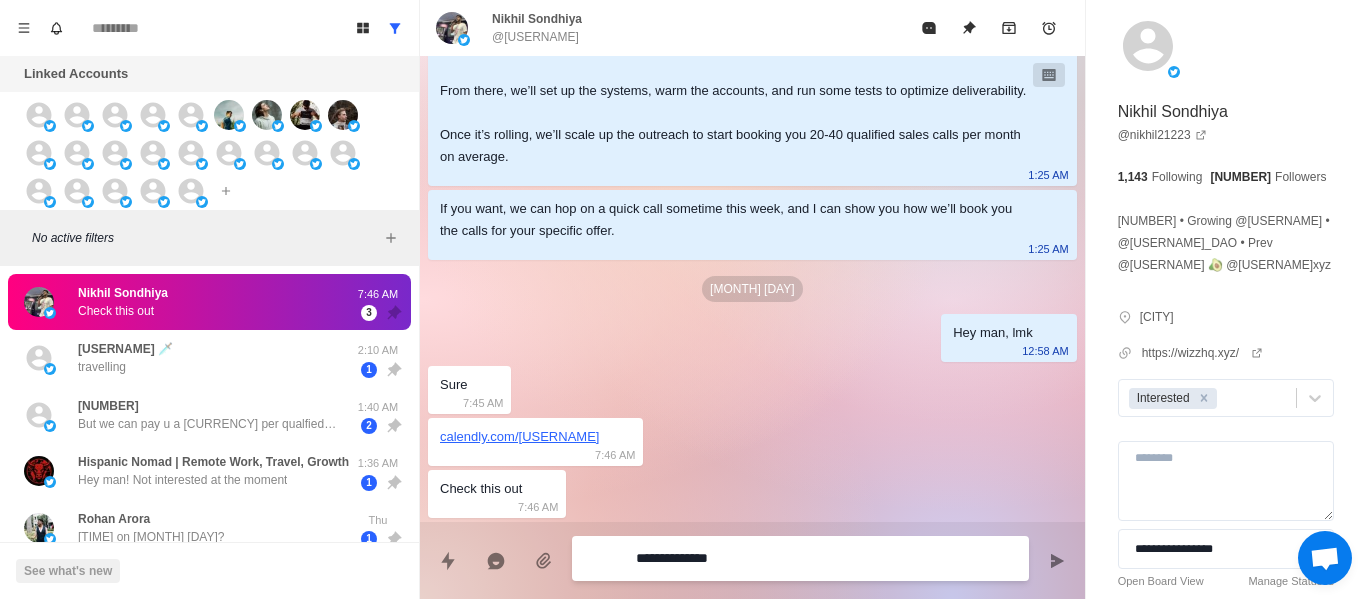type on "*" 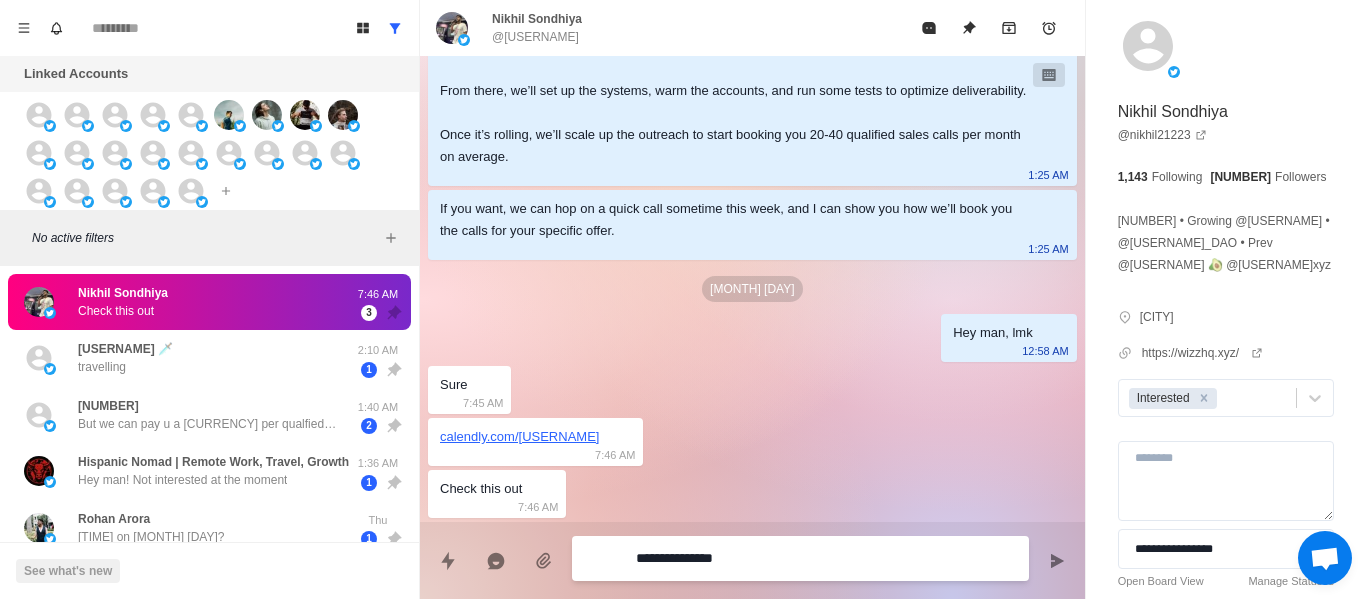 type on "*" 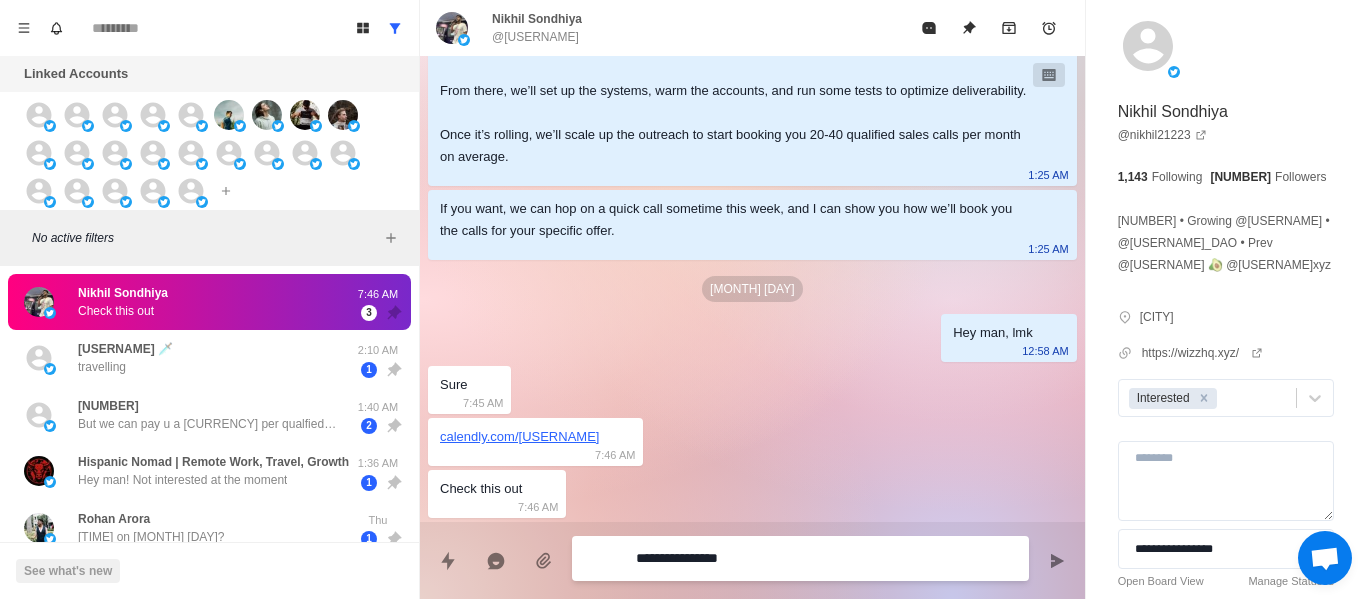 type on "*" 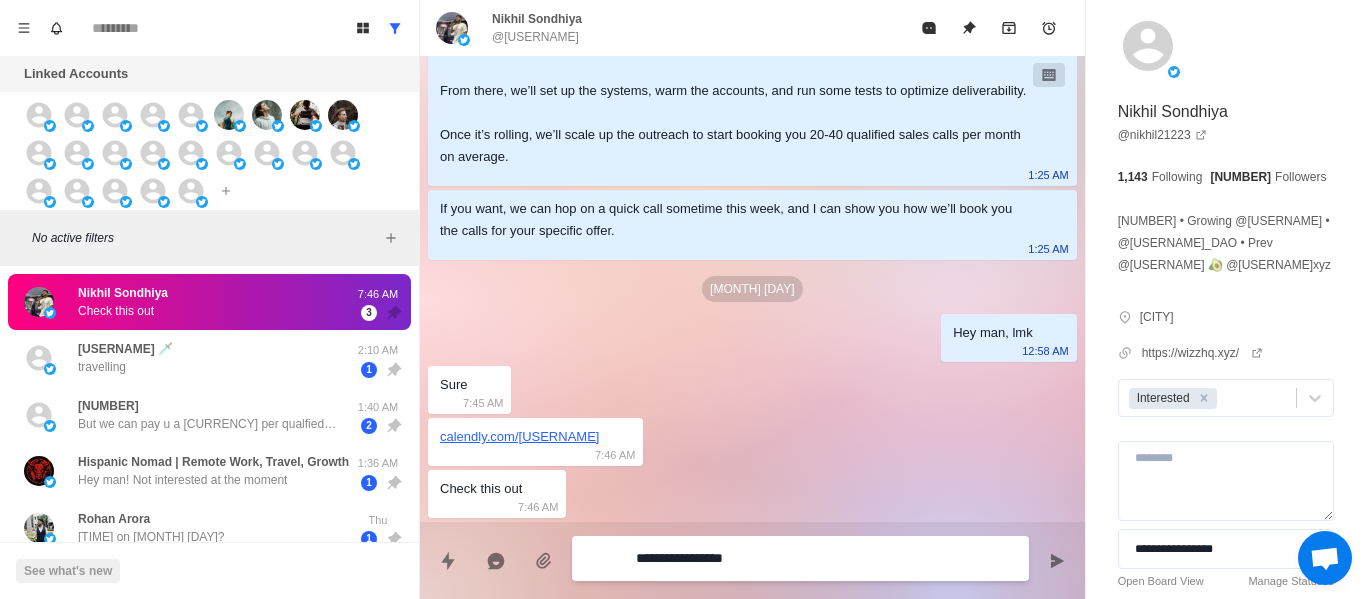 type on "*" 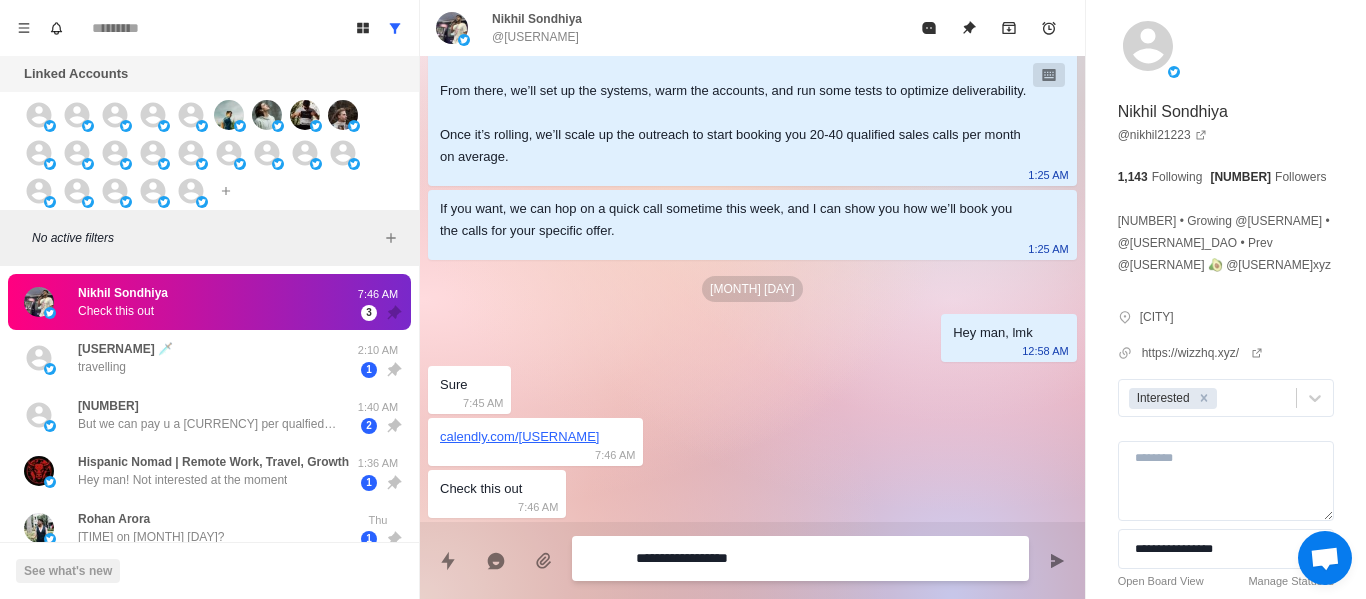 type on "*" 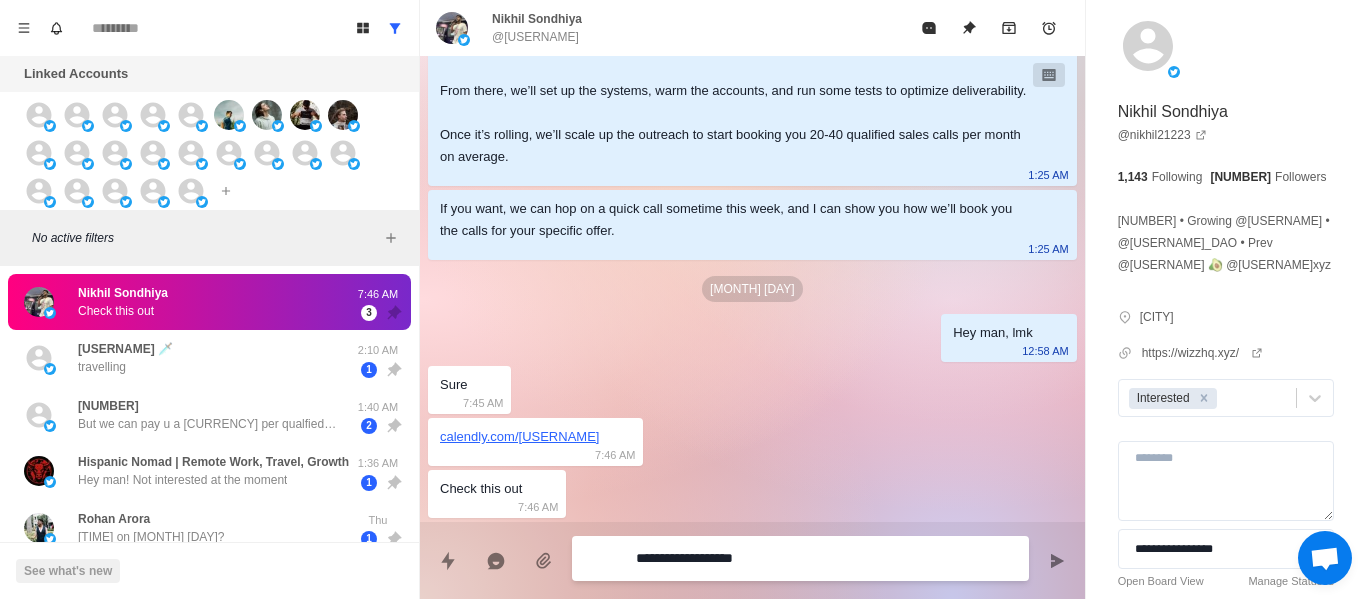 type on "*" 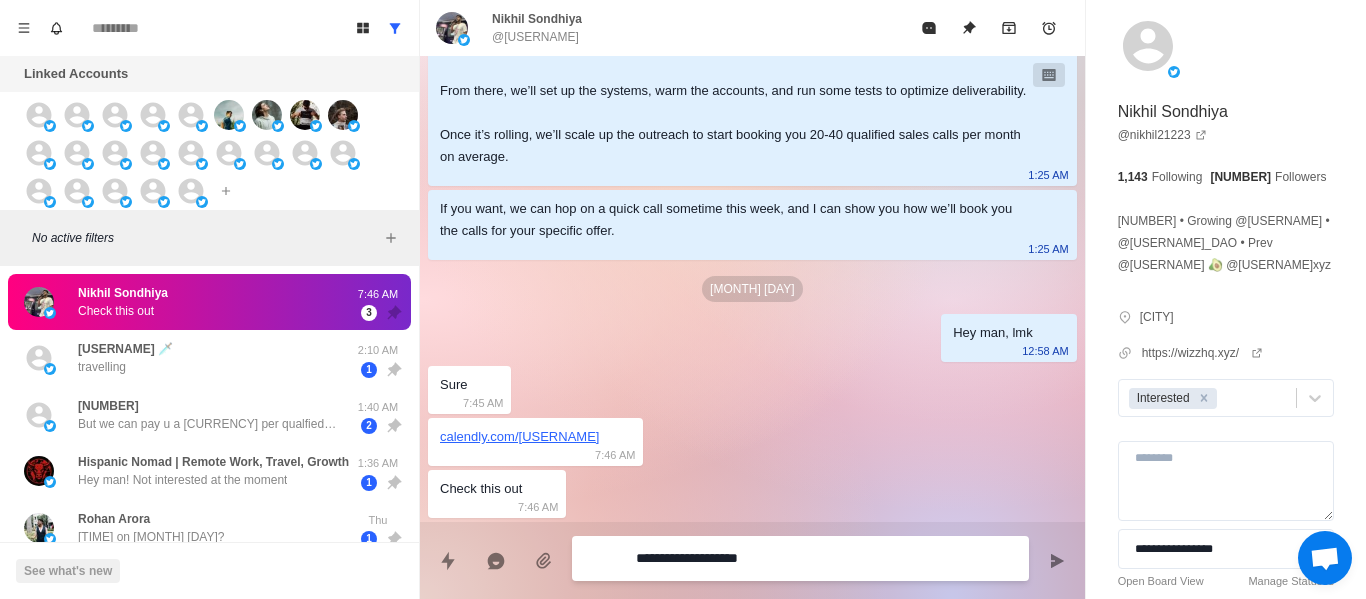 type on "*" 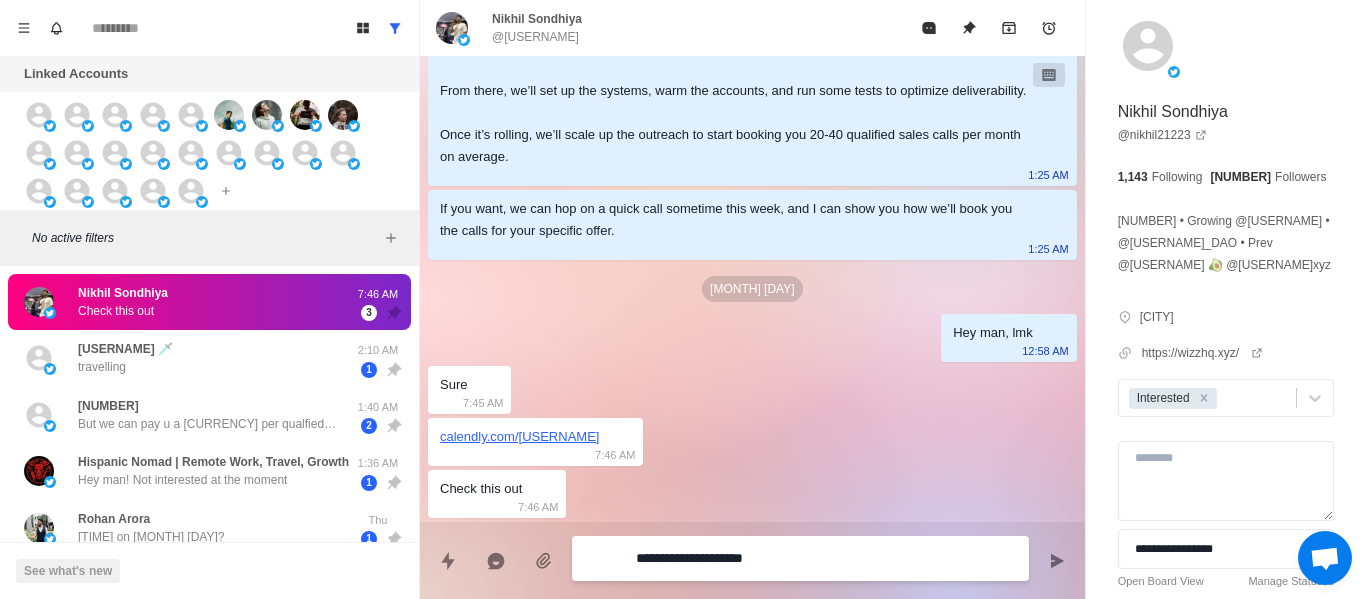 type on "*" 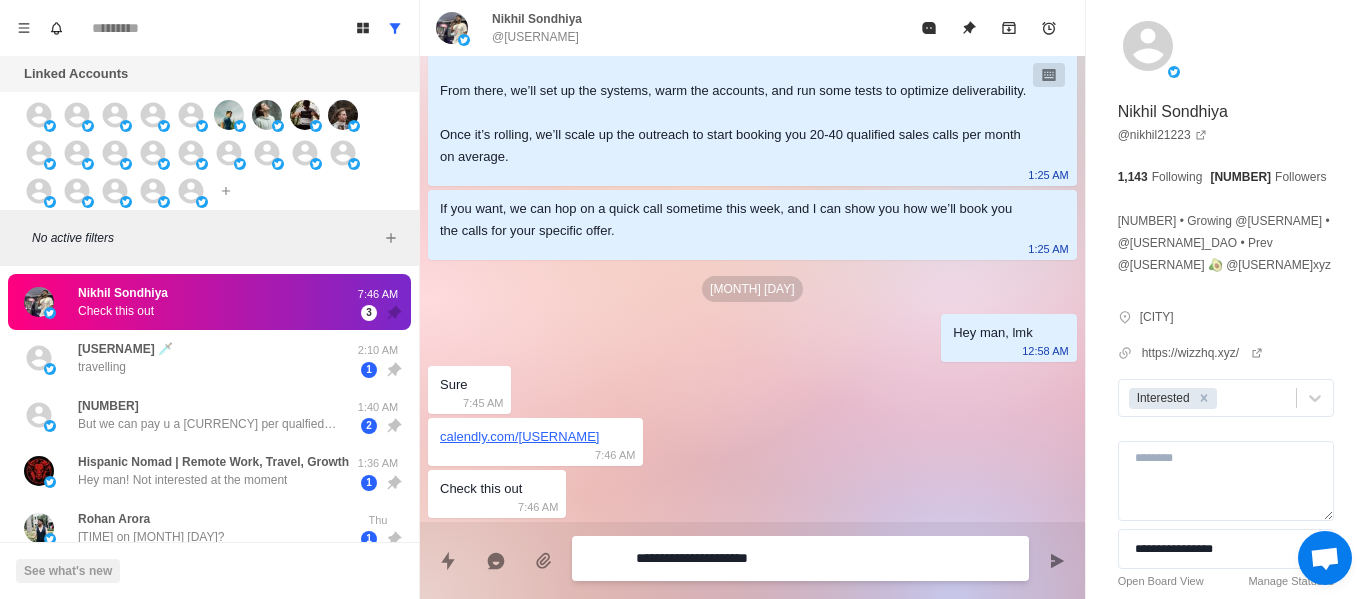 type on "*" 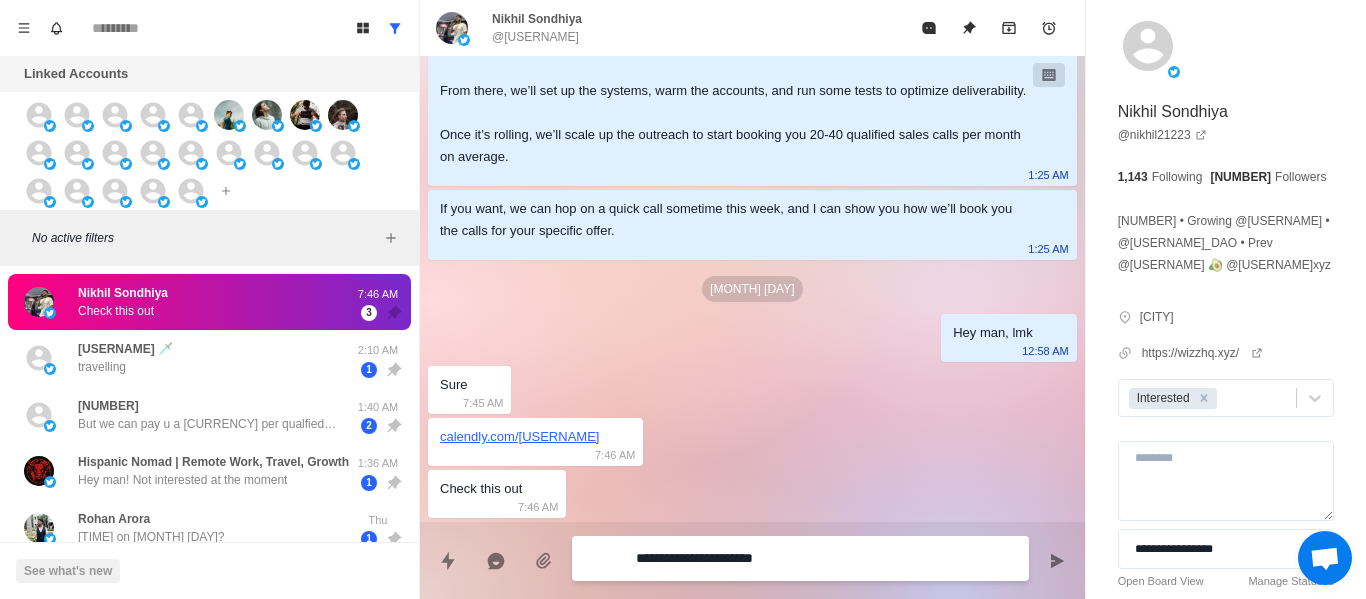 type on "*" 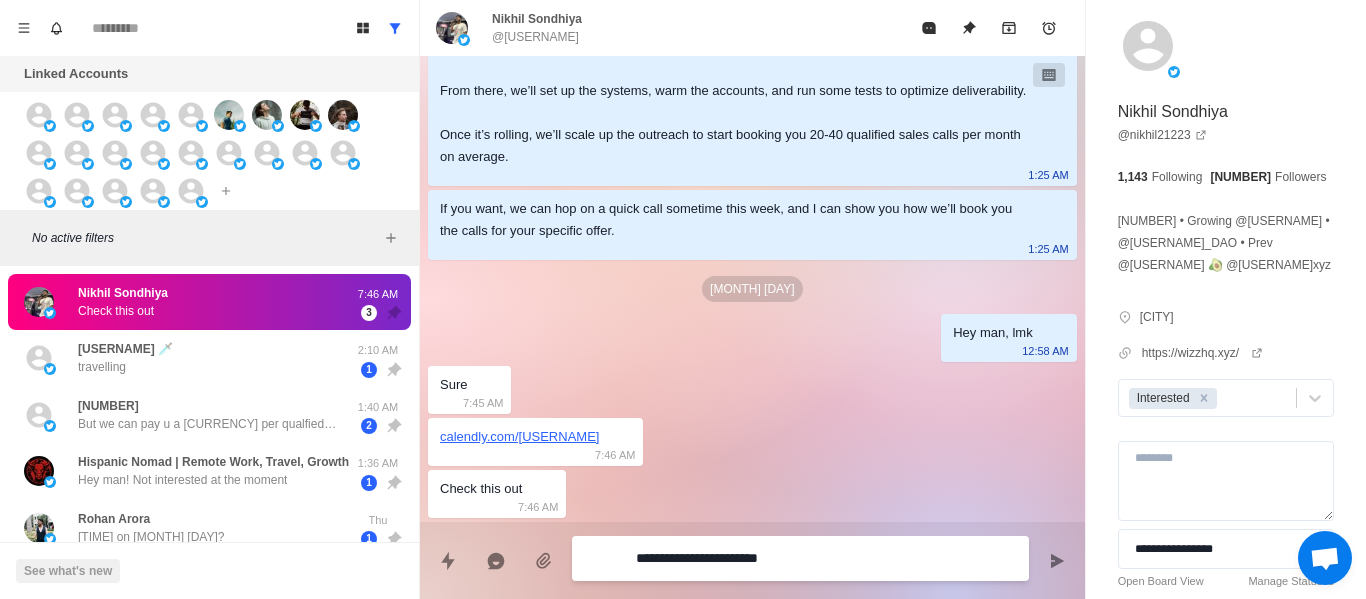 type on "*" 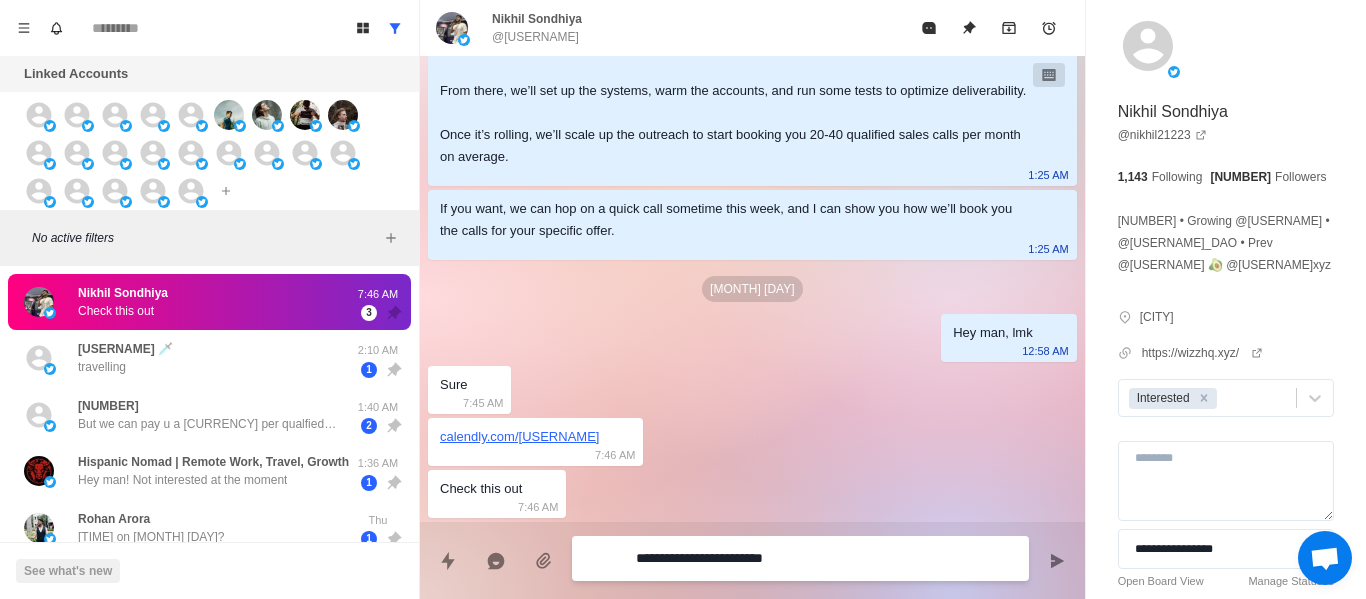 type on "*" 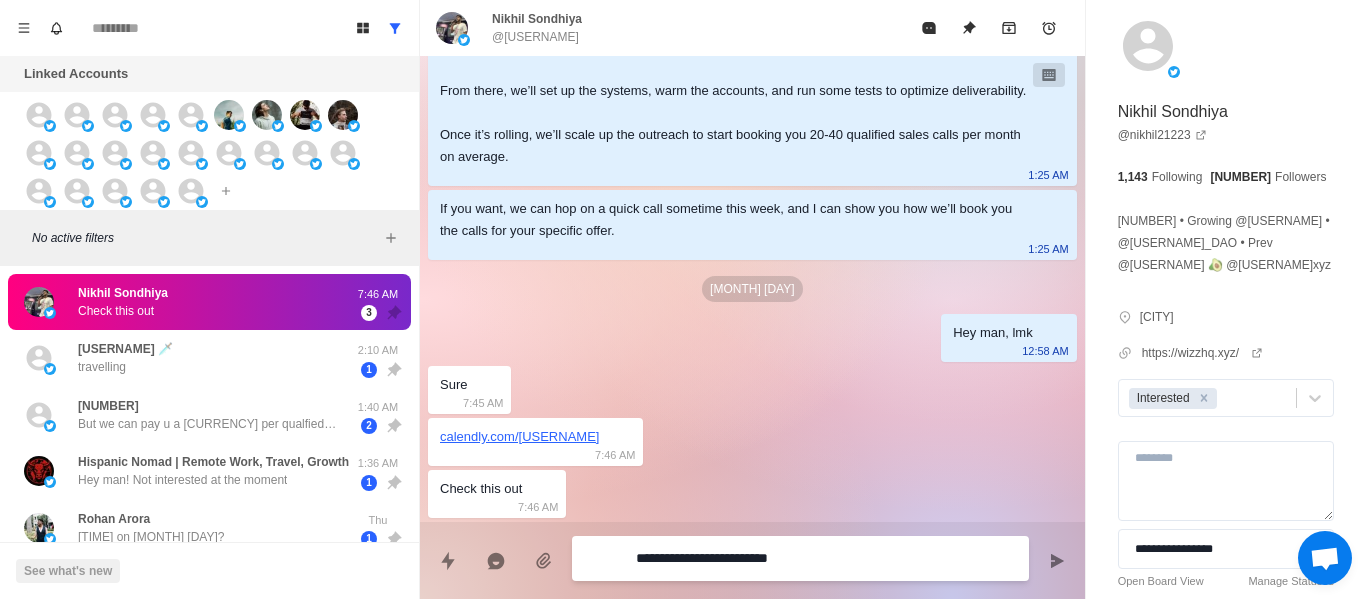 type on "*" 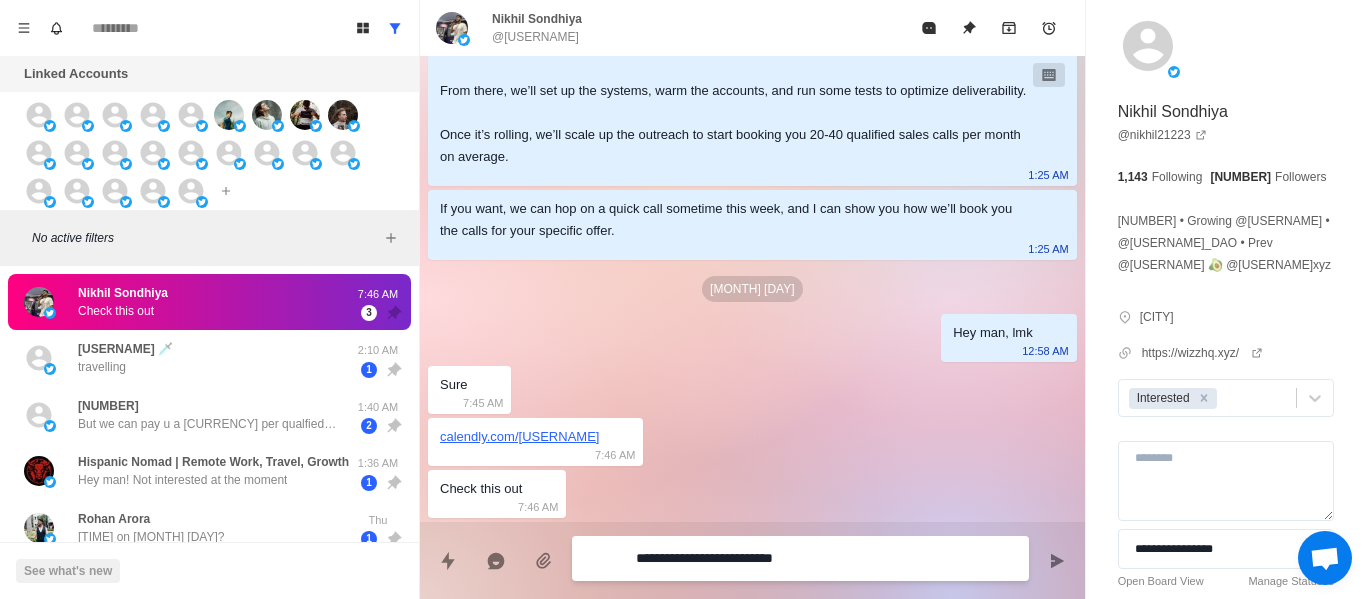 type on "*" 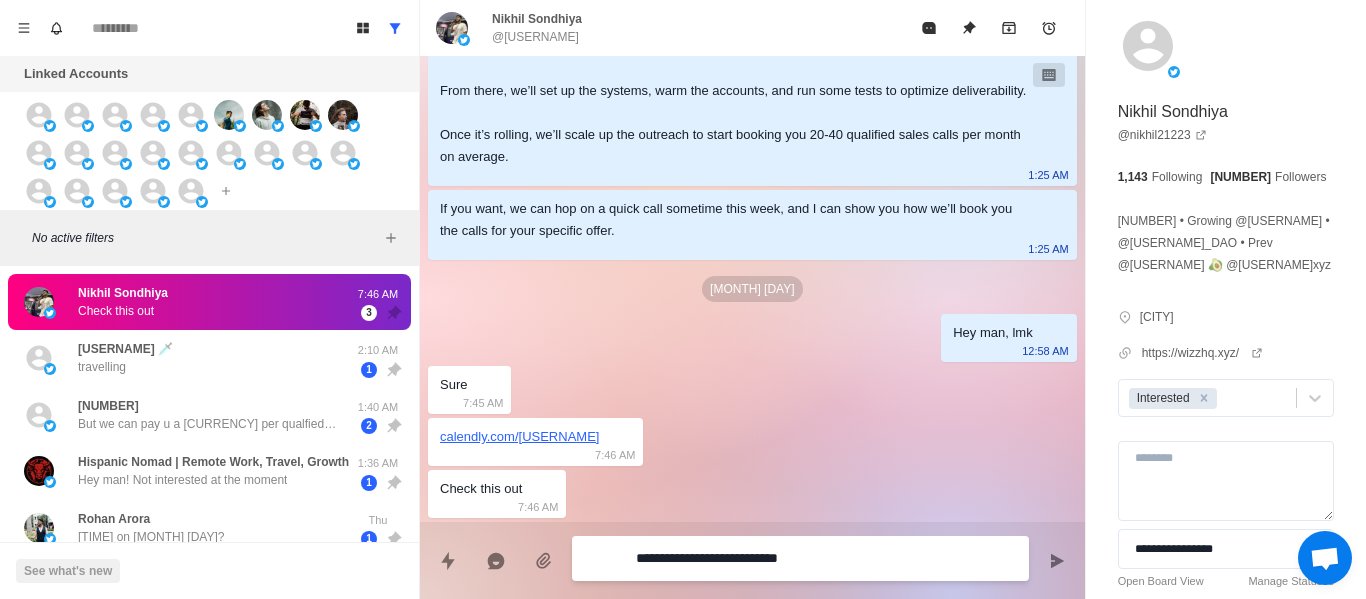 type on "*" 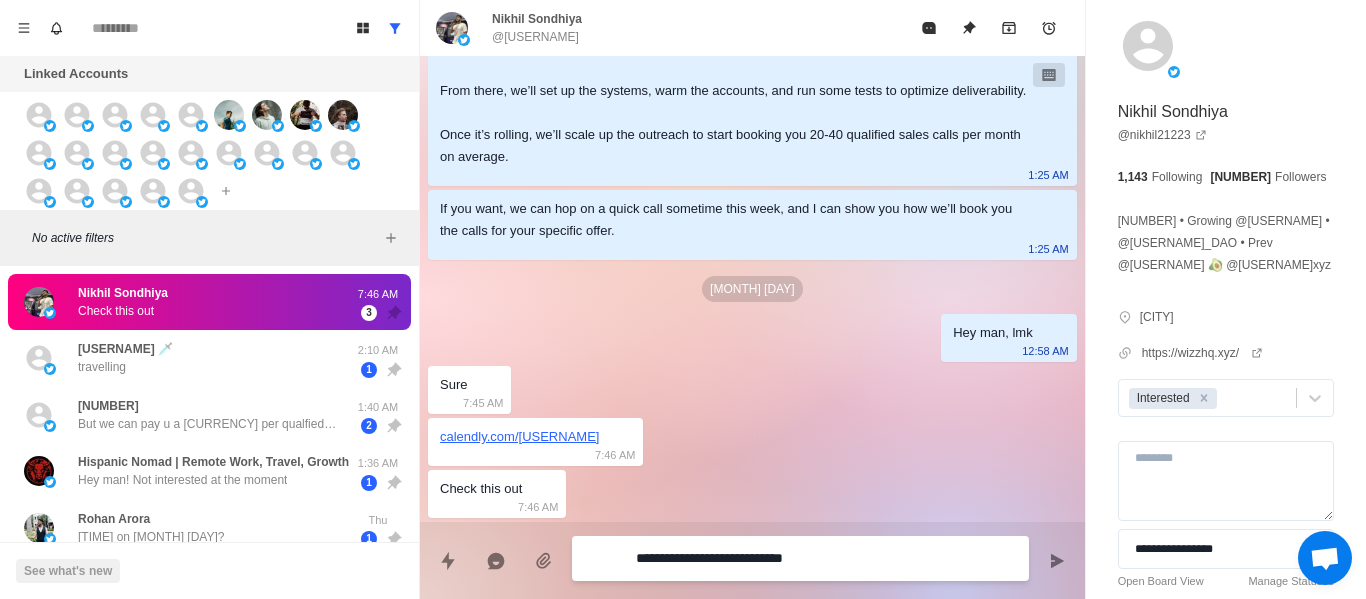 type on "*" 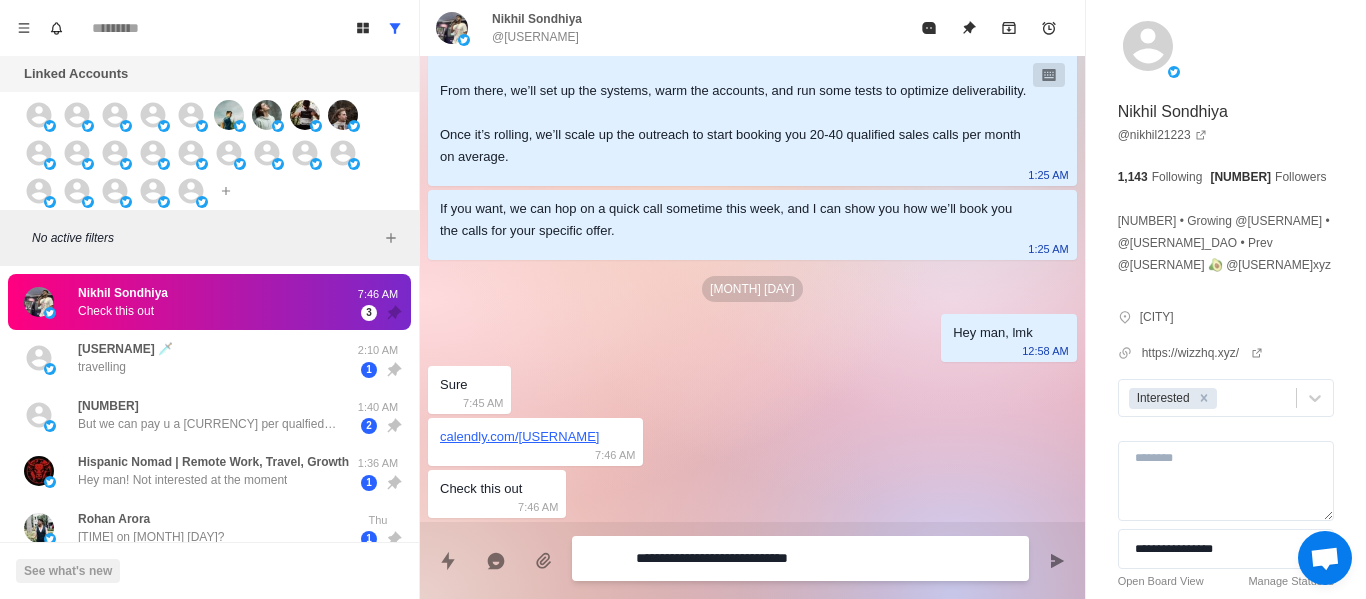 type on "*" 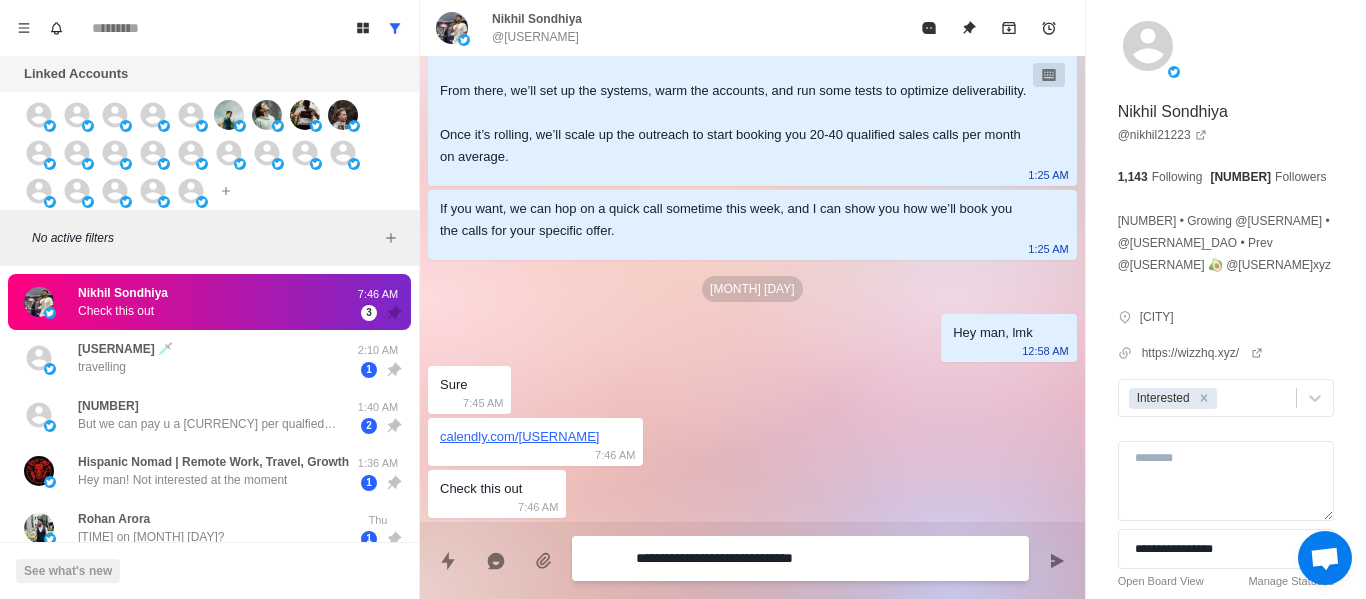 type on "*" 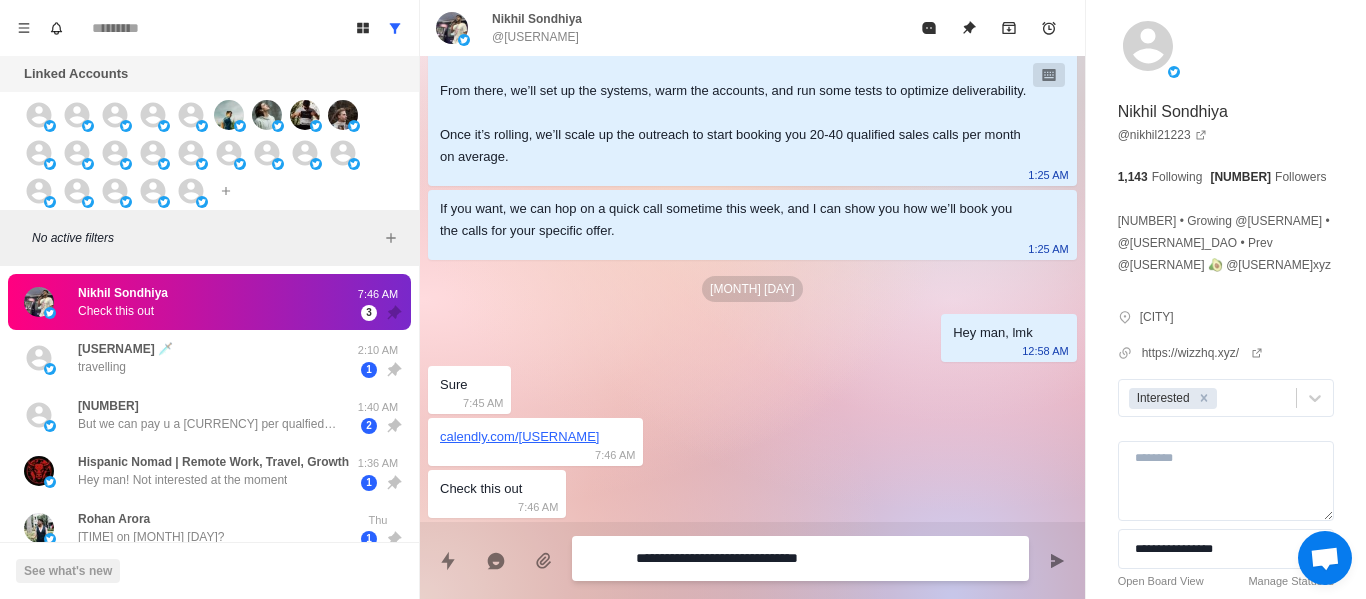 type on "*" 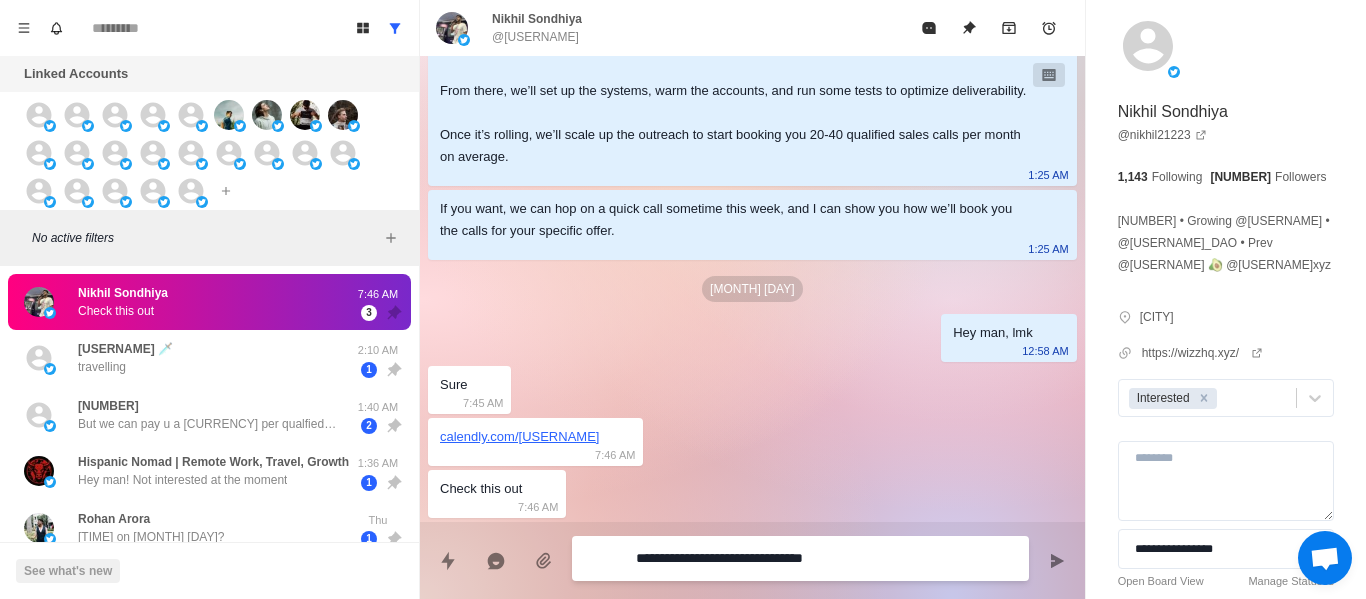 type on "*" 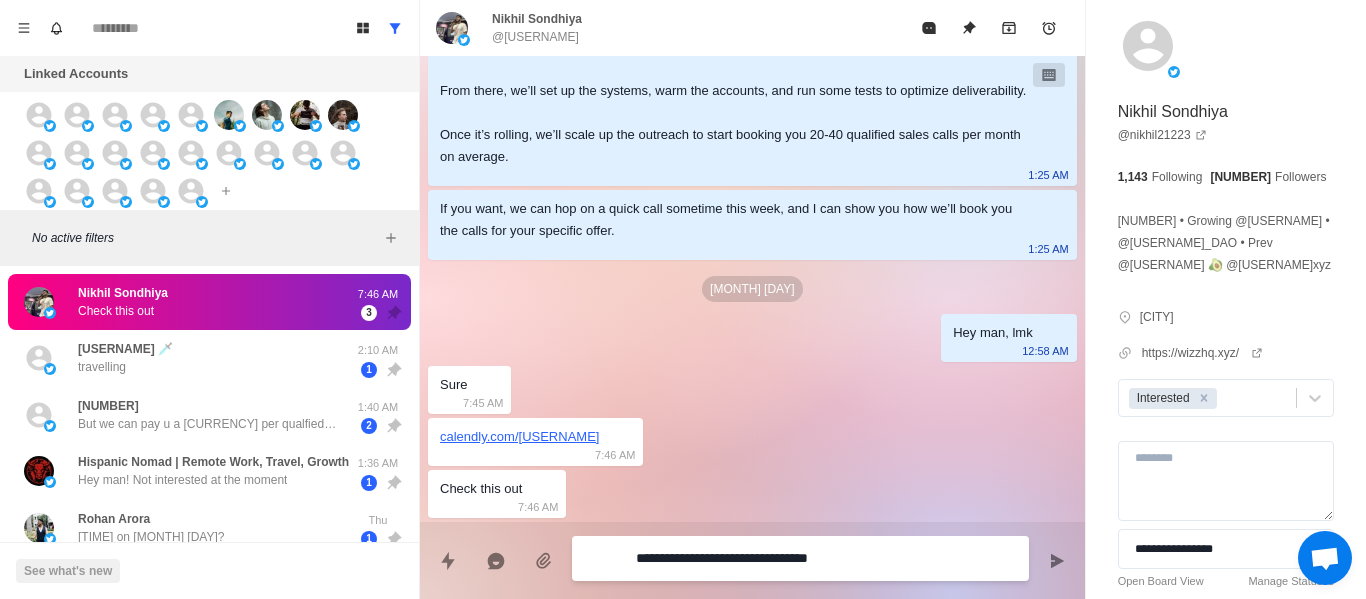 type on "*" 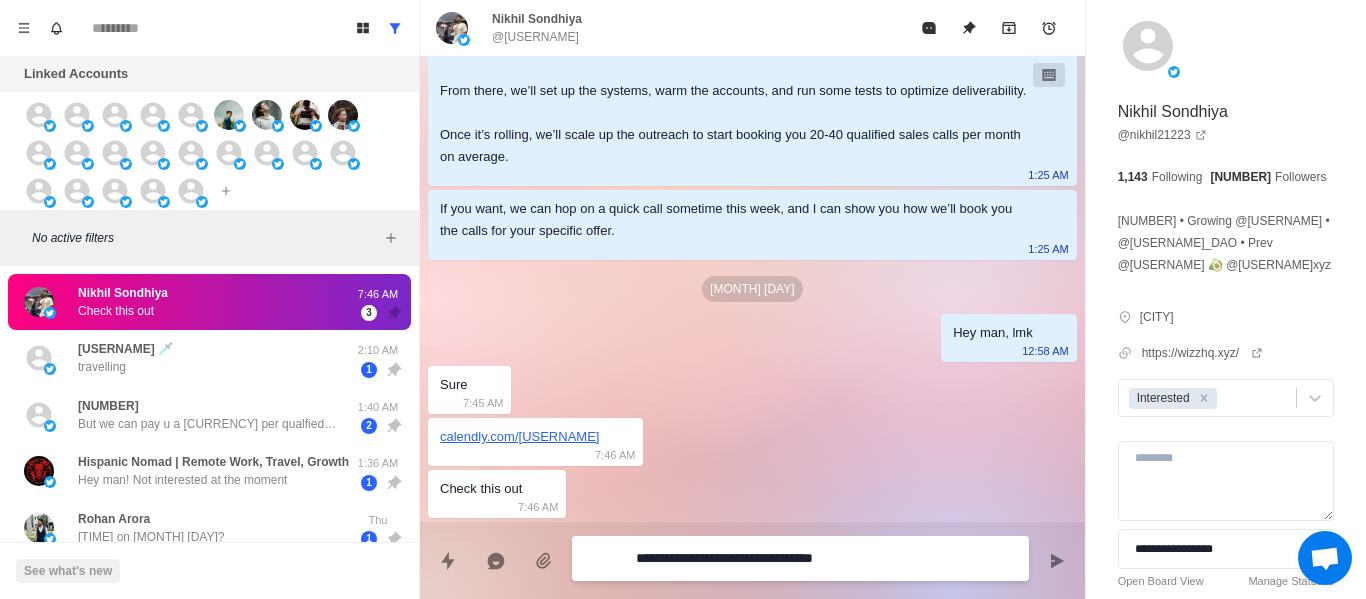 type on "*" 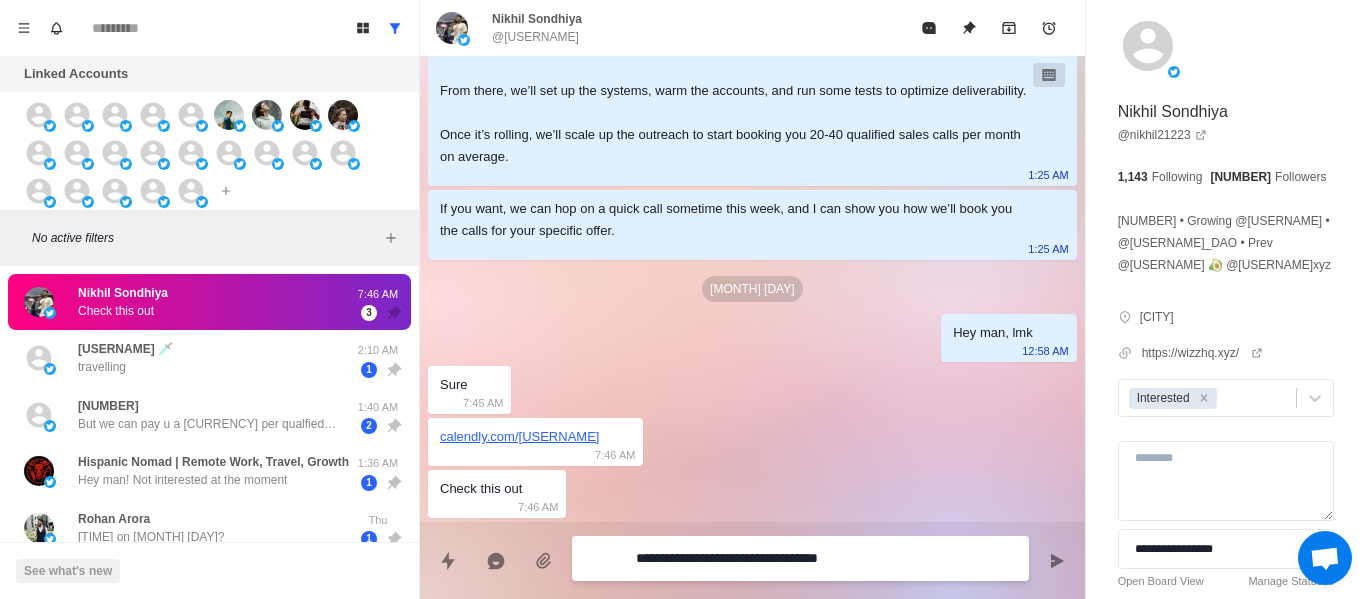 type on "*" 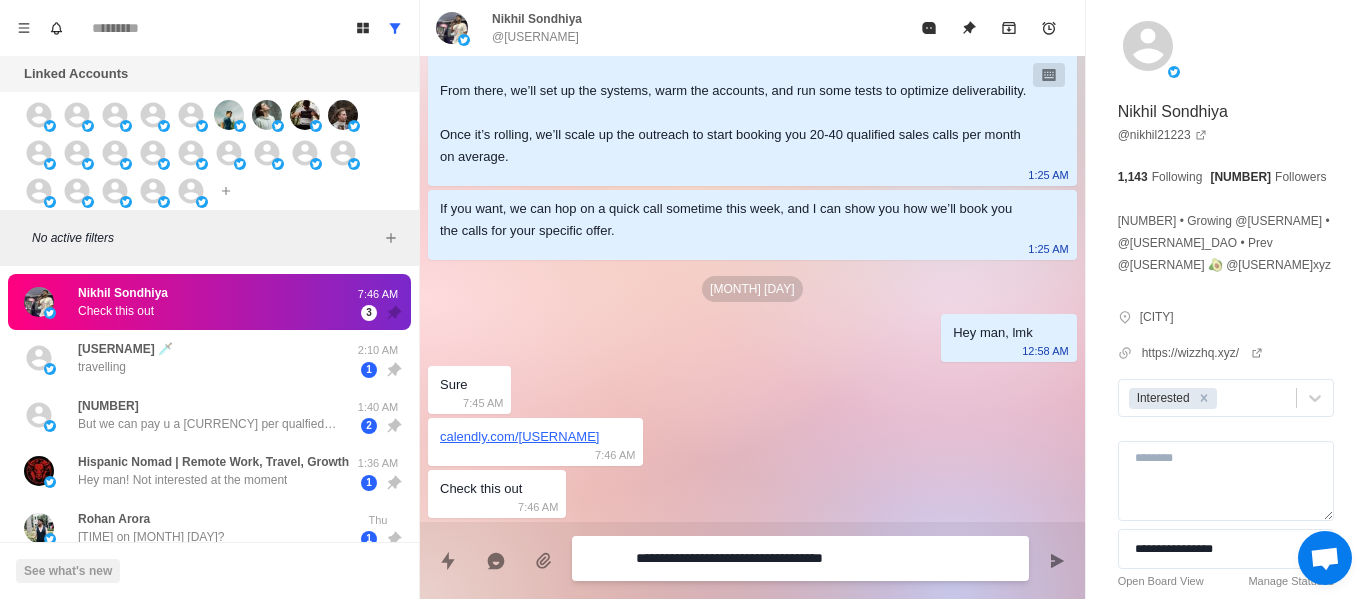 type on "*" 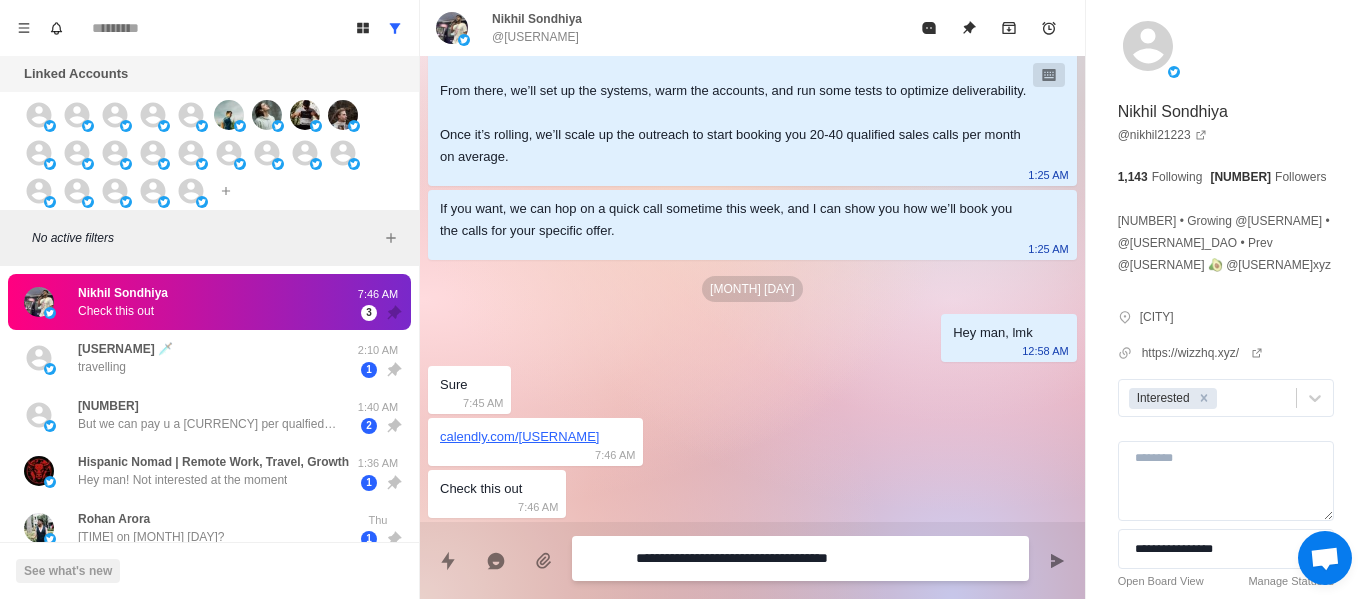 type on "*" 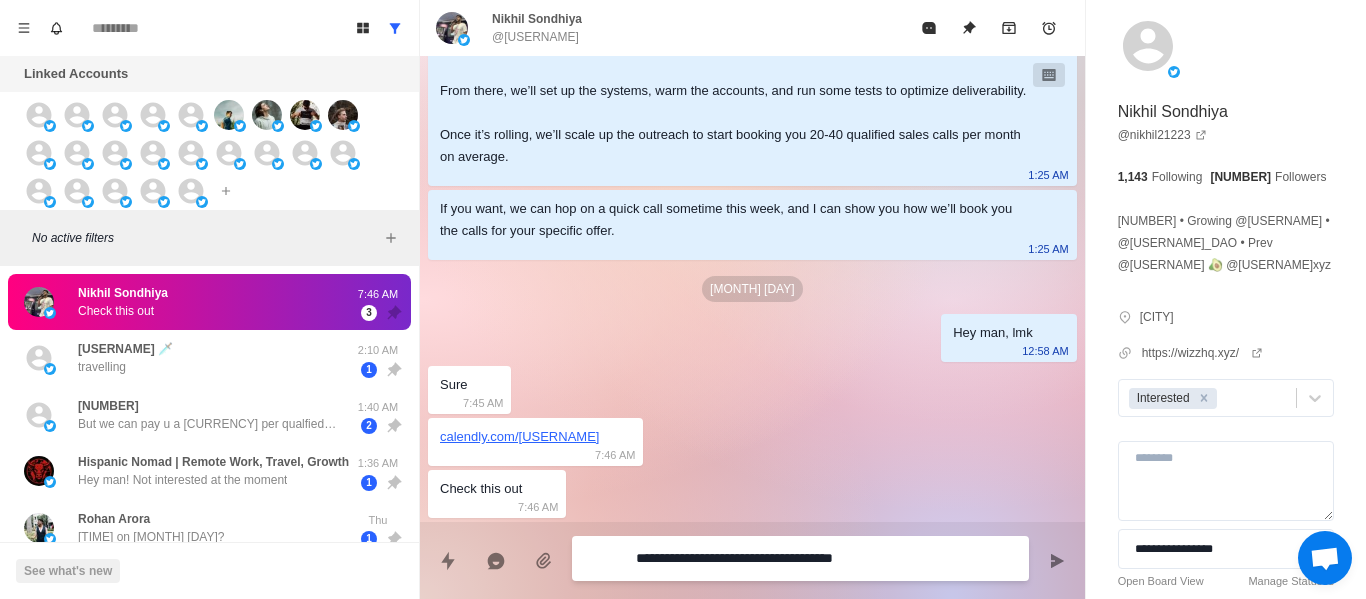 type on "*" 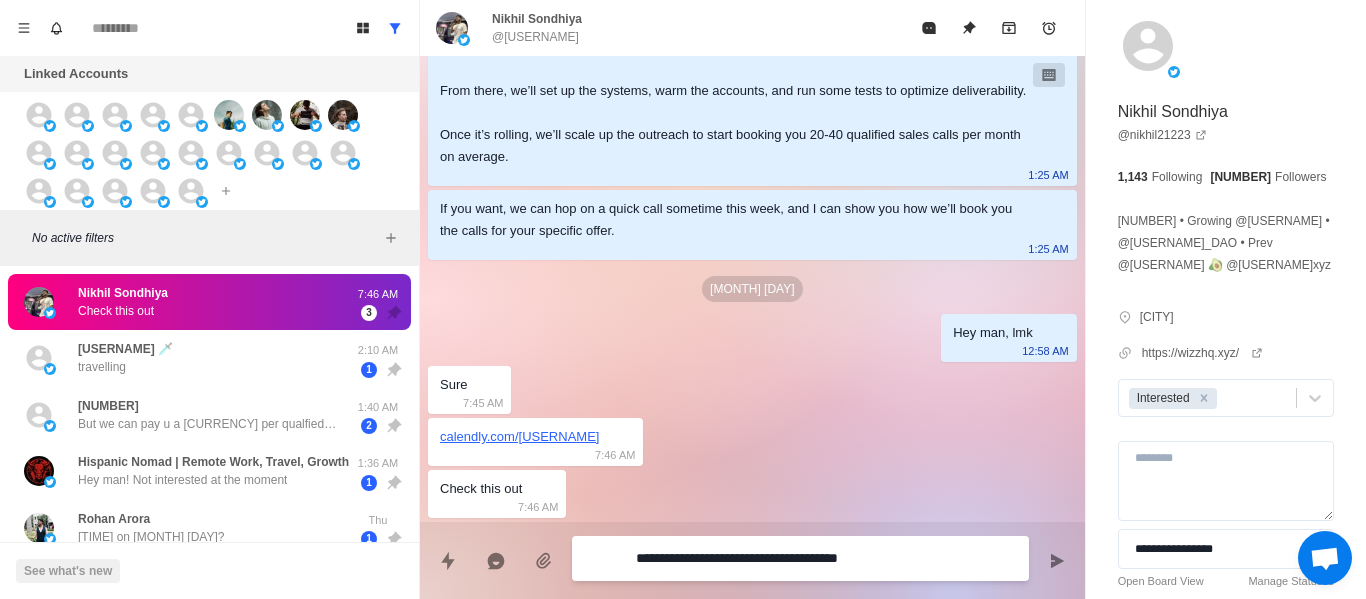 type on "*" 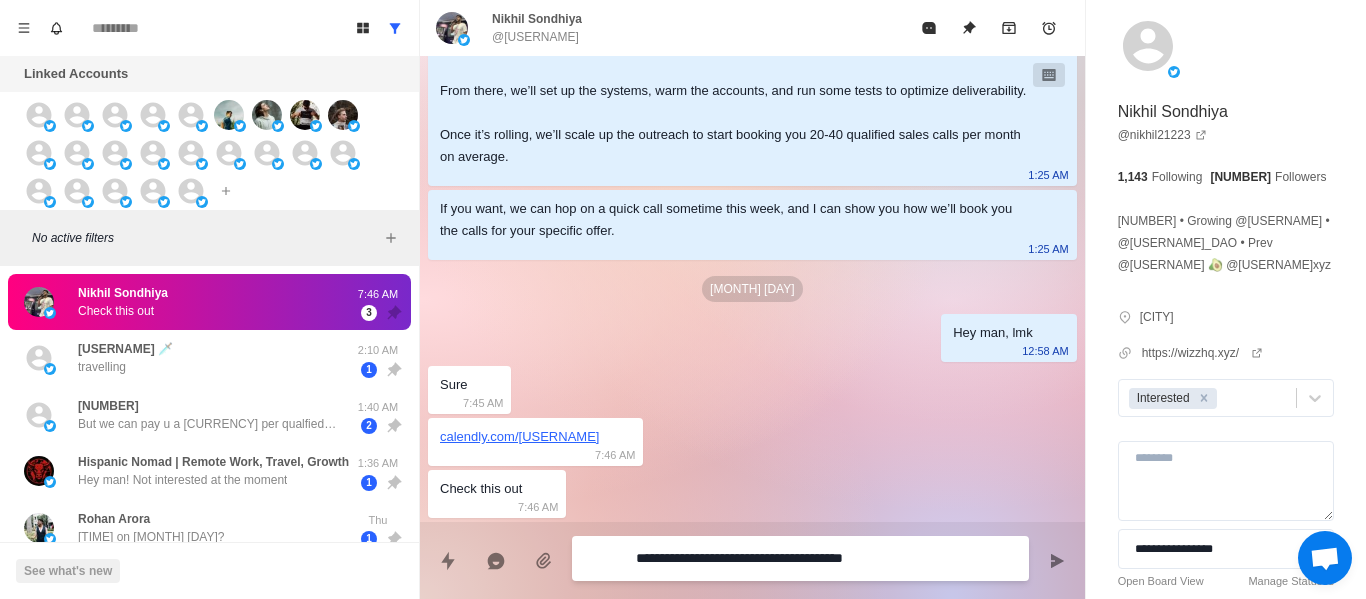 type on "*" 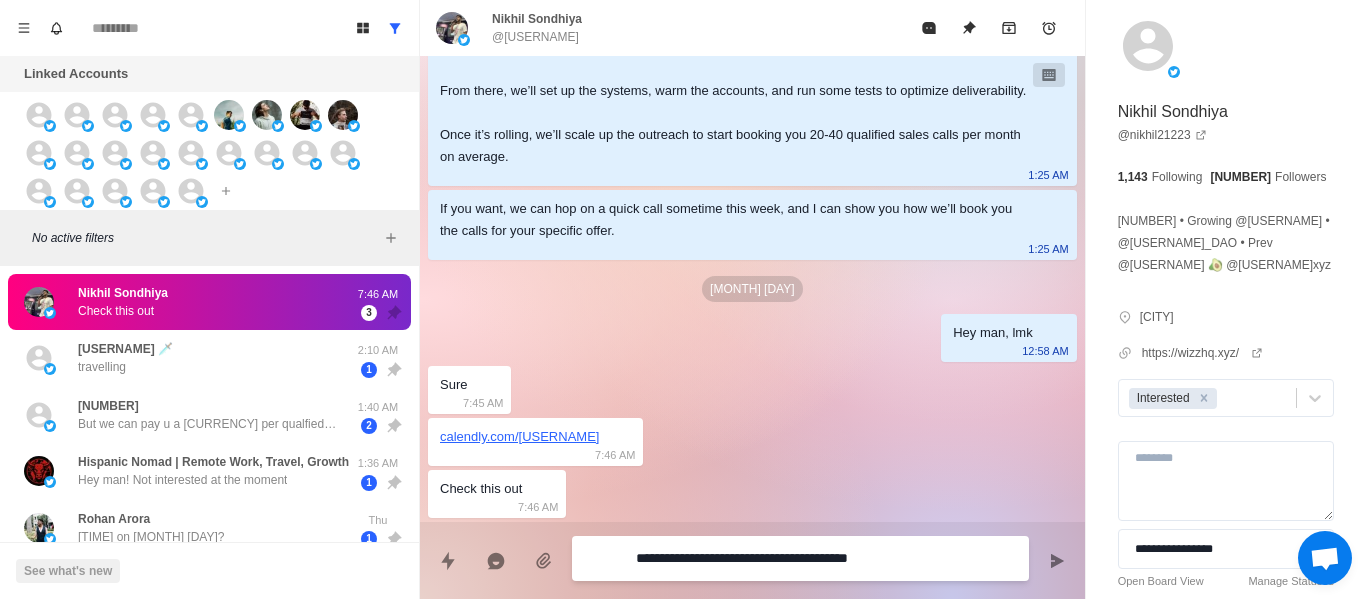 type on "*" 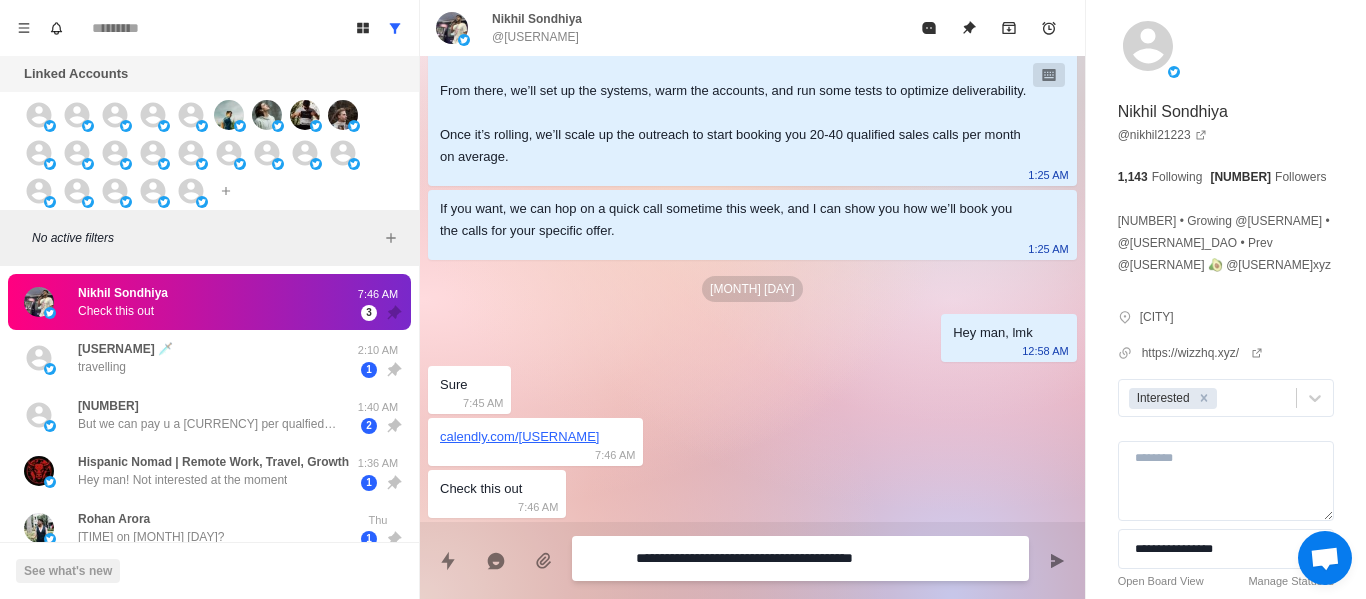 type on "*" 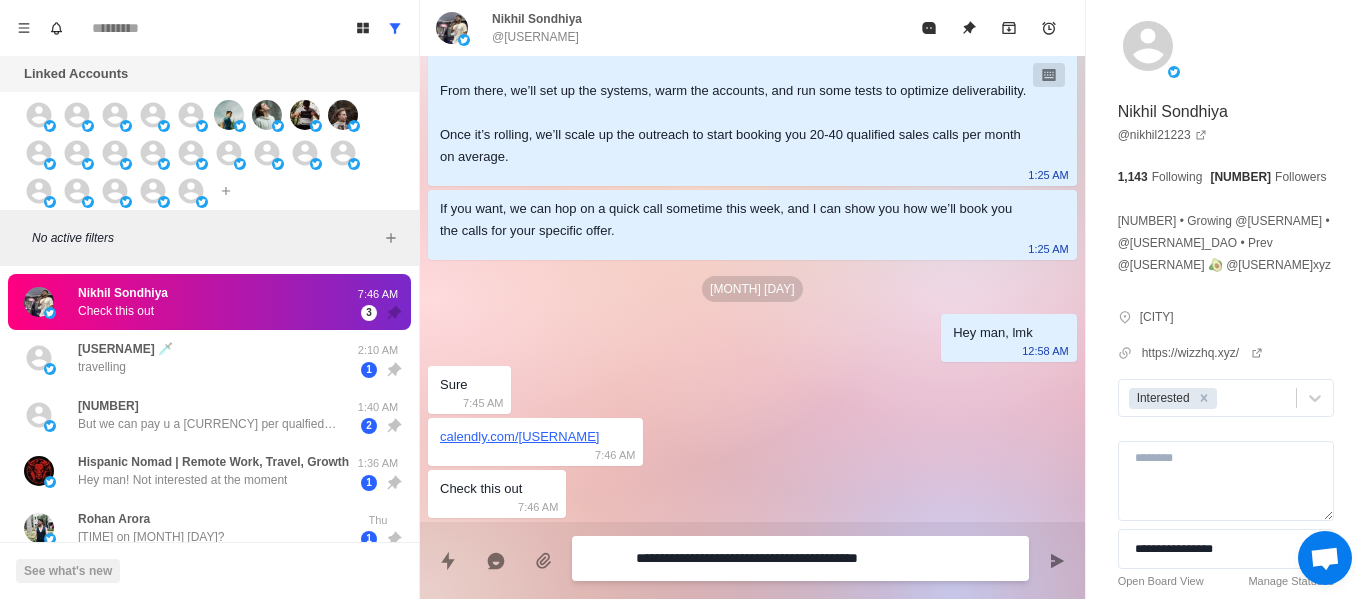 type on "*" 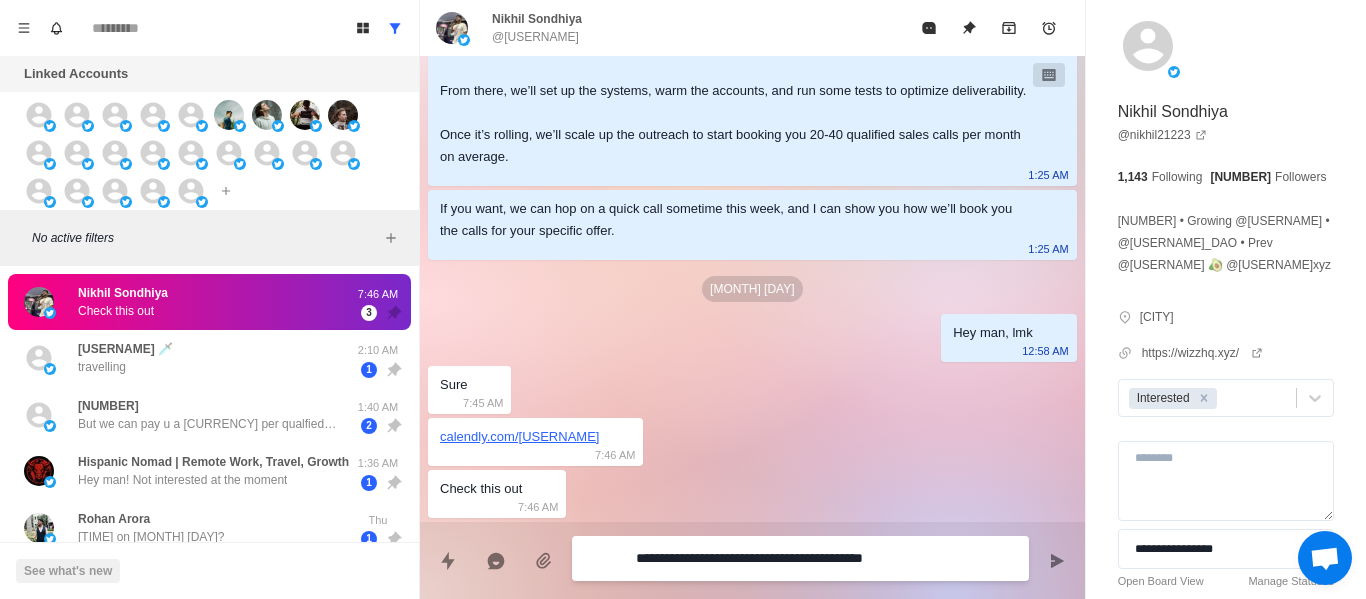 type on "*" 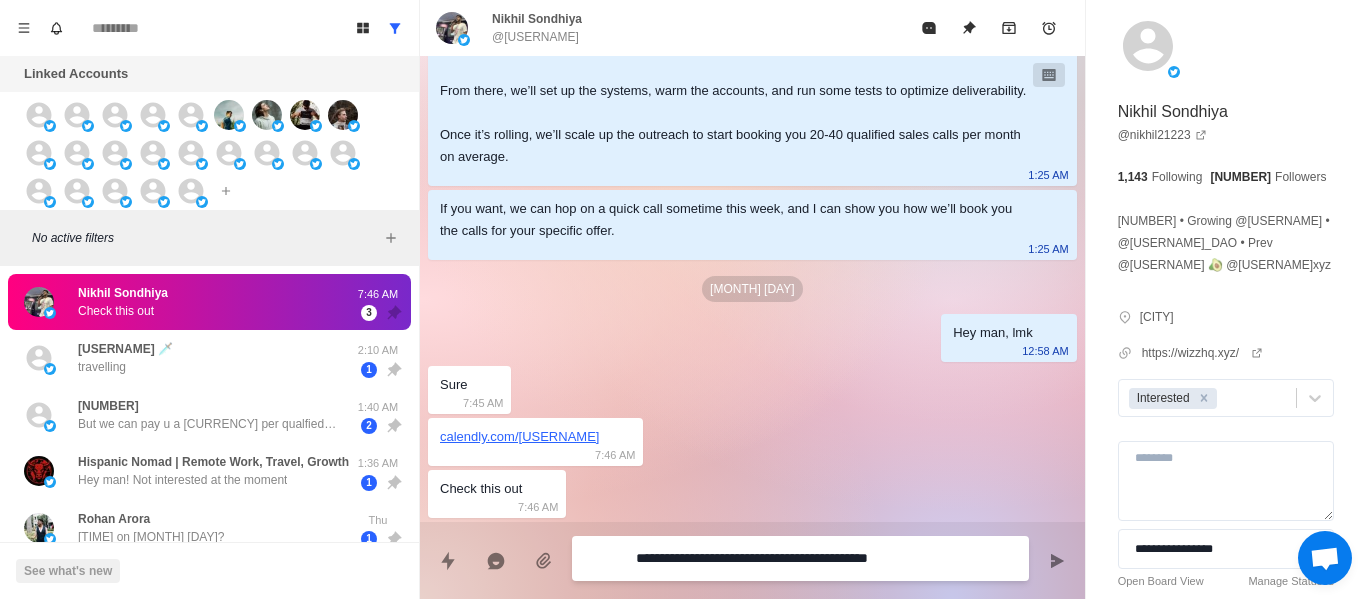 type on "*" 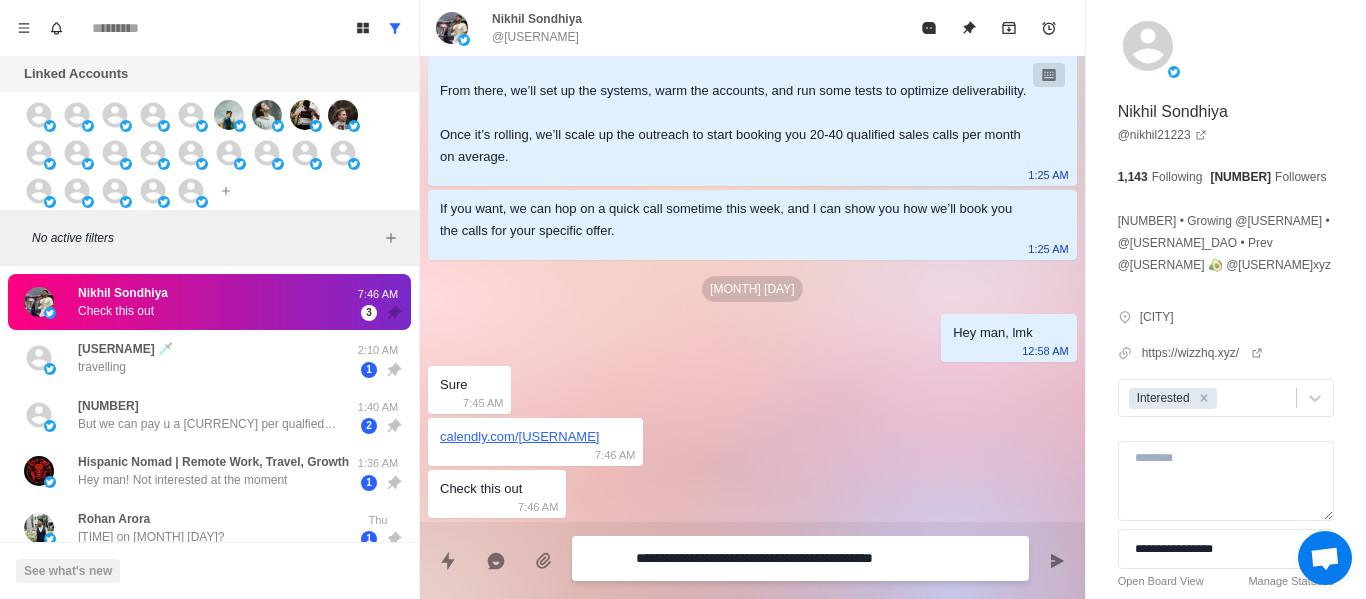 type on "*" 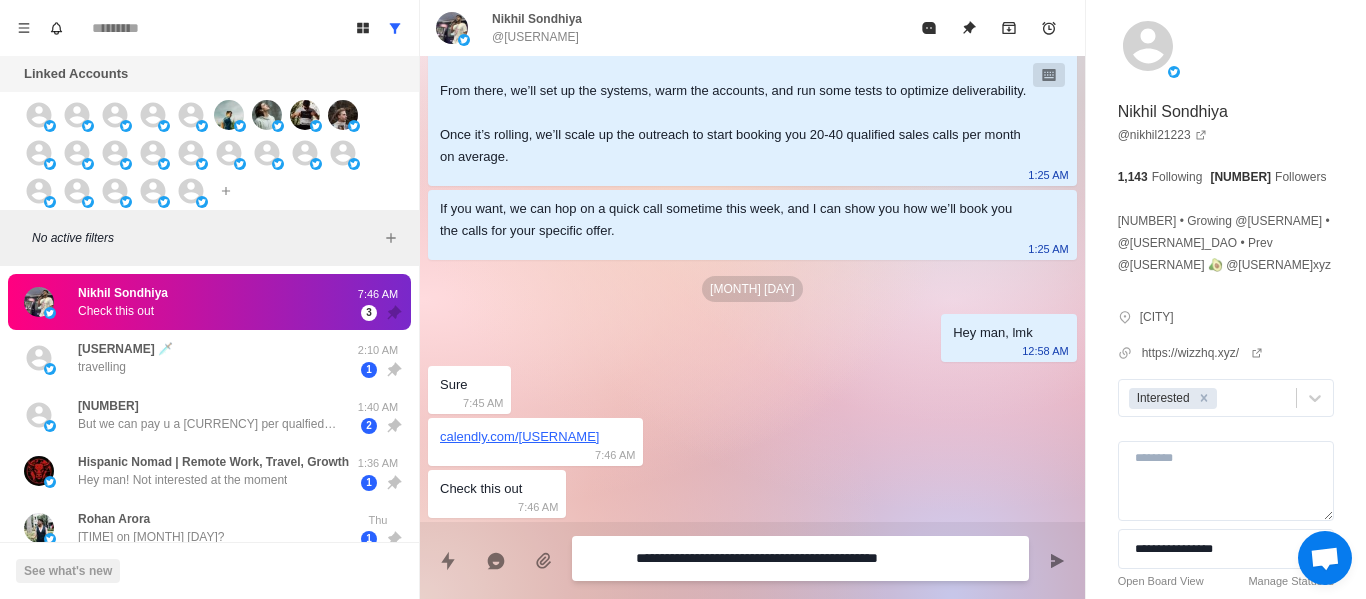 type on "*" 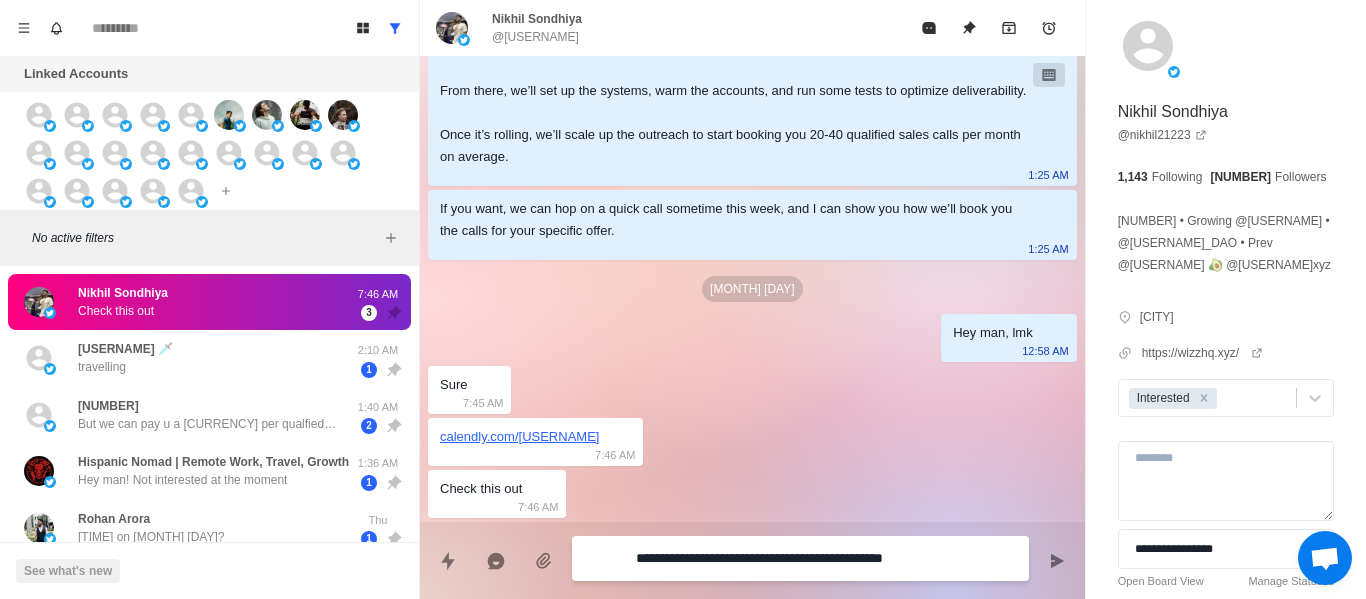 type on "*" 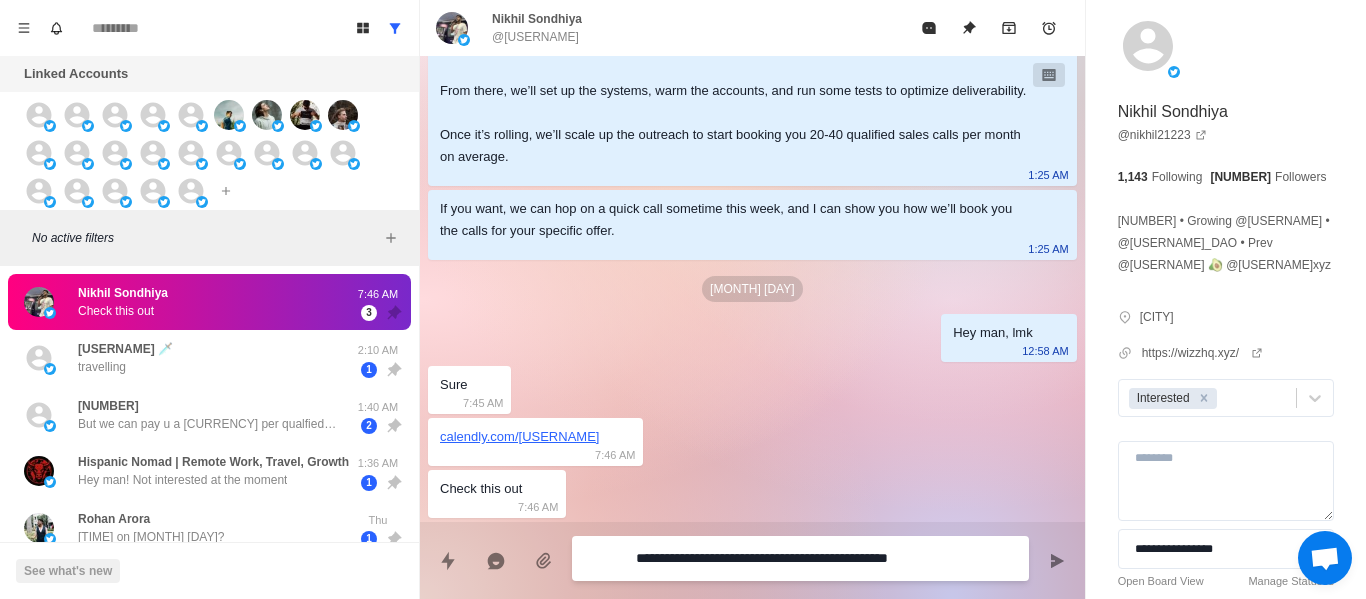 type on "*" 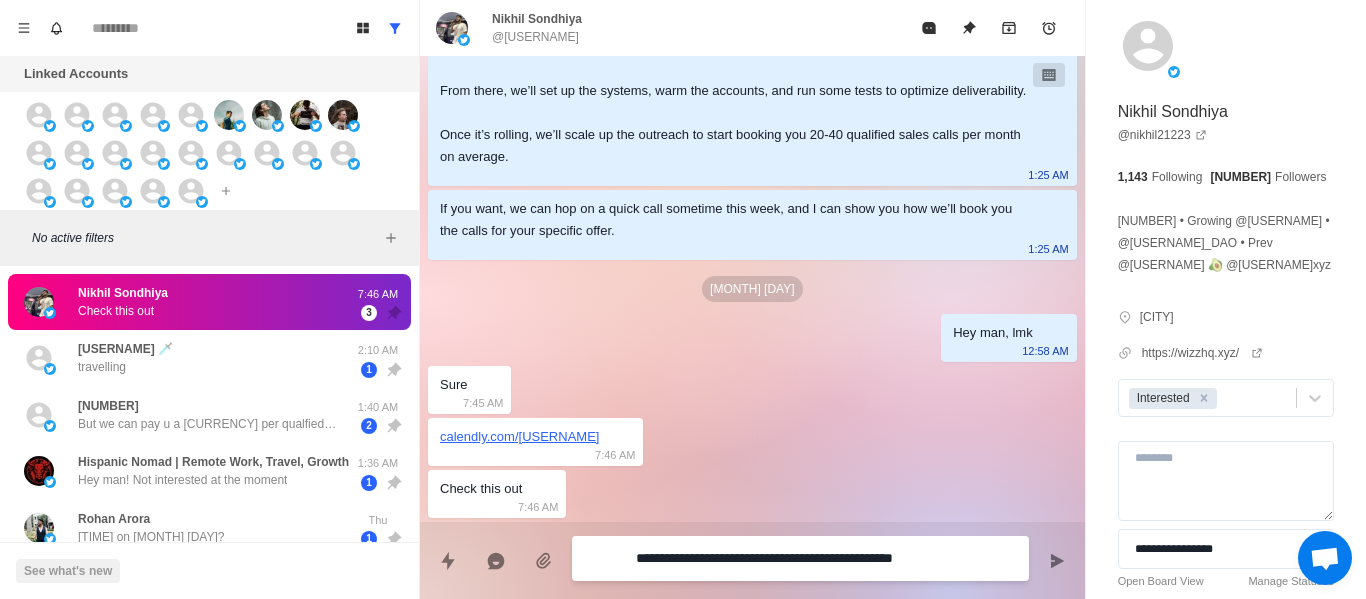 type on "*" 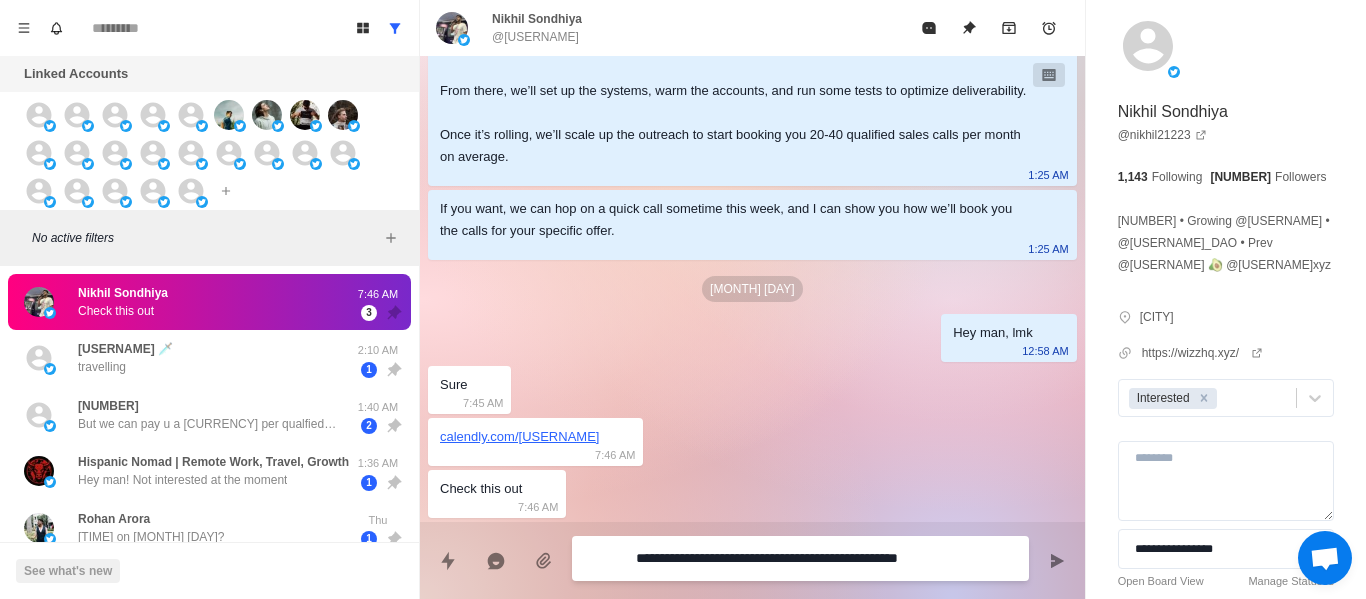 type on "*" 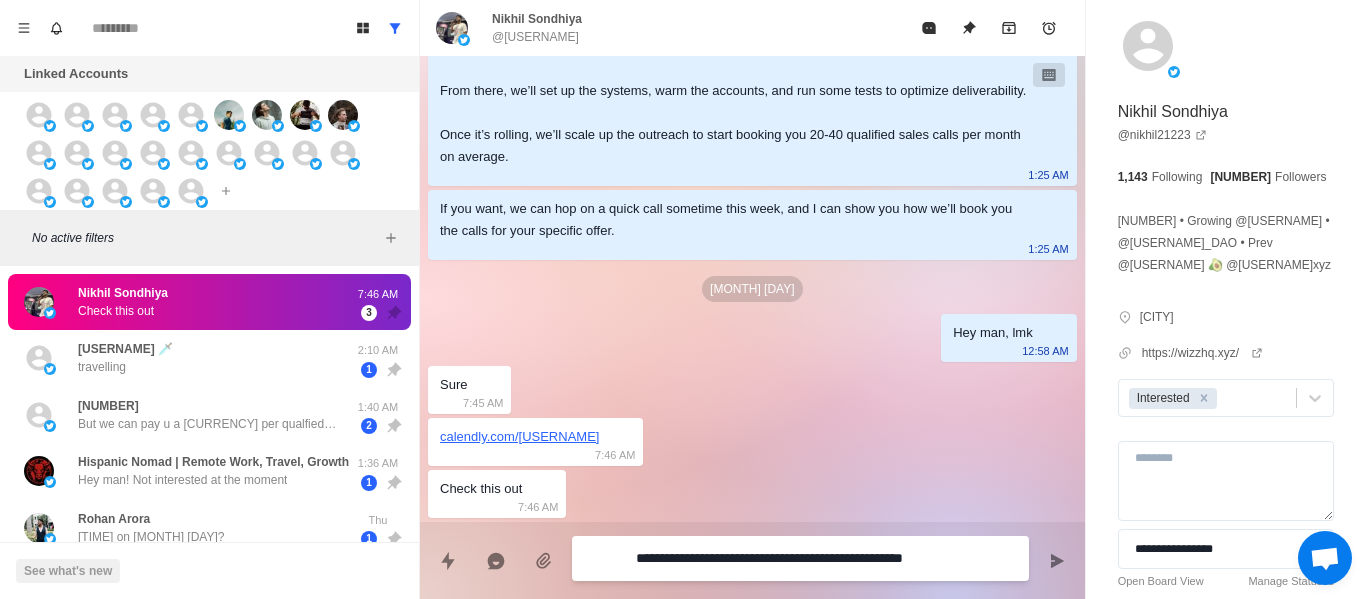 type on "*" 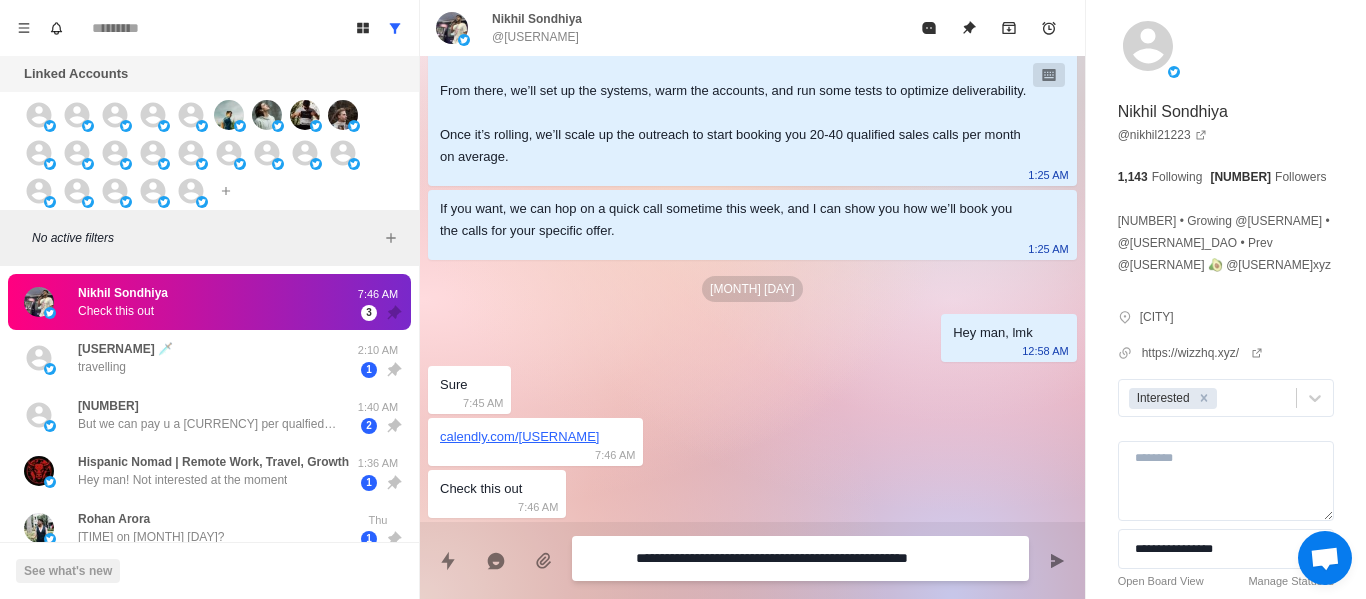 type on "*" 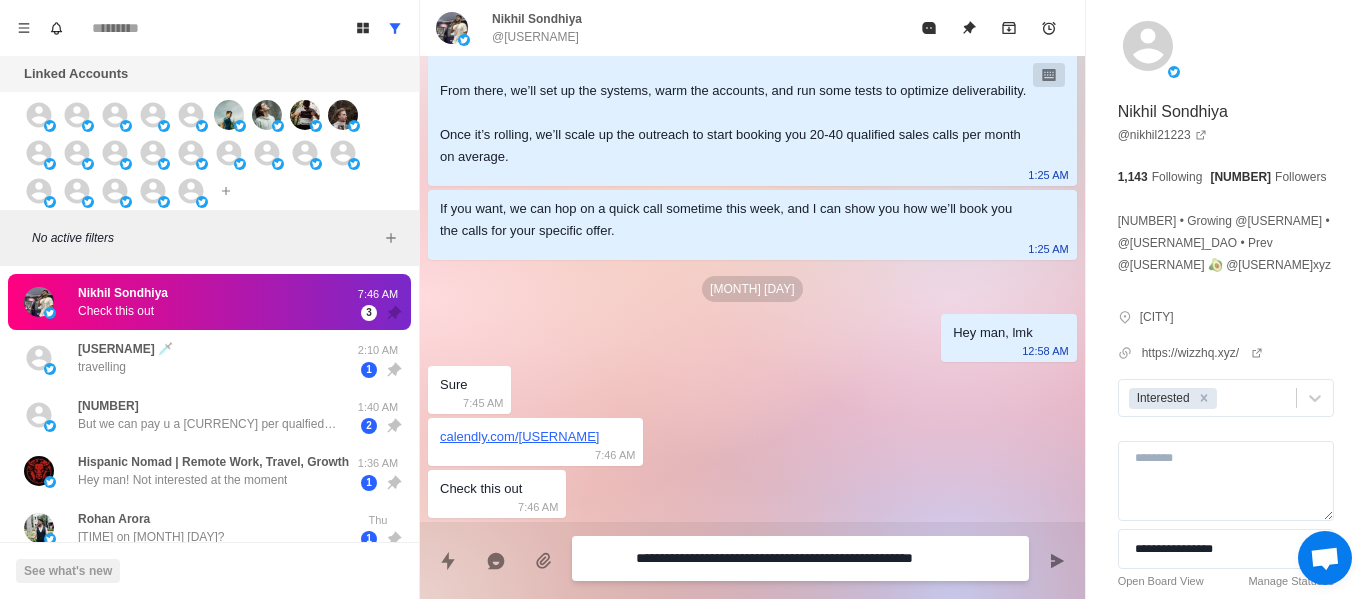 type on "*" 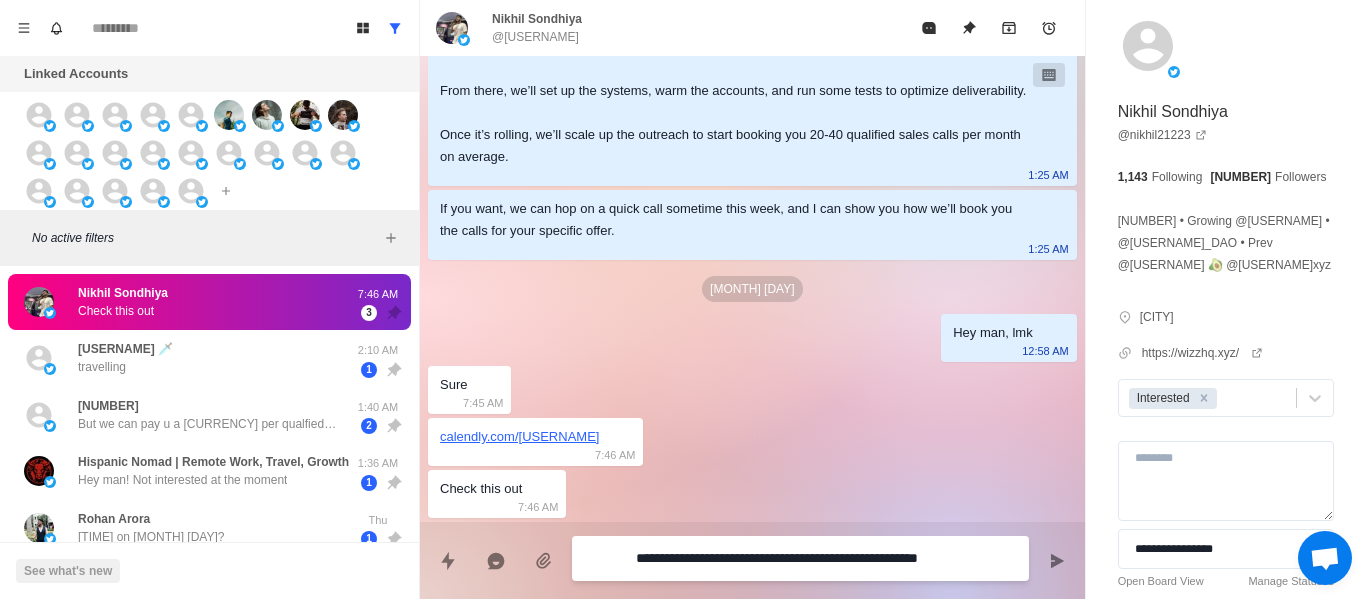 type on "*" 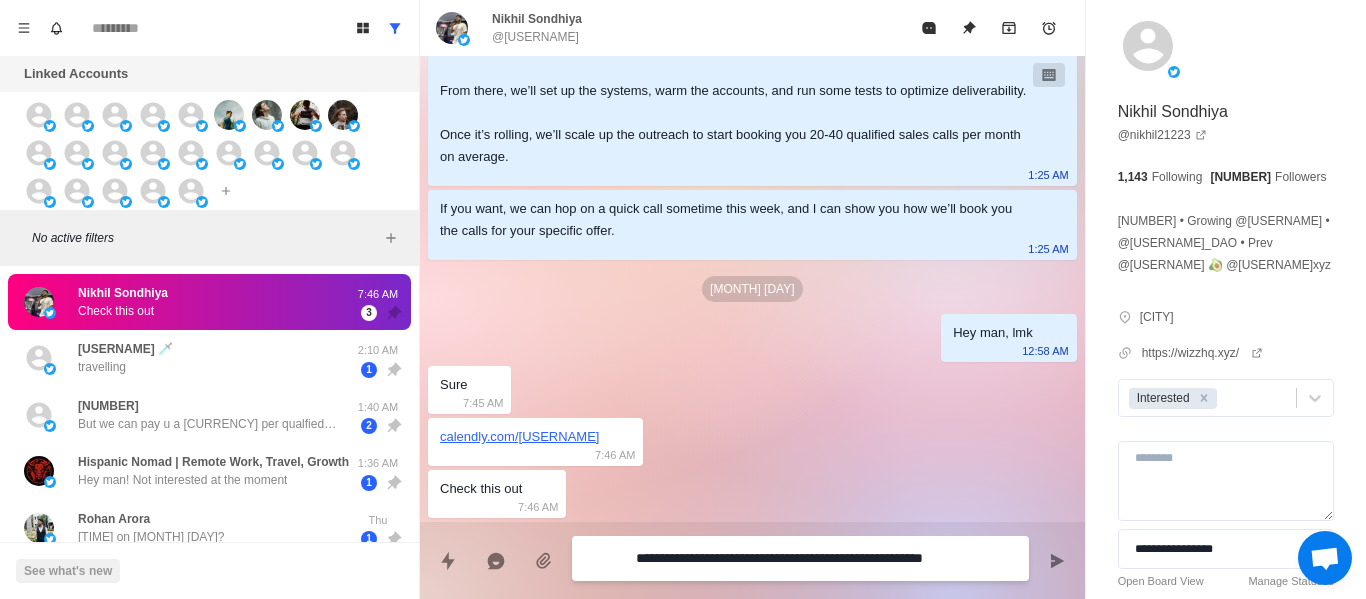 type on "*" 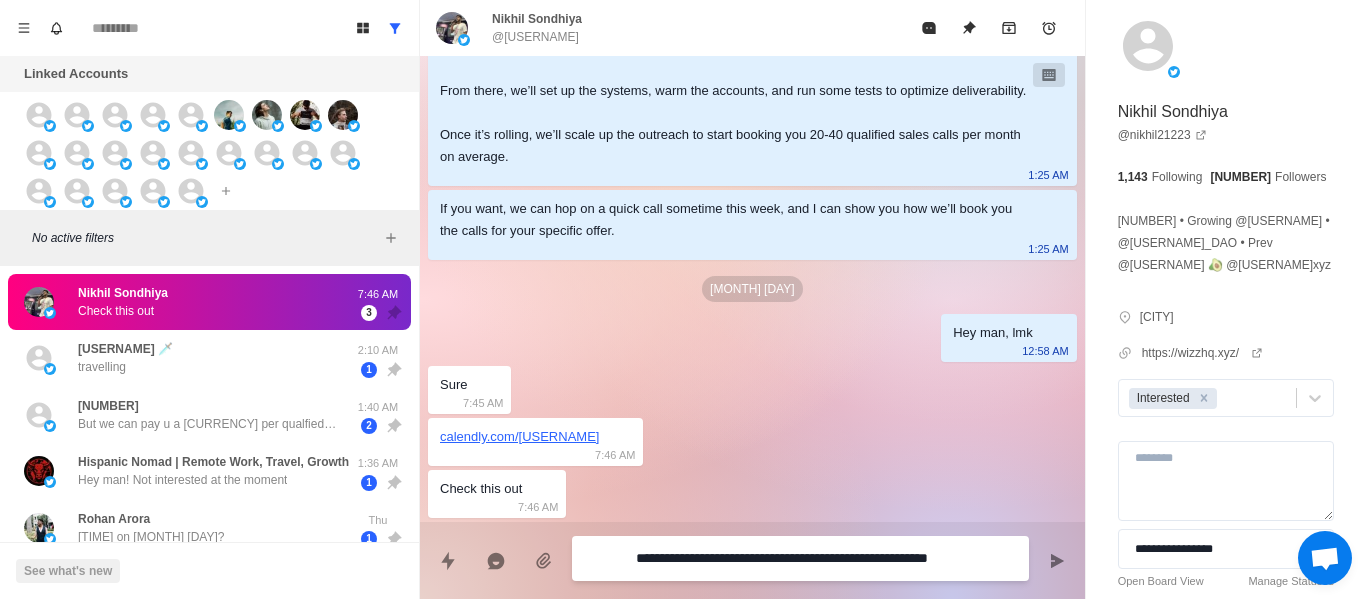 type on "*" 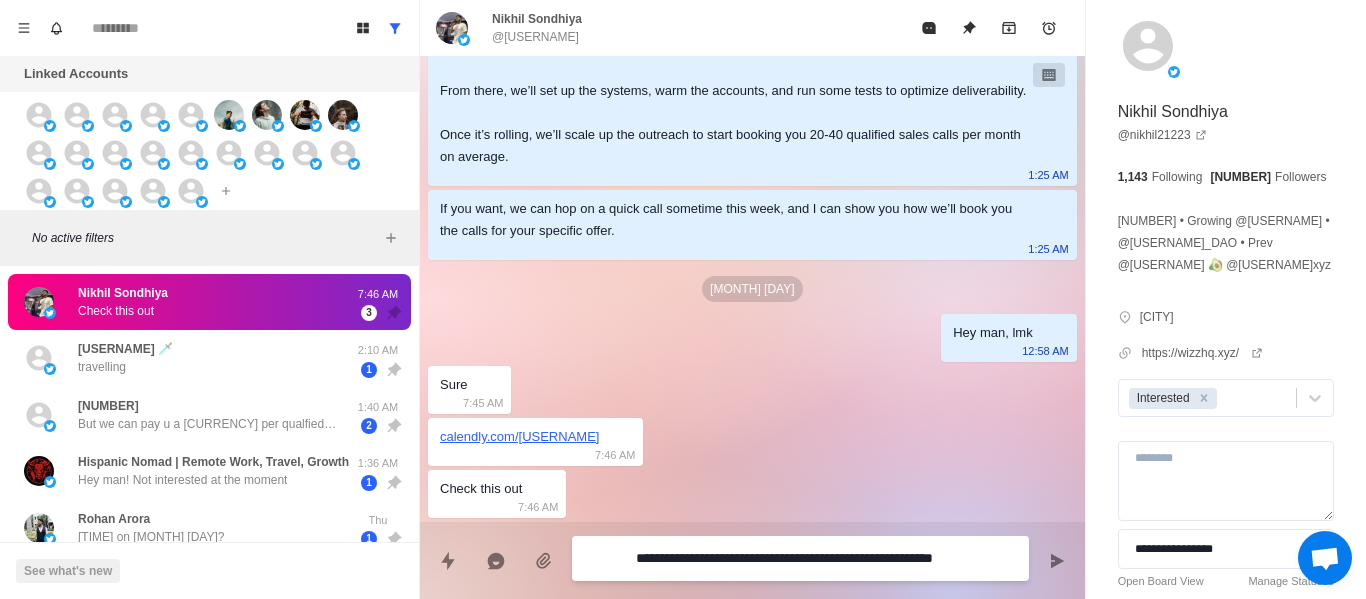 type on "*" 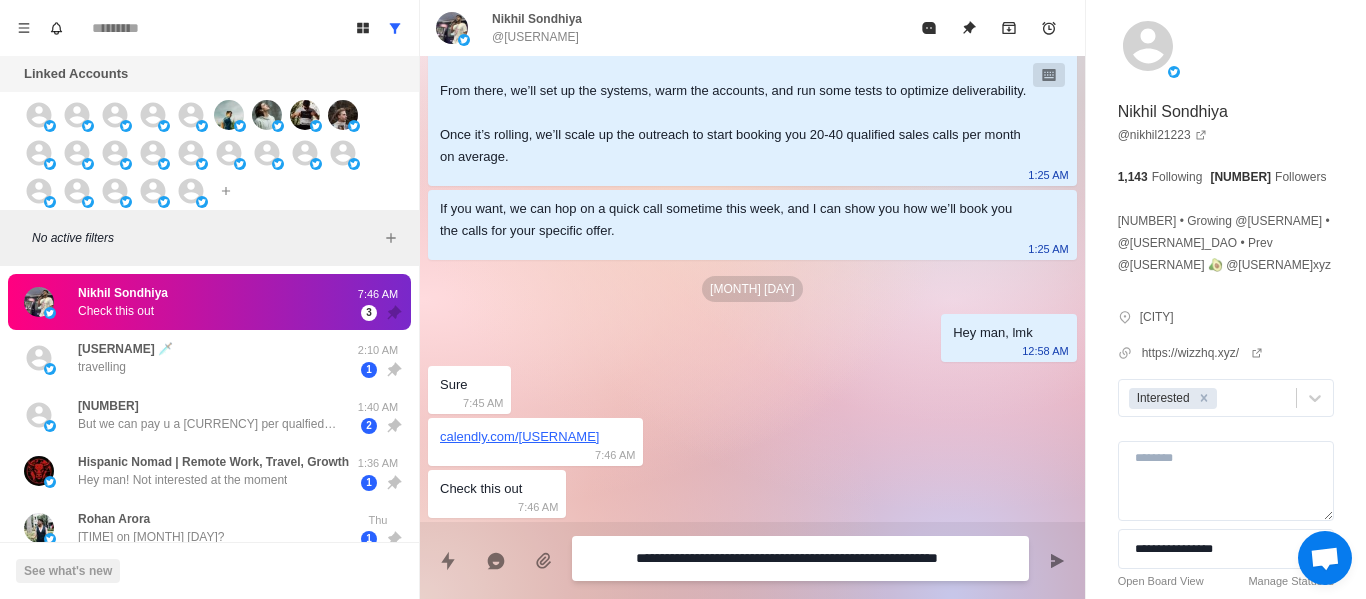 type on "*" 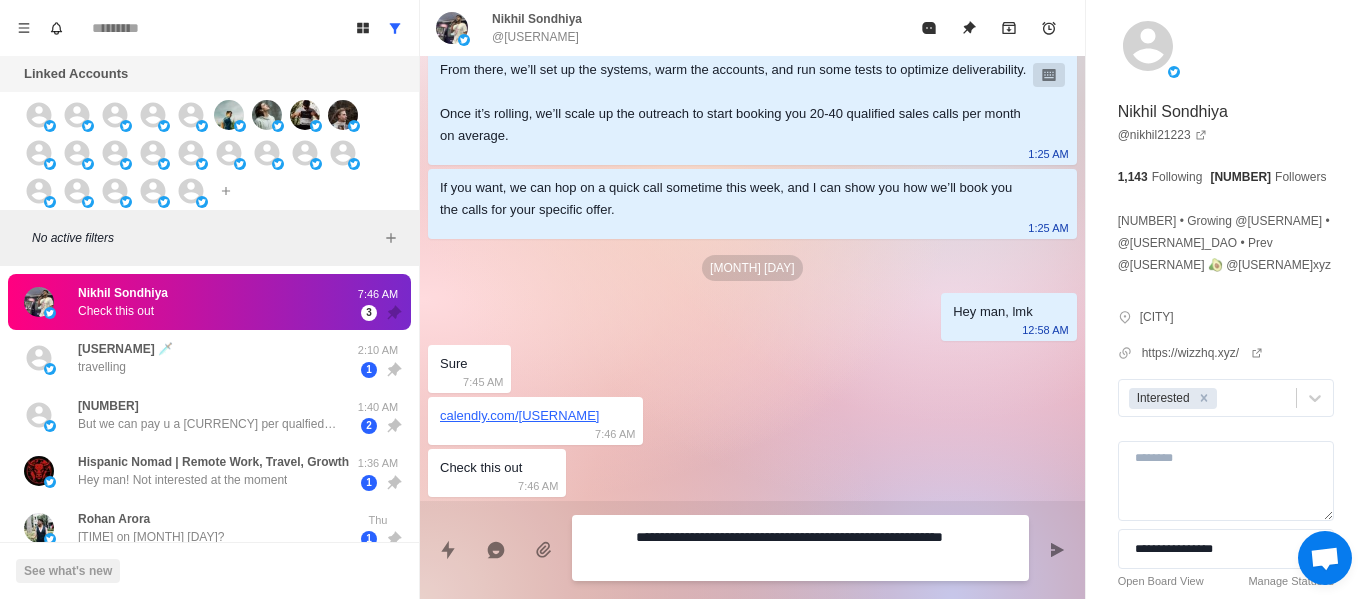 type on "*" 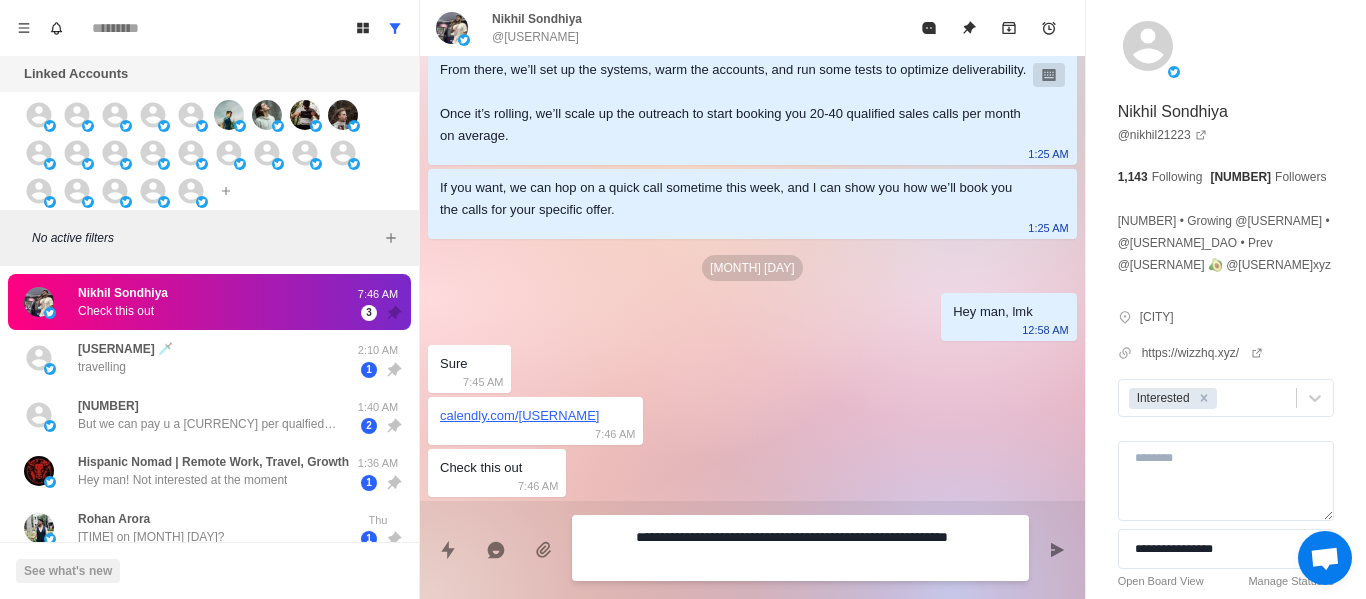 type on "*" 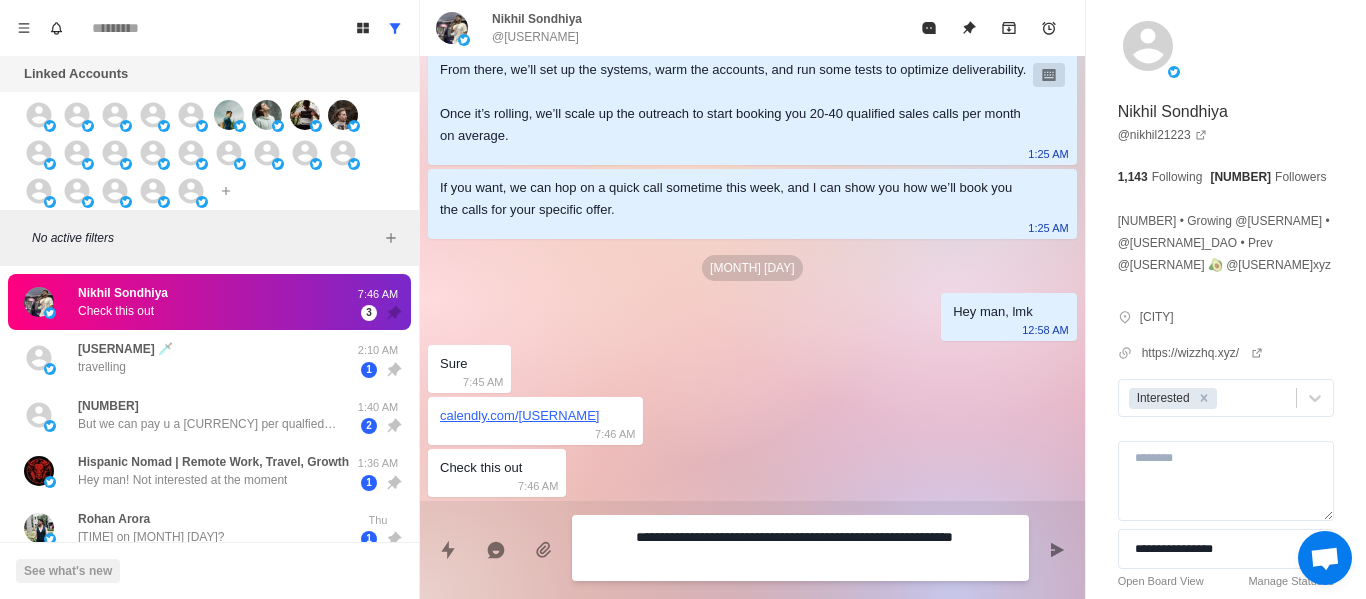 type on "*" 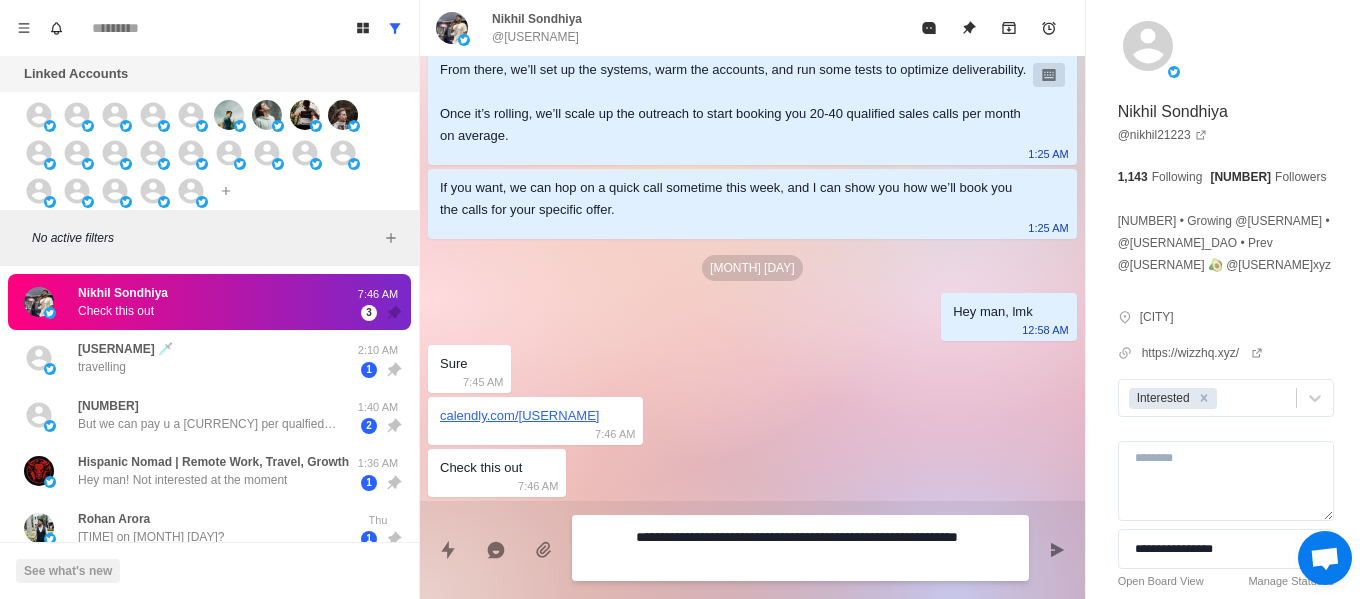 type on "*" 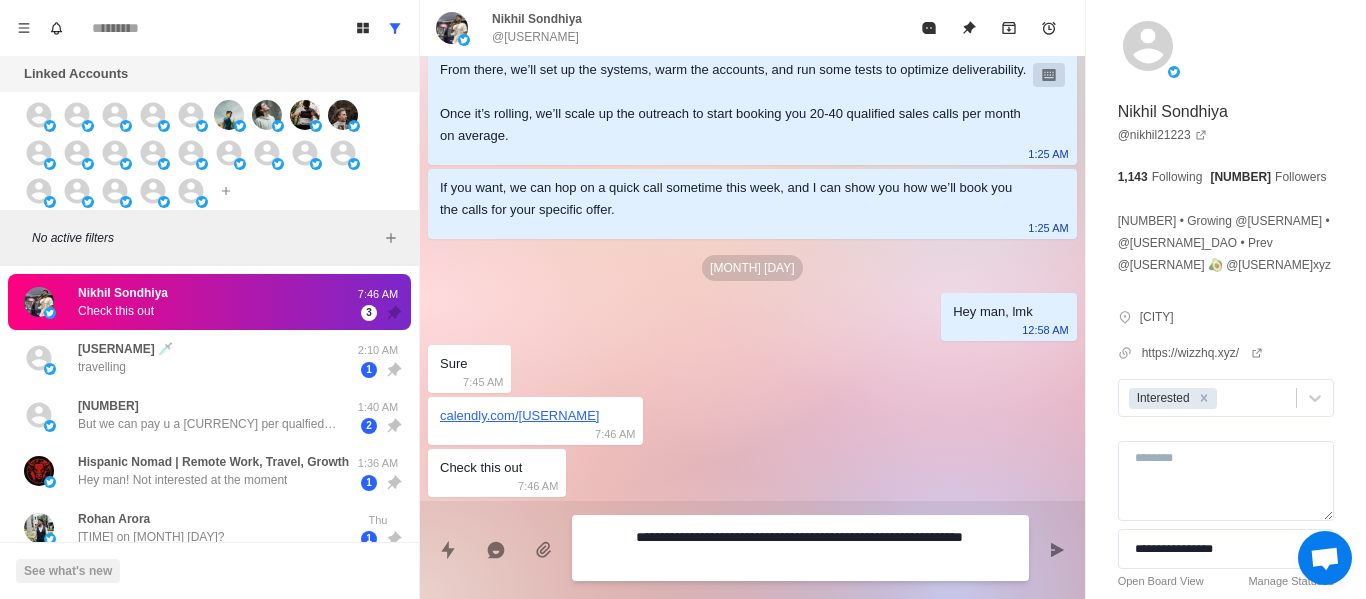type on "*" 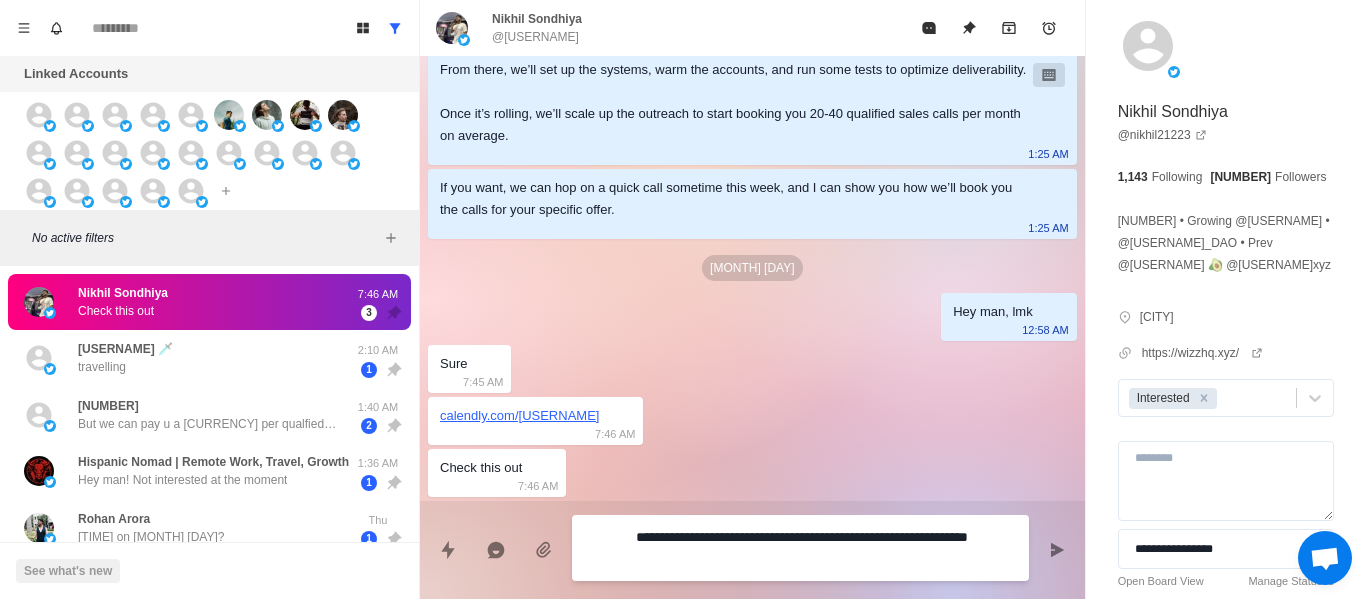 type on "*" 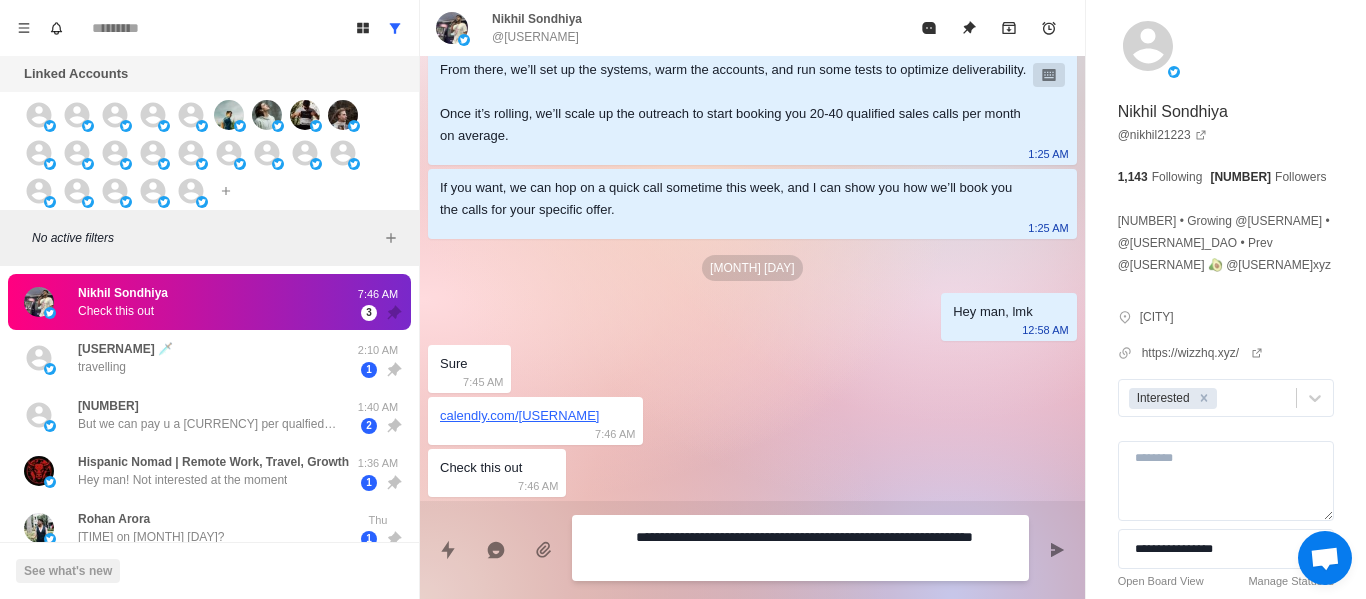 type on "*" 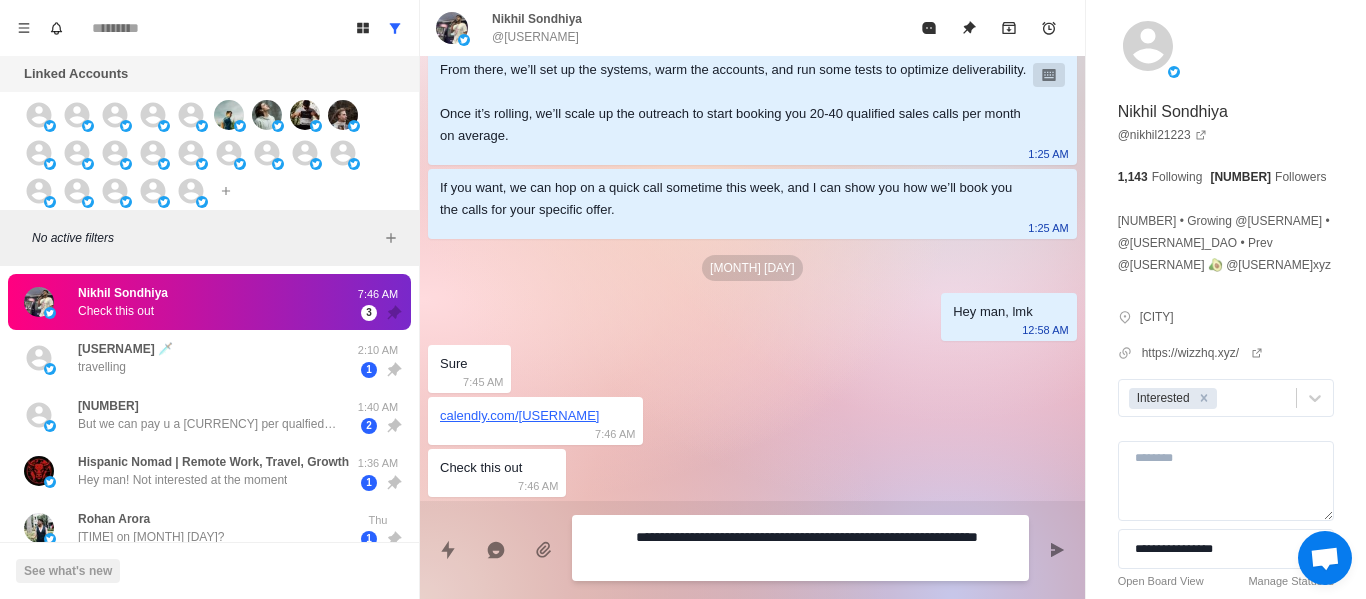 type on "*" 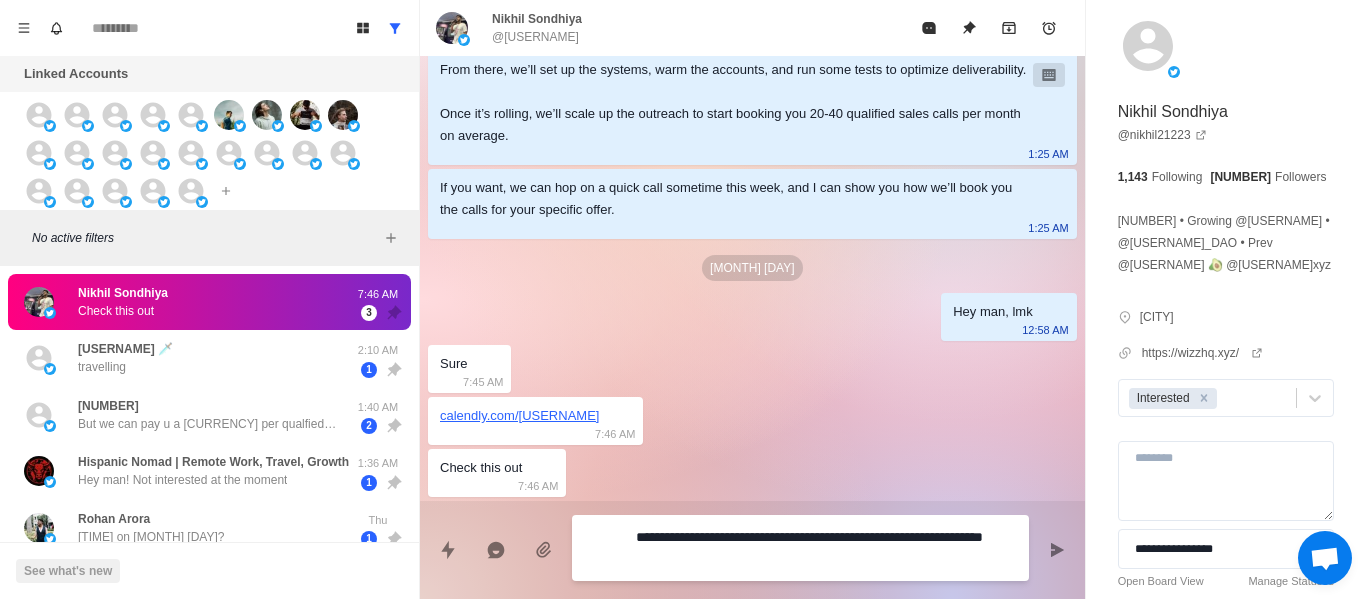 type on "*" 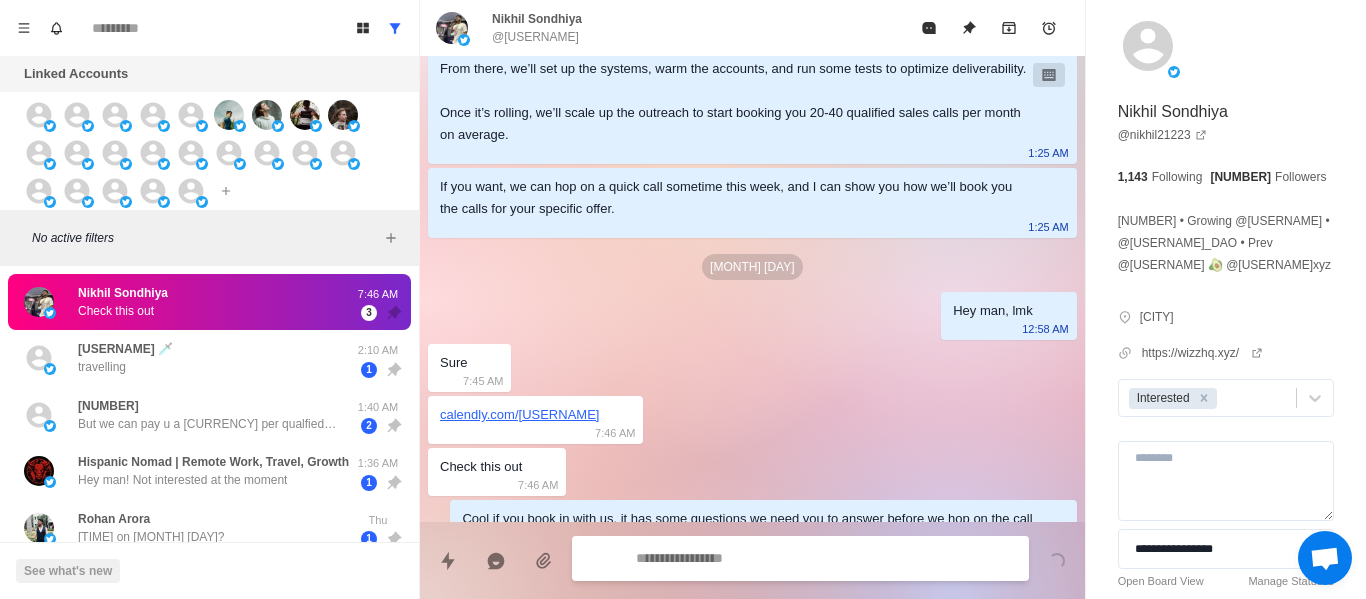 scroll, scrollTop: 622, scrollLeft: 0, axis: vertical 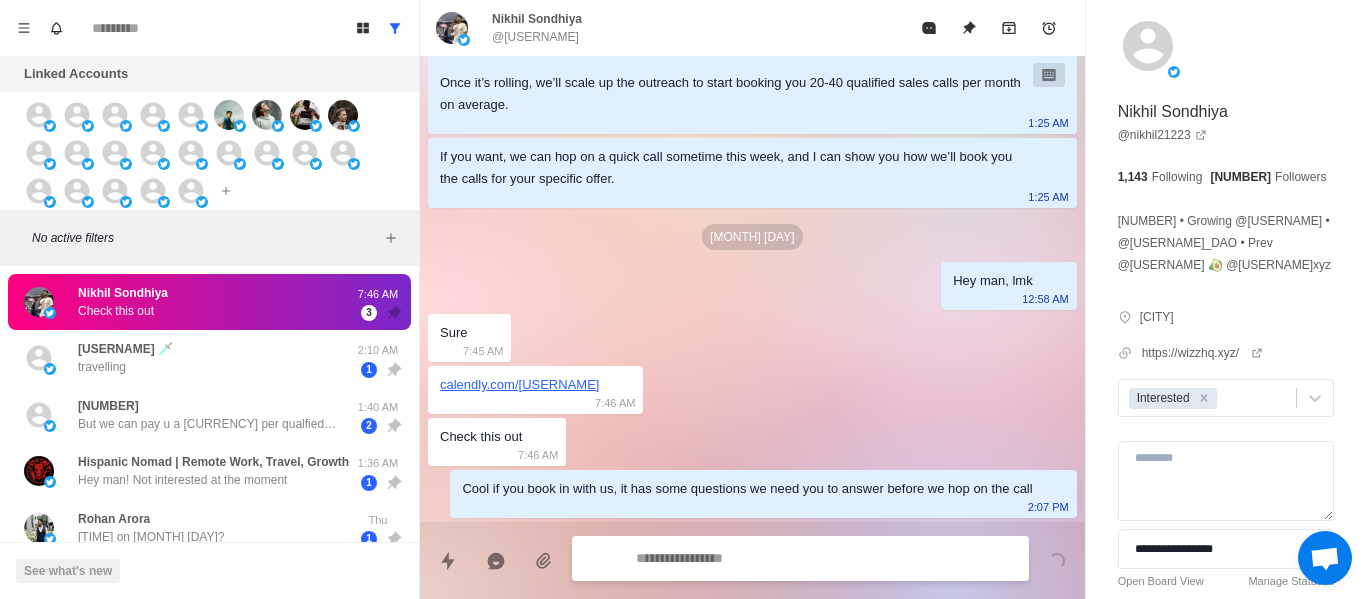 paste on "**********" 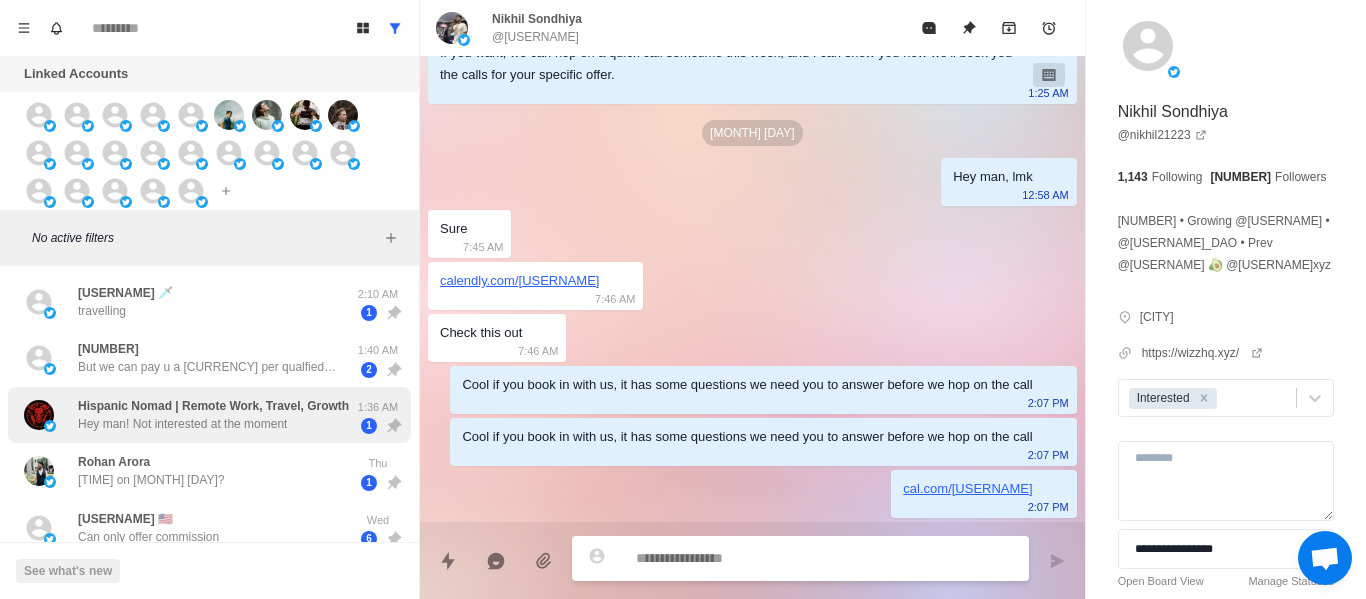 drag, startPoint x: 158, startPoint y: 352, endPoint x: 395, endPoint y: 398, distance: 241.42287 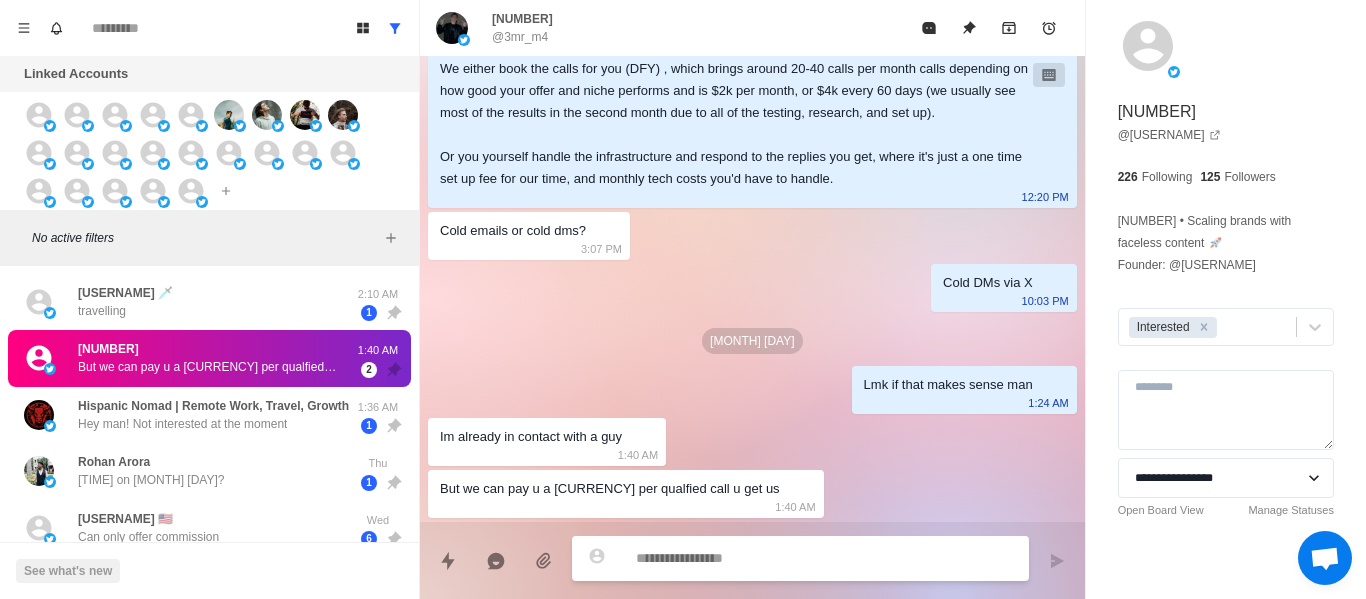 scroll, scrollTop: 454, scrollLeft: 0, axis: vertical 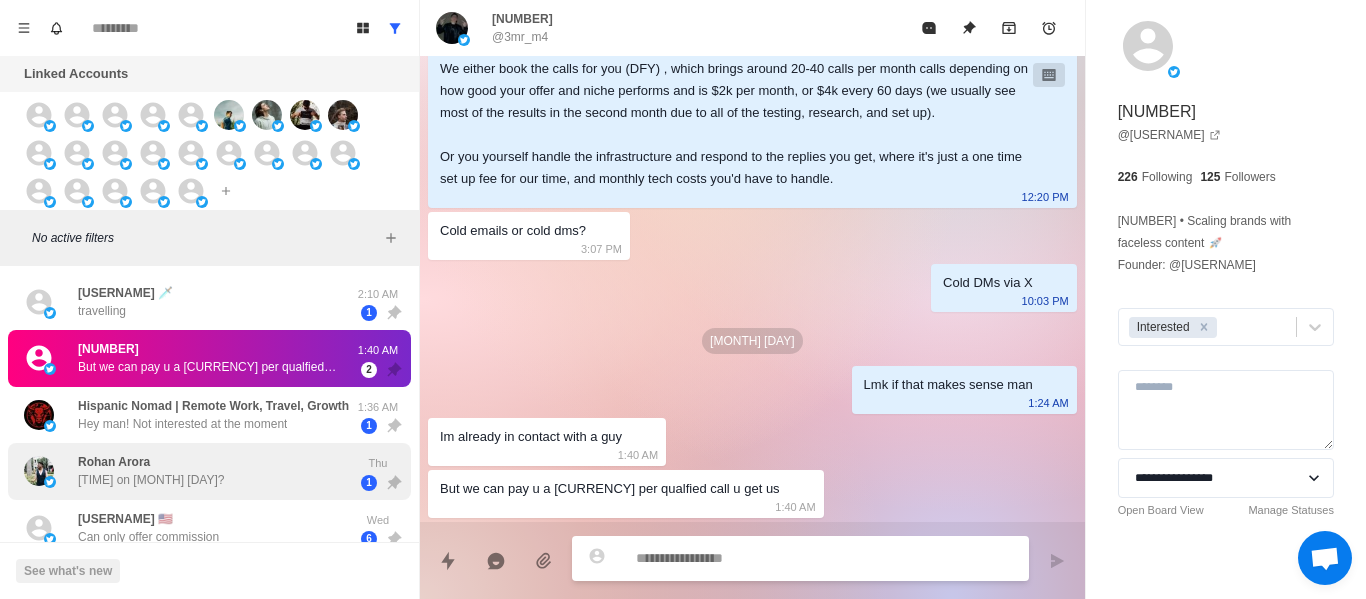 drag, startPoint x: 234, startPoint y: 291, endPoint x: 377, endPoint y: 499, distance: 252.41434 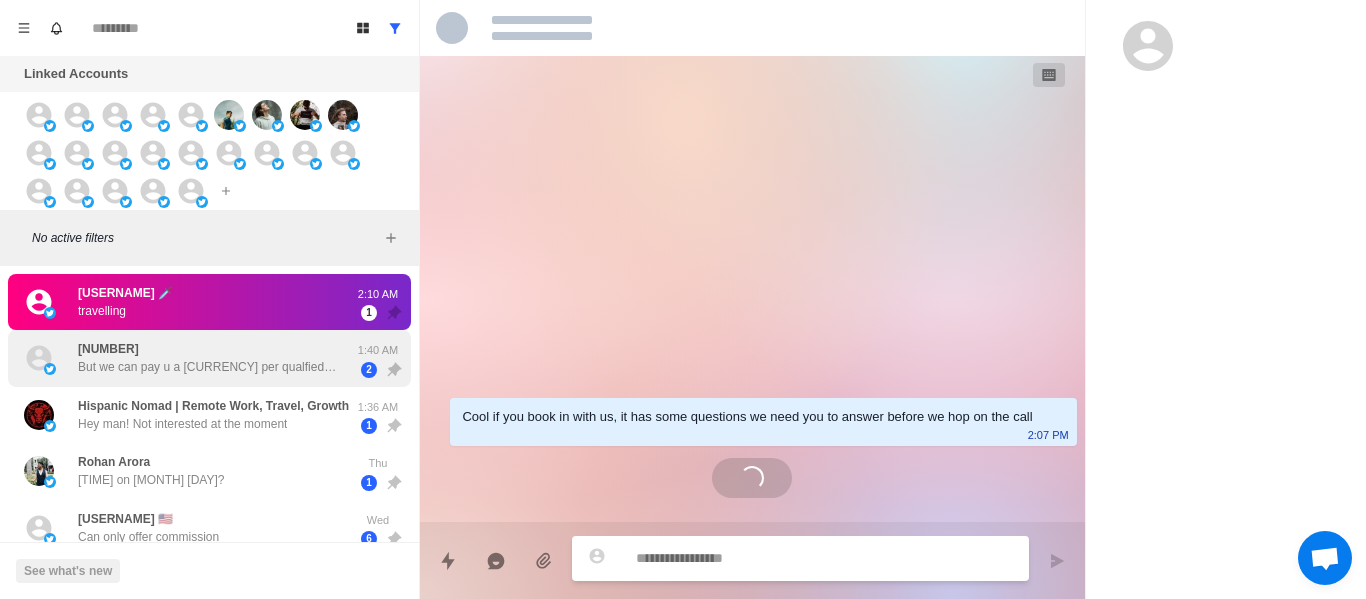 scroll, scrollTop: 0, scrollLeft: 0, axis: both 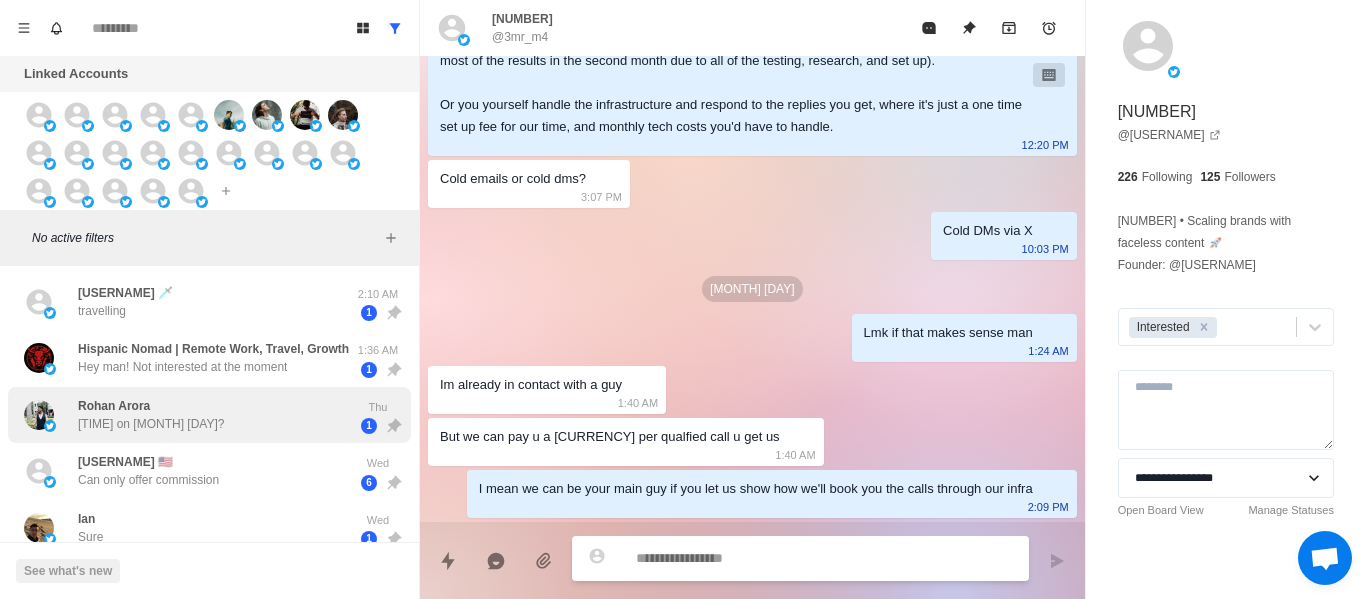 drag, startPoint x: 166, startPoint y: 415, endPoint x: 177, endPoint y: 419, distance: 11.7046995 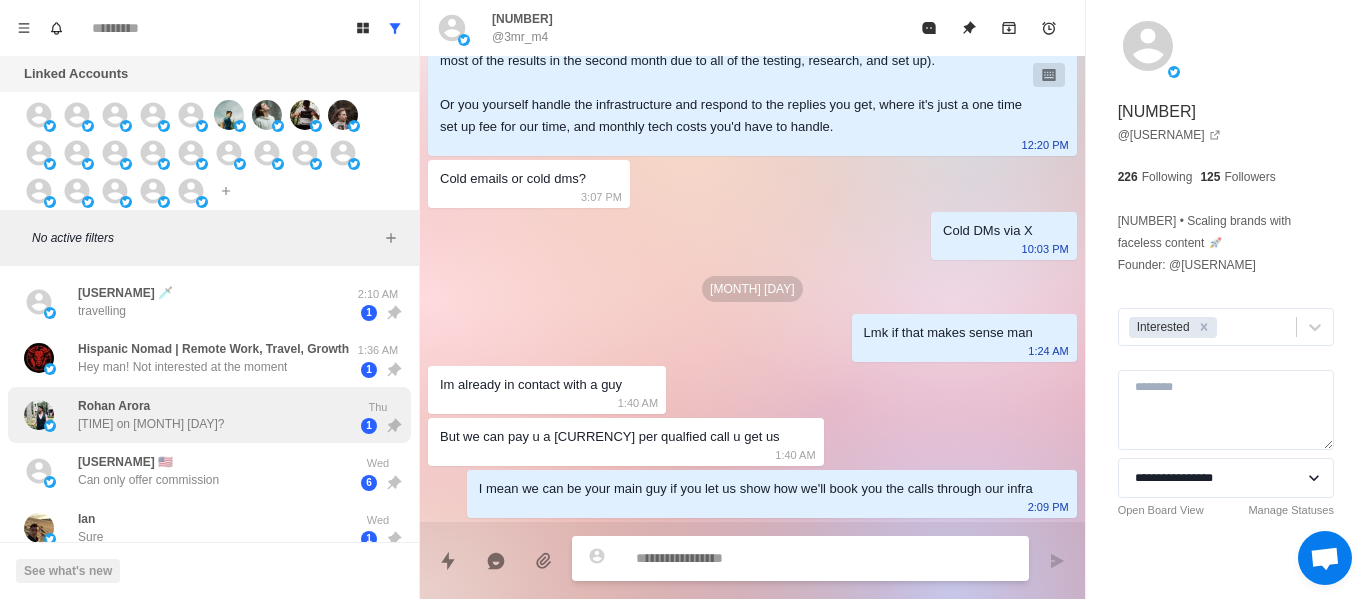 click on "[FIRST] [LAST] [TIME] on [MONTH] [DAY]?" at bounding box center [151, 415] 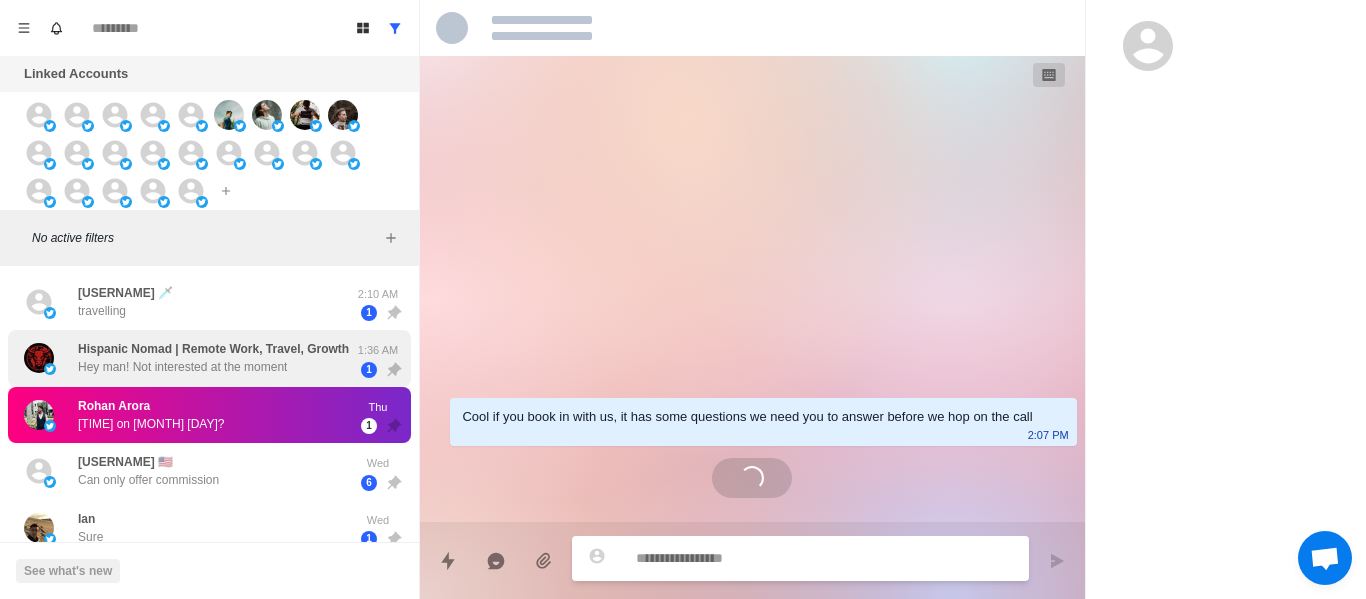drag, startPoint x: 105, startPoint y: 324, endPoint x: 125, endPoint y: 338, distance: 24.41311 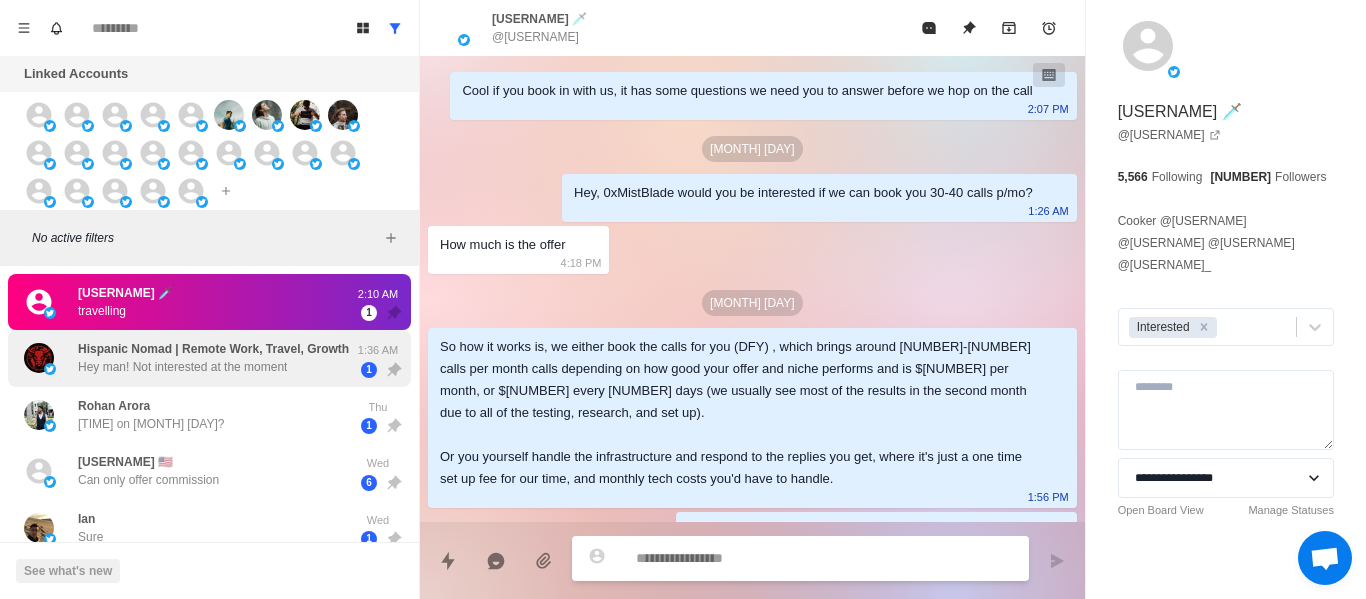 scroll, scrollTop: 652, scrollLeft: 0, axis: vertical 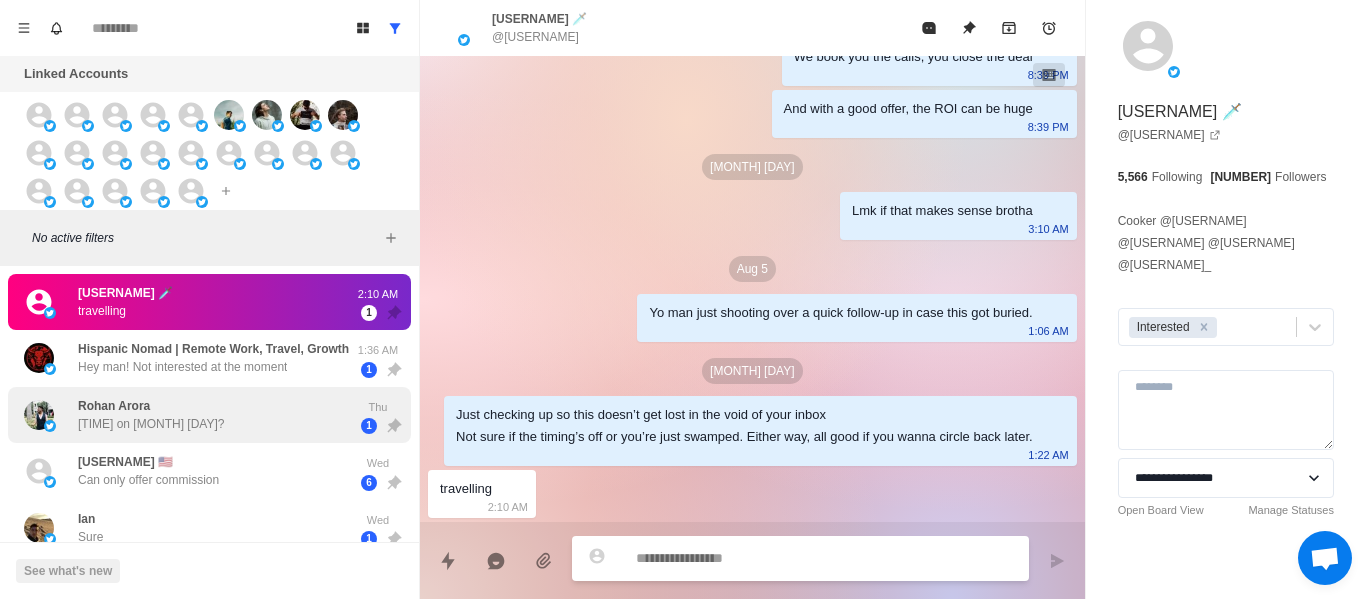 drag, startPoint x: 125, startPoint y: 342, endPoint x: 129, endPoint y: 401, distance: 59.135437 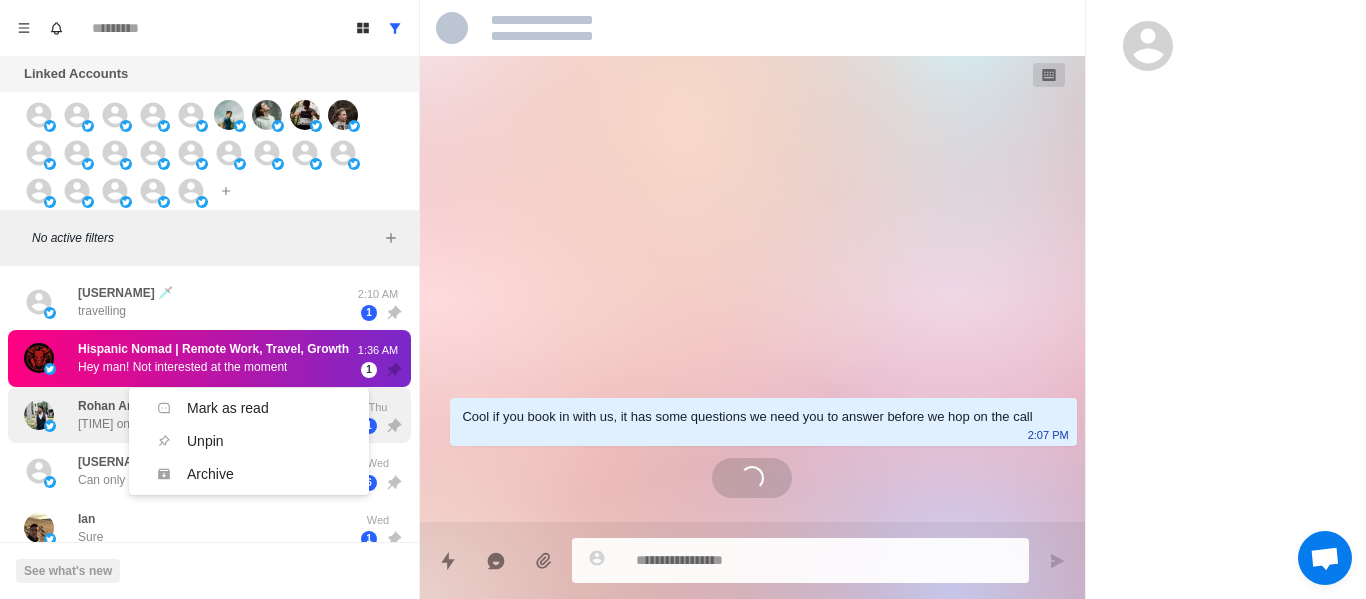 click on "Mark as read Ctrl ⇧ U Unpin Ctrl ⇧ P Archive Ctrl ⇧ A" at bounding box center (249, 441) 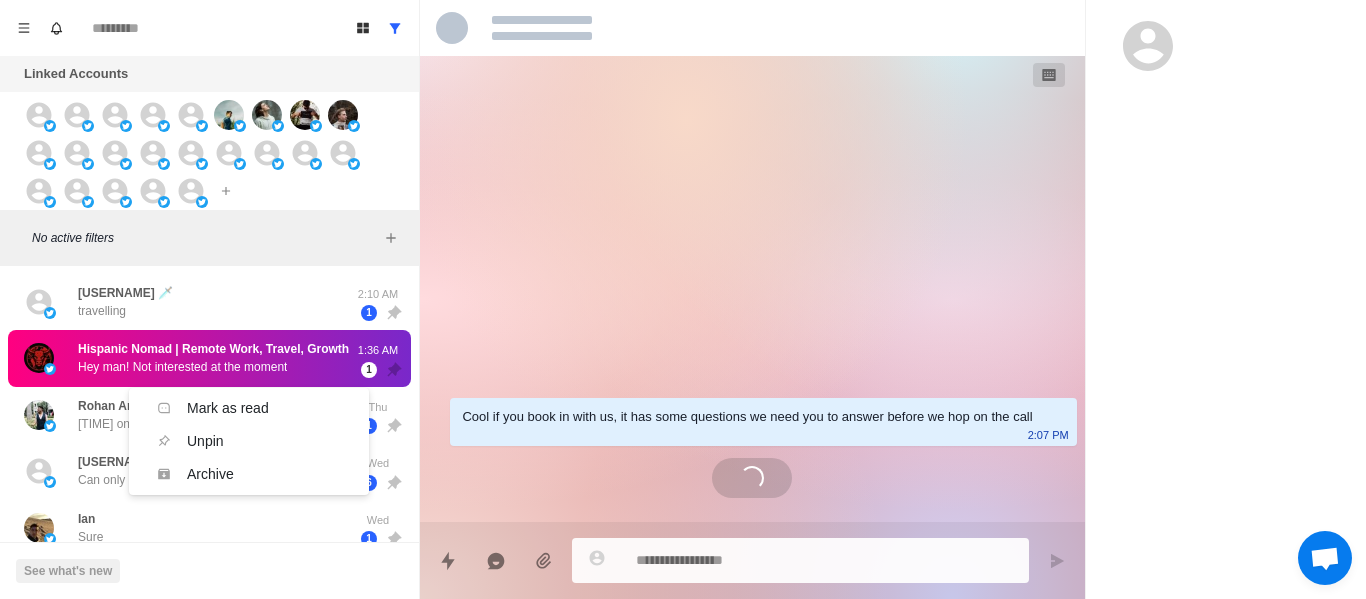 scroll, scrollTop: 0, scrollLeft: 0, axis: both 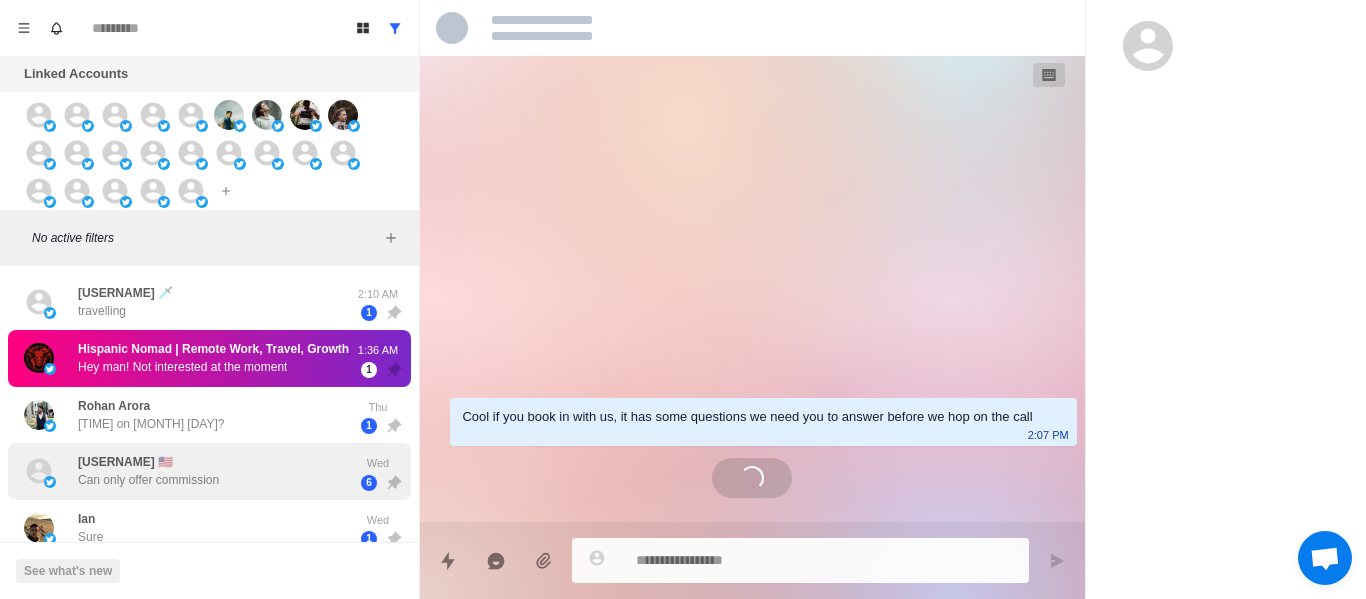 drag, startPoint x: 124, startPoint y: 298, endPoint x: 221, endPoint y: 465, distance: 193.1269 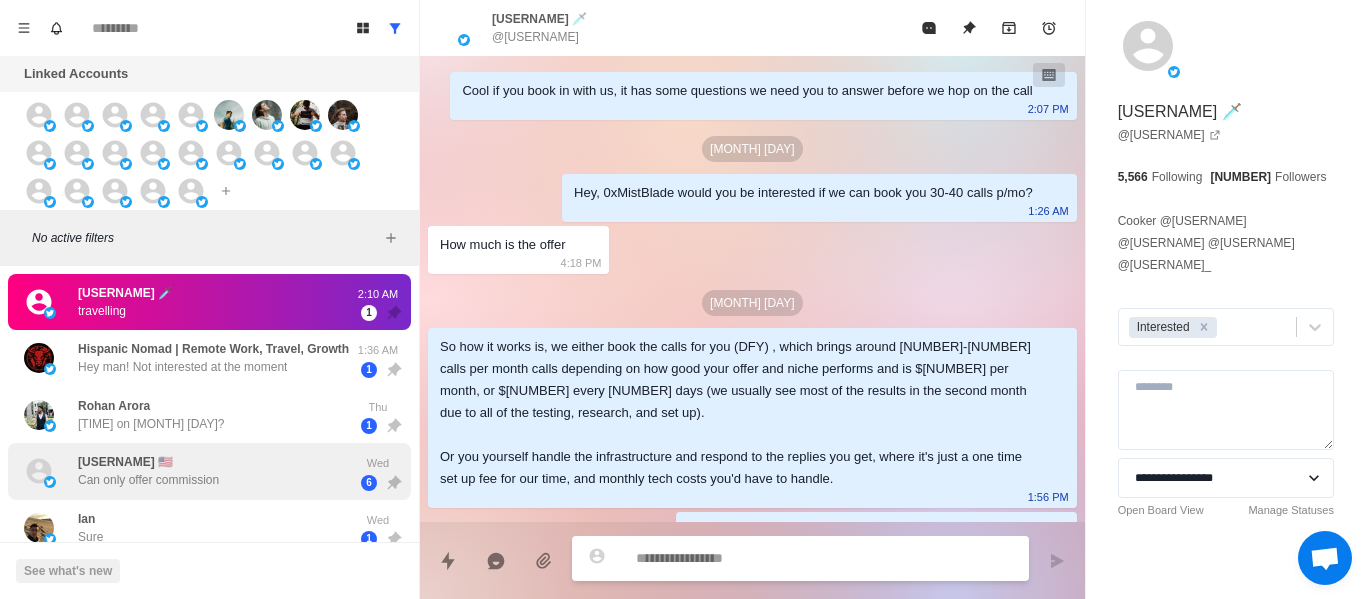 scroll, scrollTop: 652, scrollLeft: 0, axis: vertical 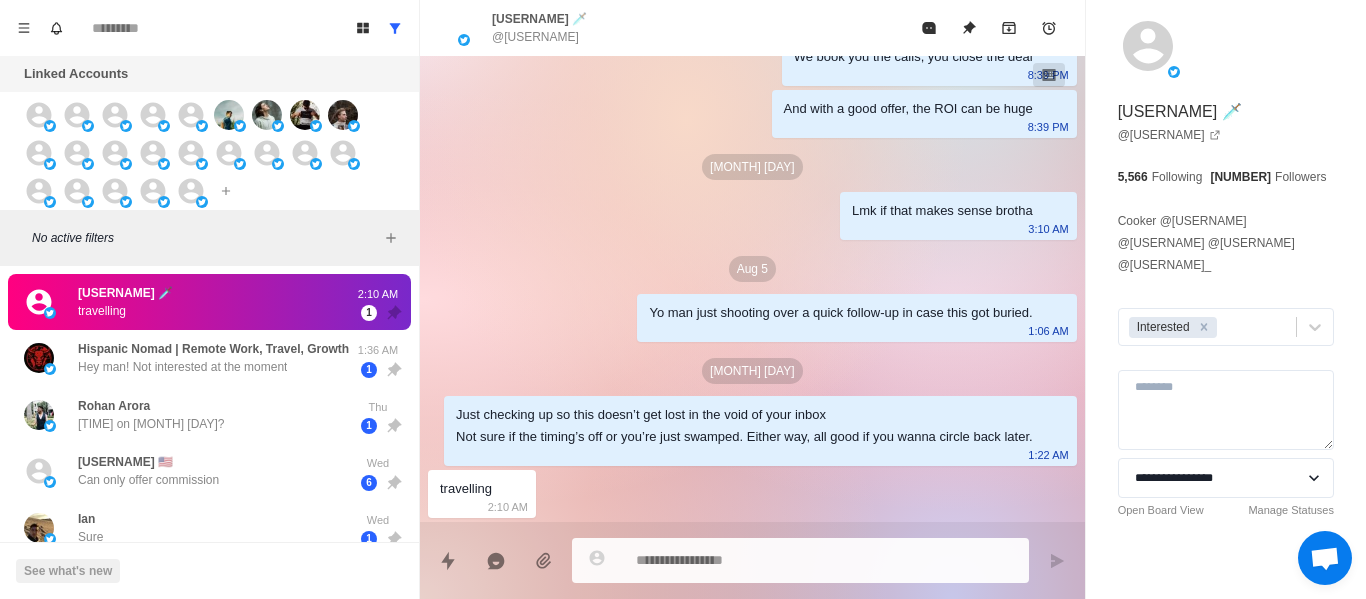 click at bounding box center (800, 560) 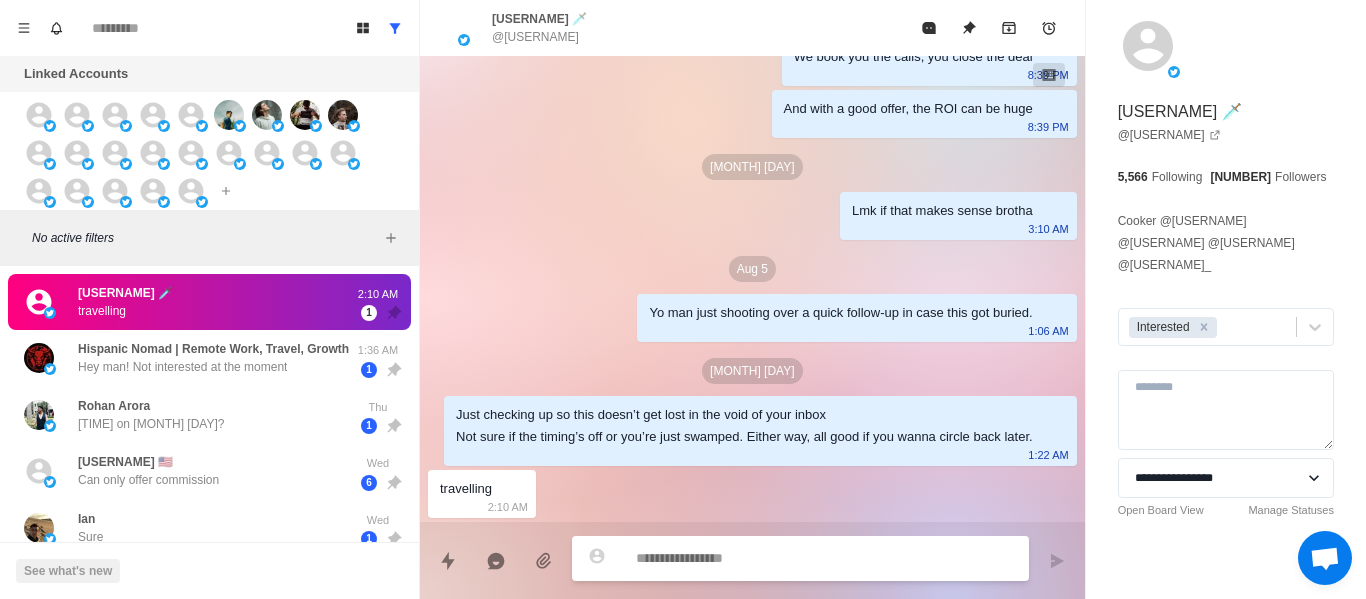 click at bounding box center (824, 558) 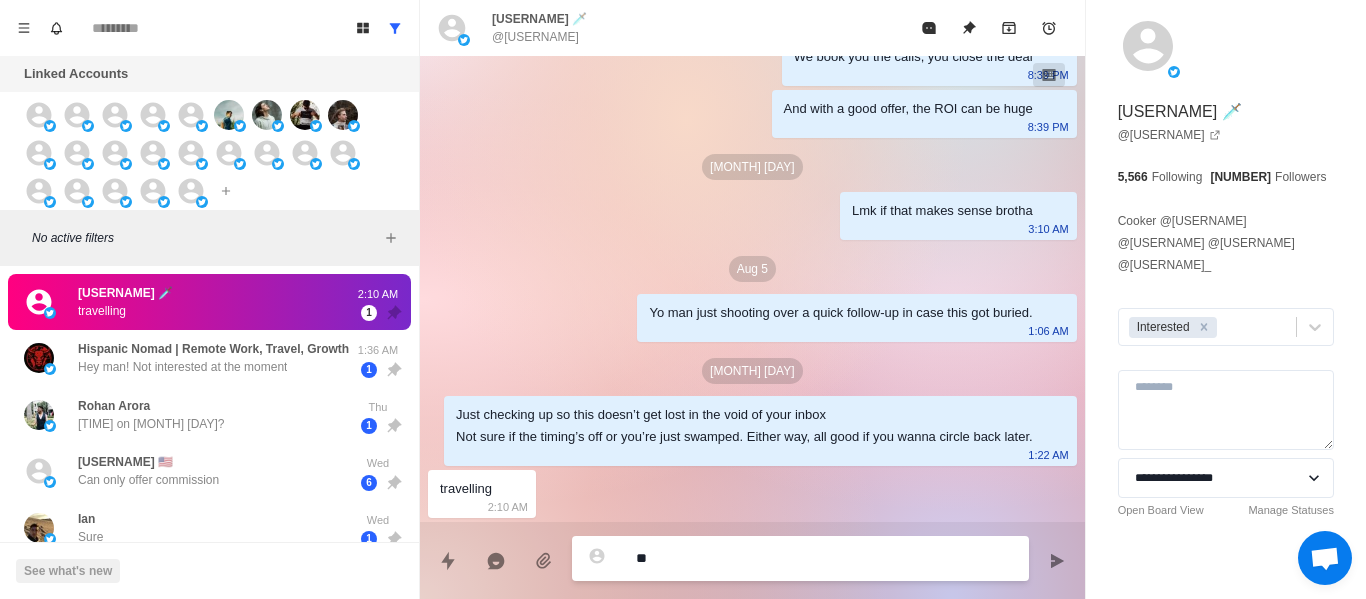 click on "**" at bounding box center [824, 558] 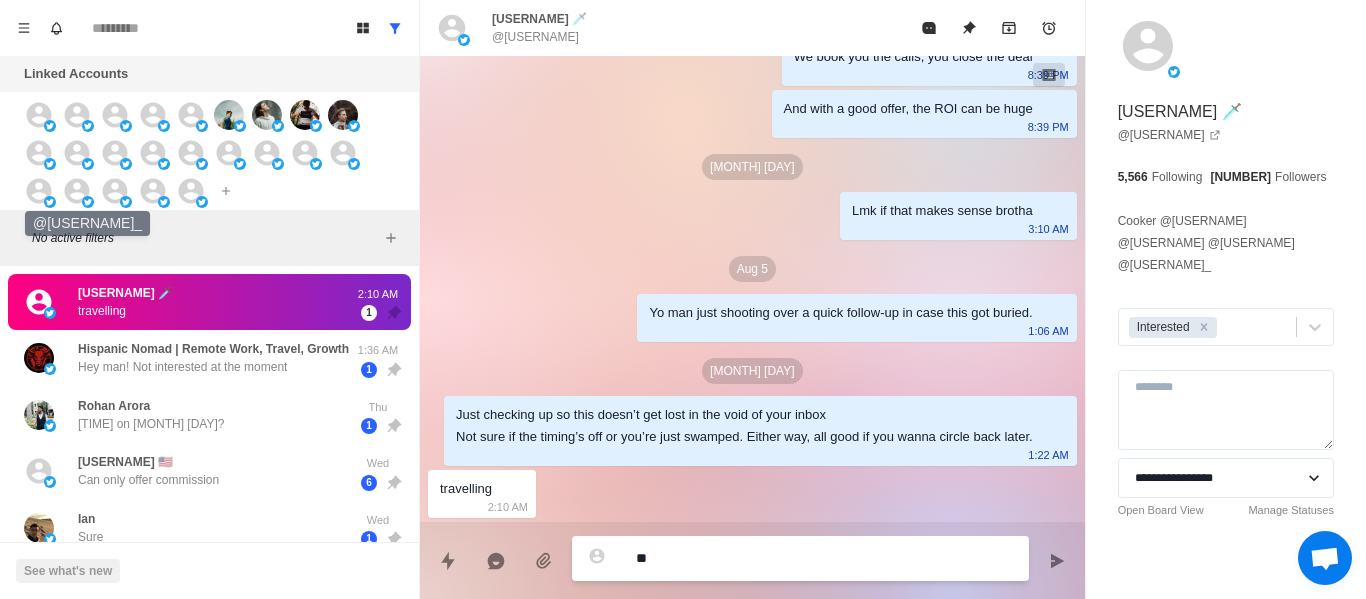 scroll, scrollTop: 4, scrollLeft: 0, axis: vertical 